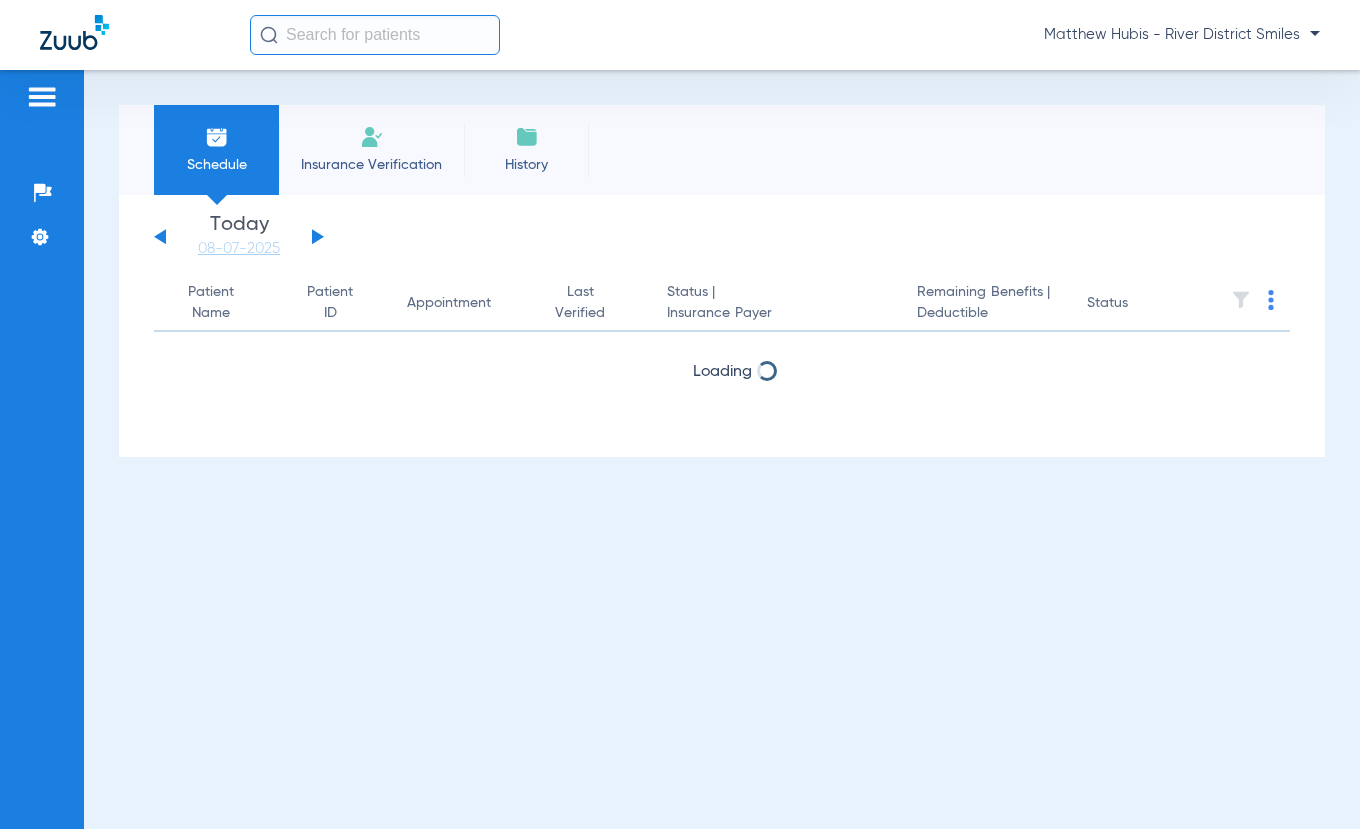 scroll, scrollTop: 0, scrollLeft: 0, axis: both 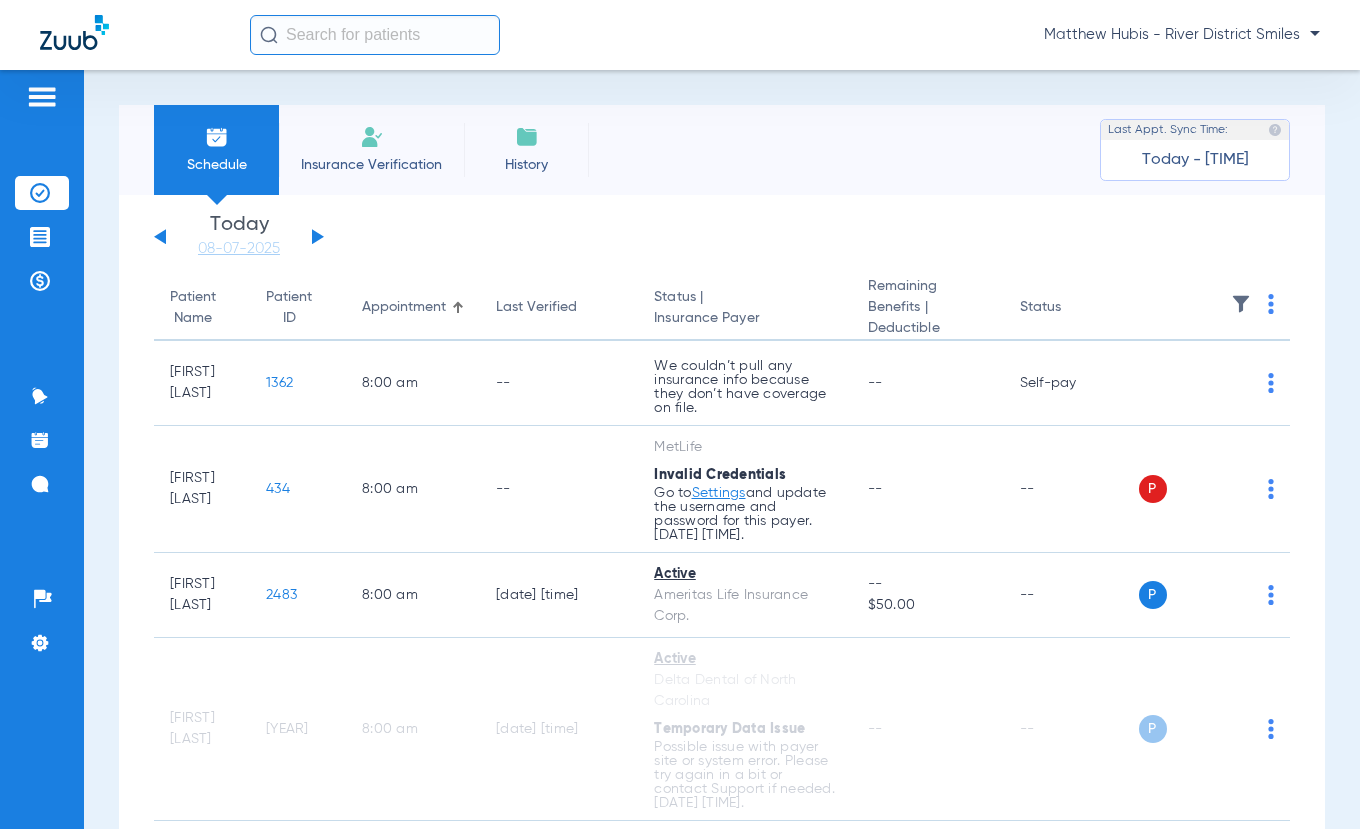 click on "Patients  Insurance Verification Treatment Acceptance Payments & A/R  Communication  Activity Appt Reminders Messages  14   Setup  Help Center Settings" 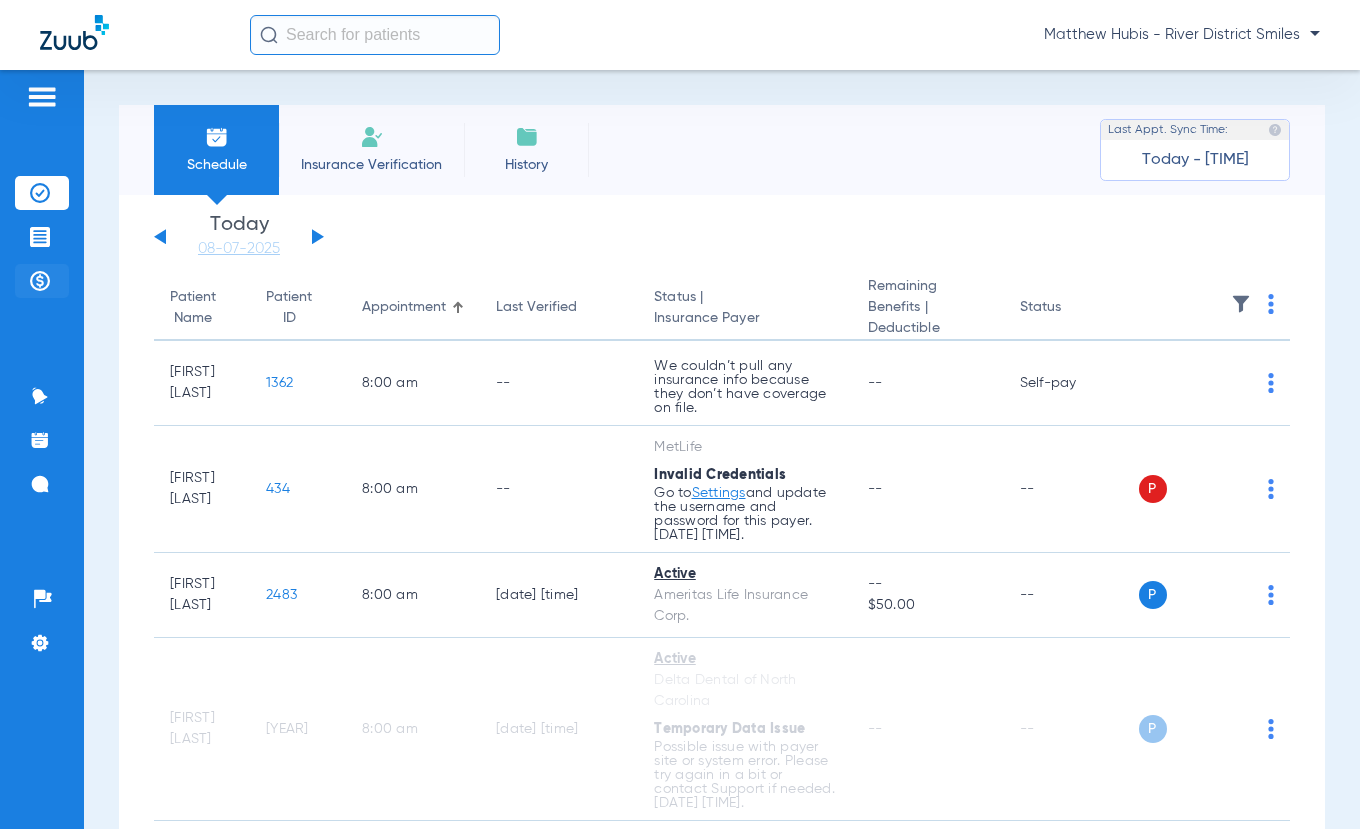 click 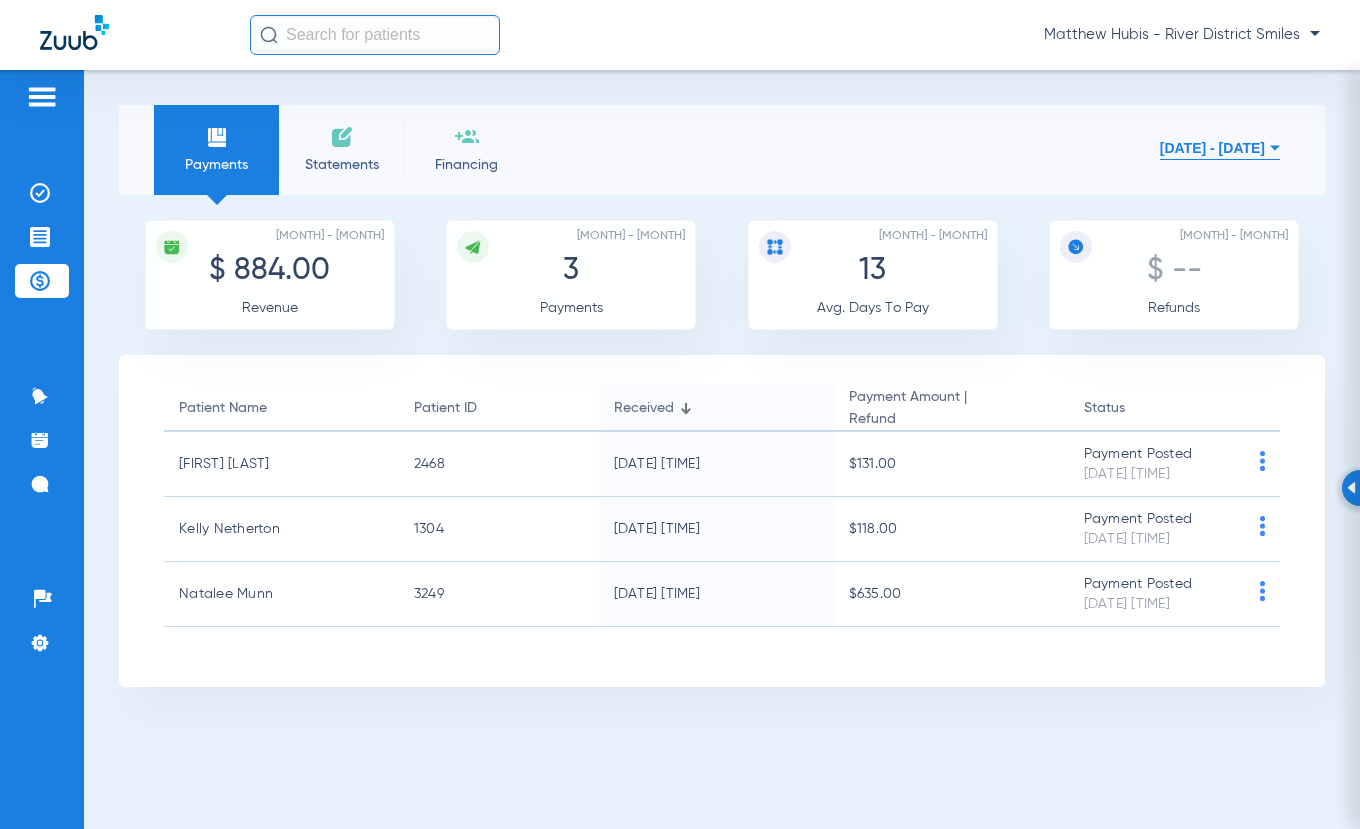 click on "Statements" 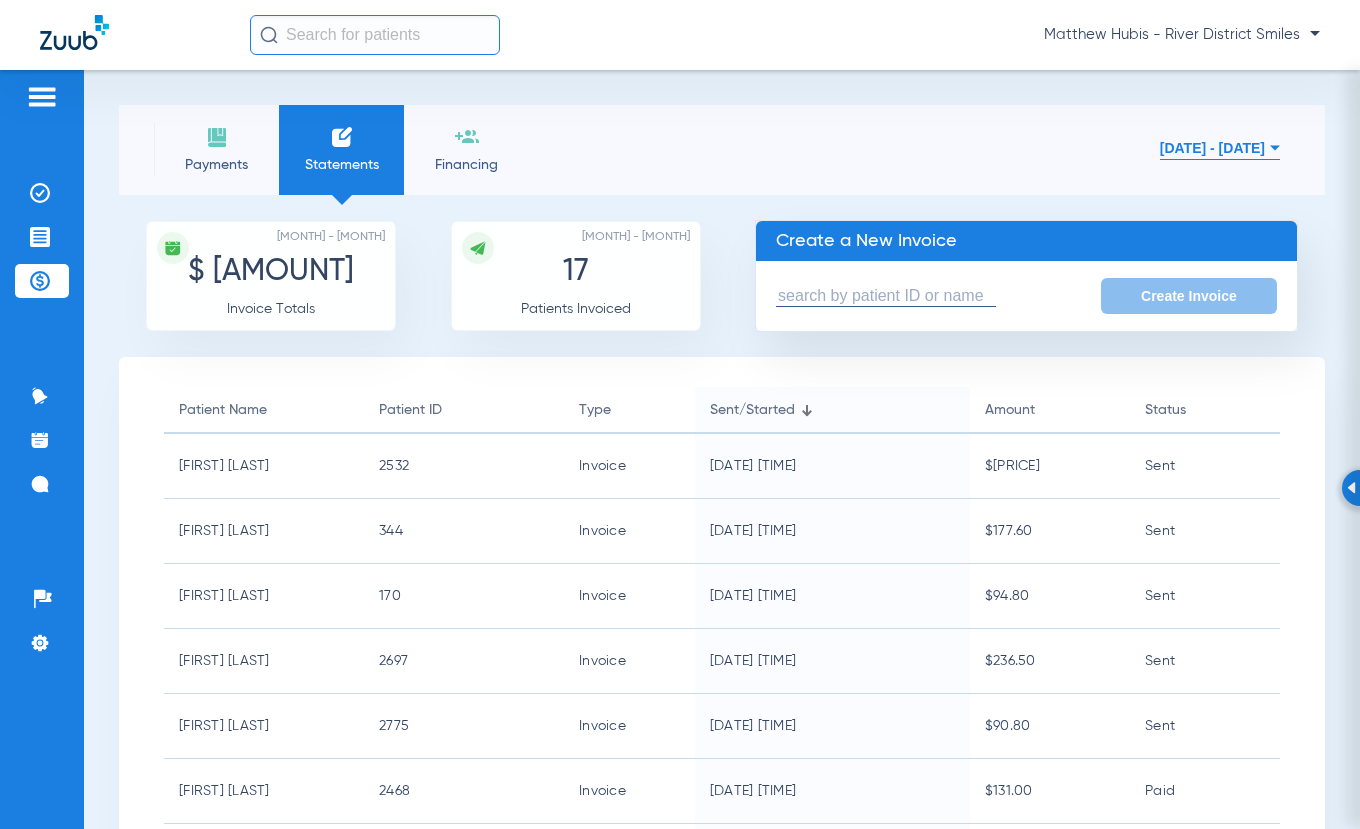 click at bounding box center [886, 296] 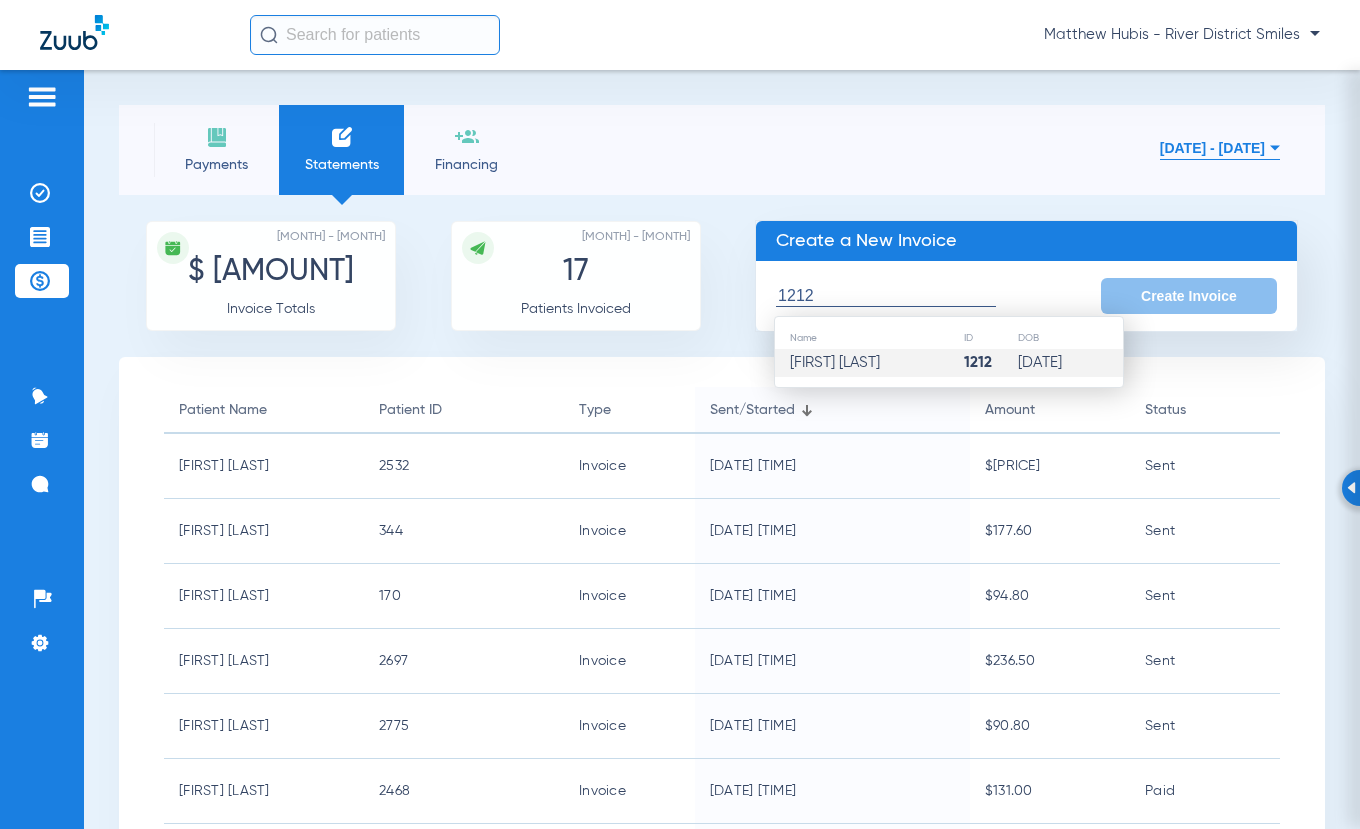 click on "[DATE]" 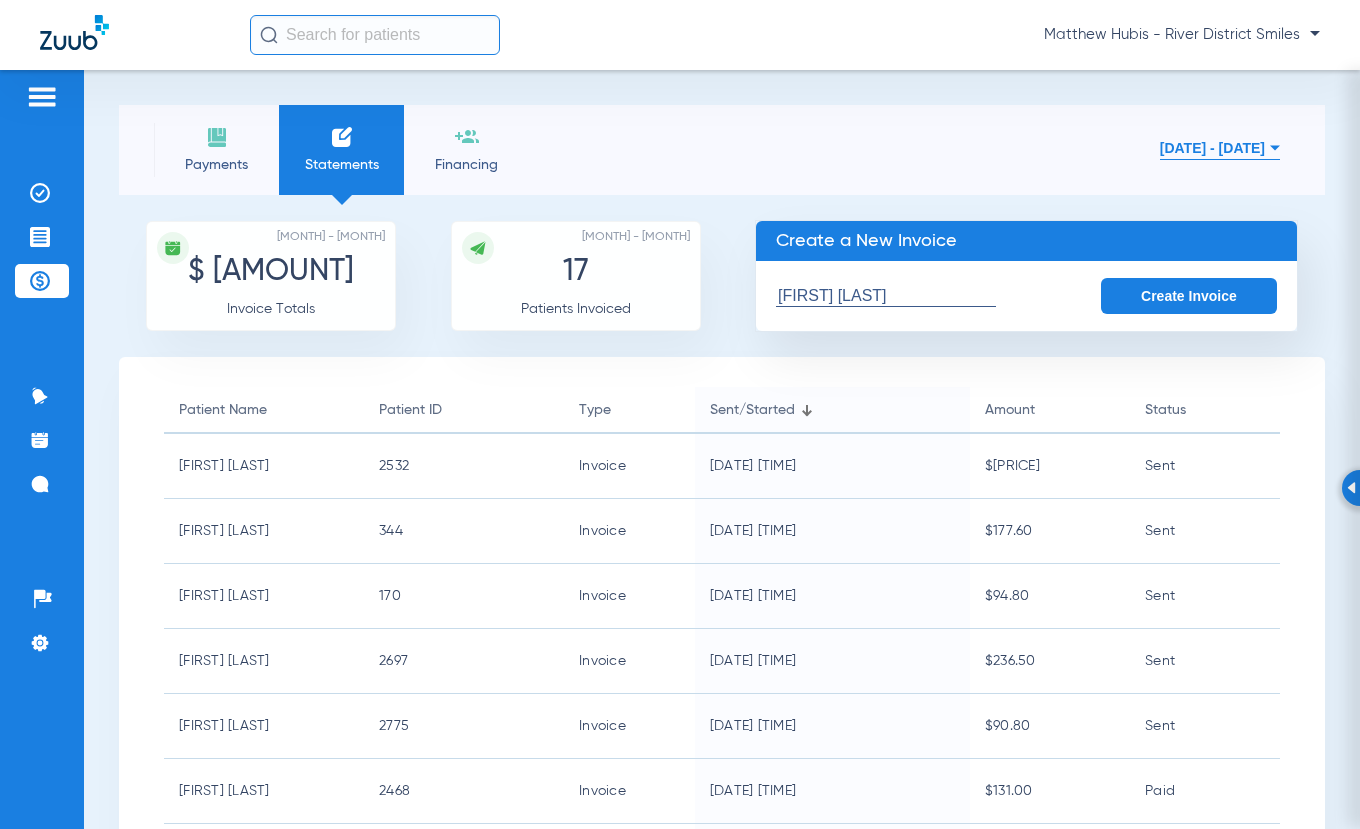click on "Create Invoice" 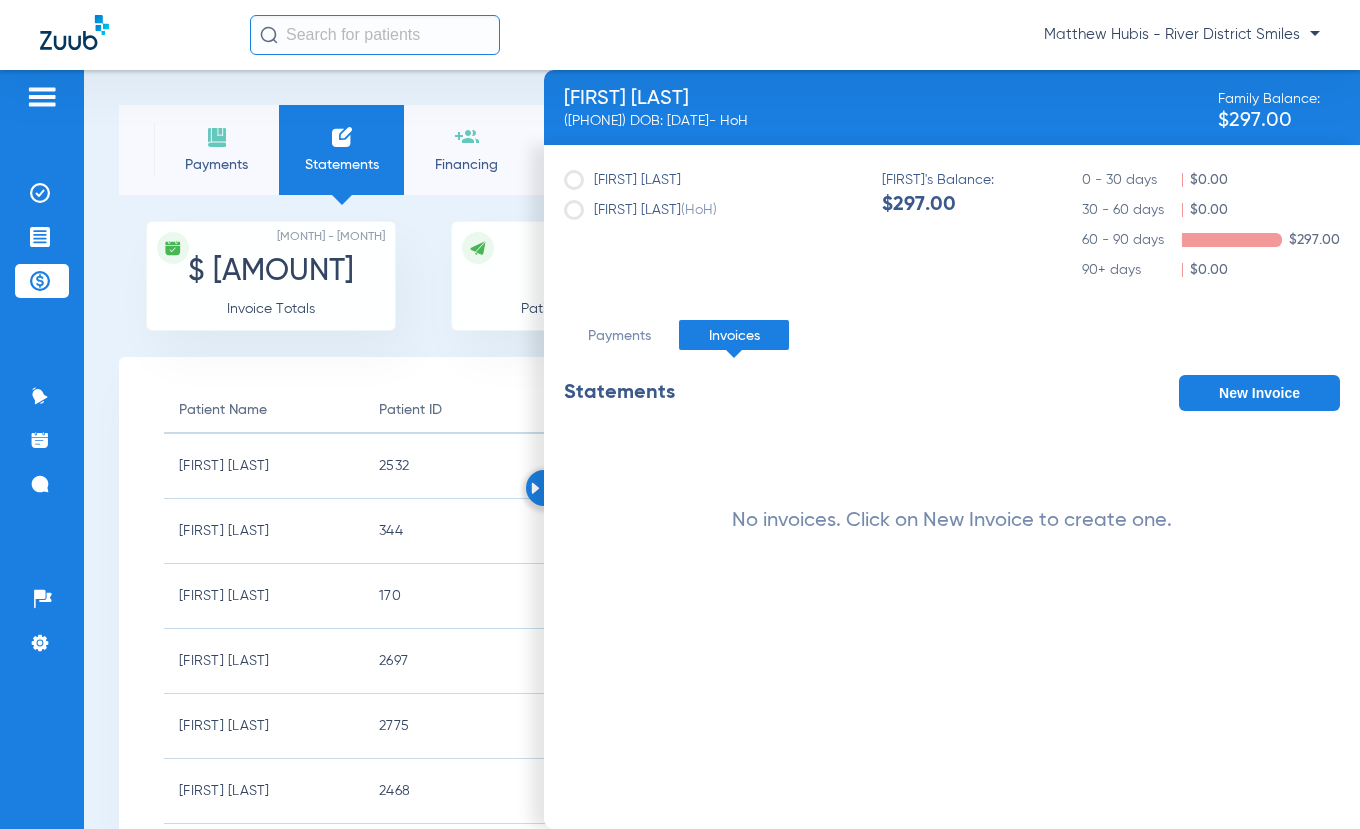click on "New Invoice" 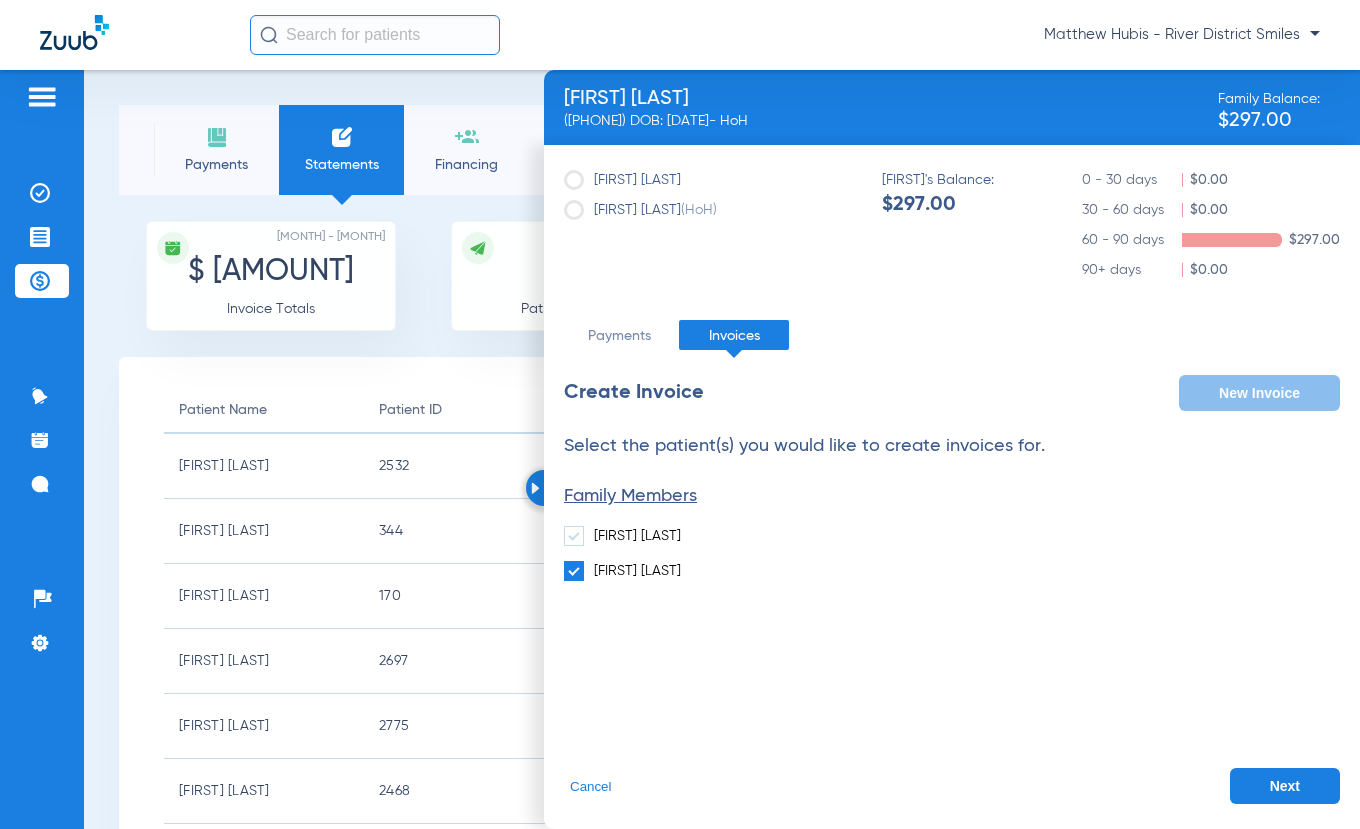 click on "Next" 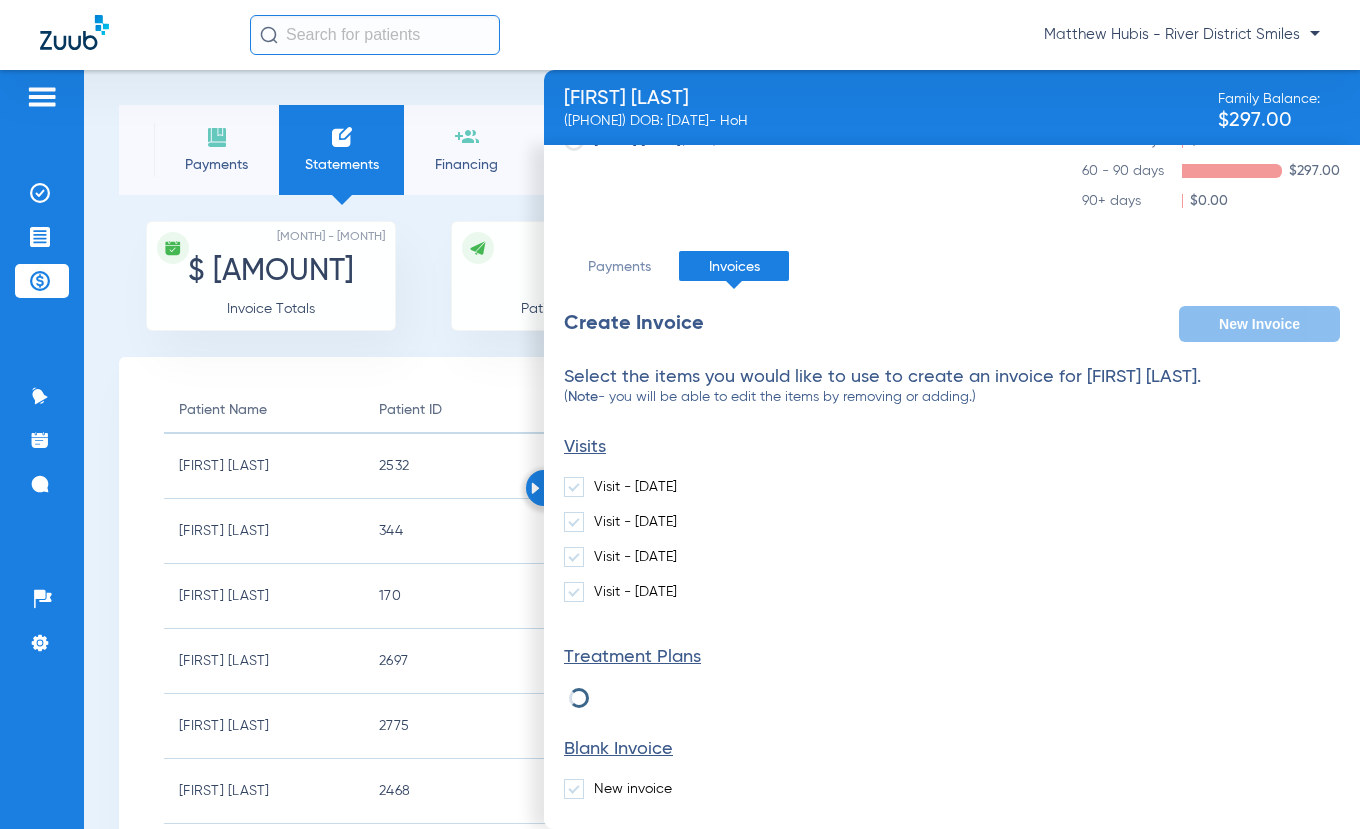 scroll, scrollTop: 135, scrollLeft: 0, axis: vertical 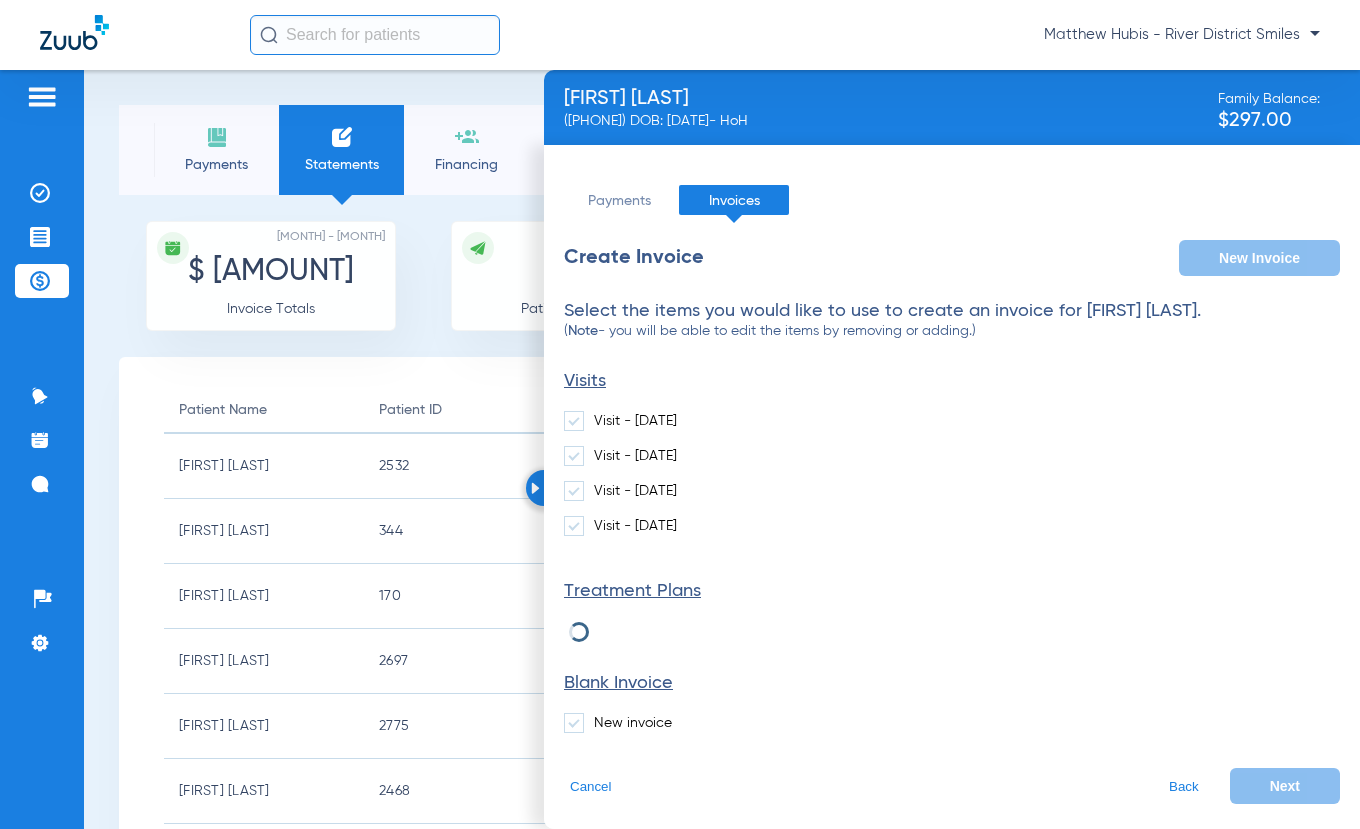 click on "New invoice" 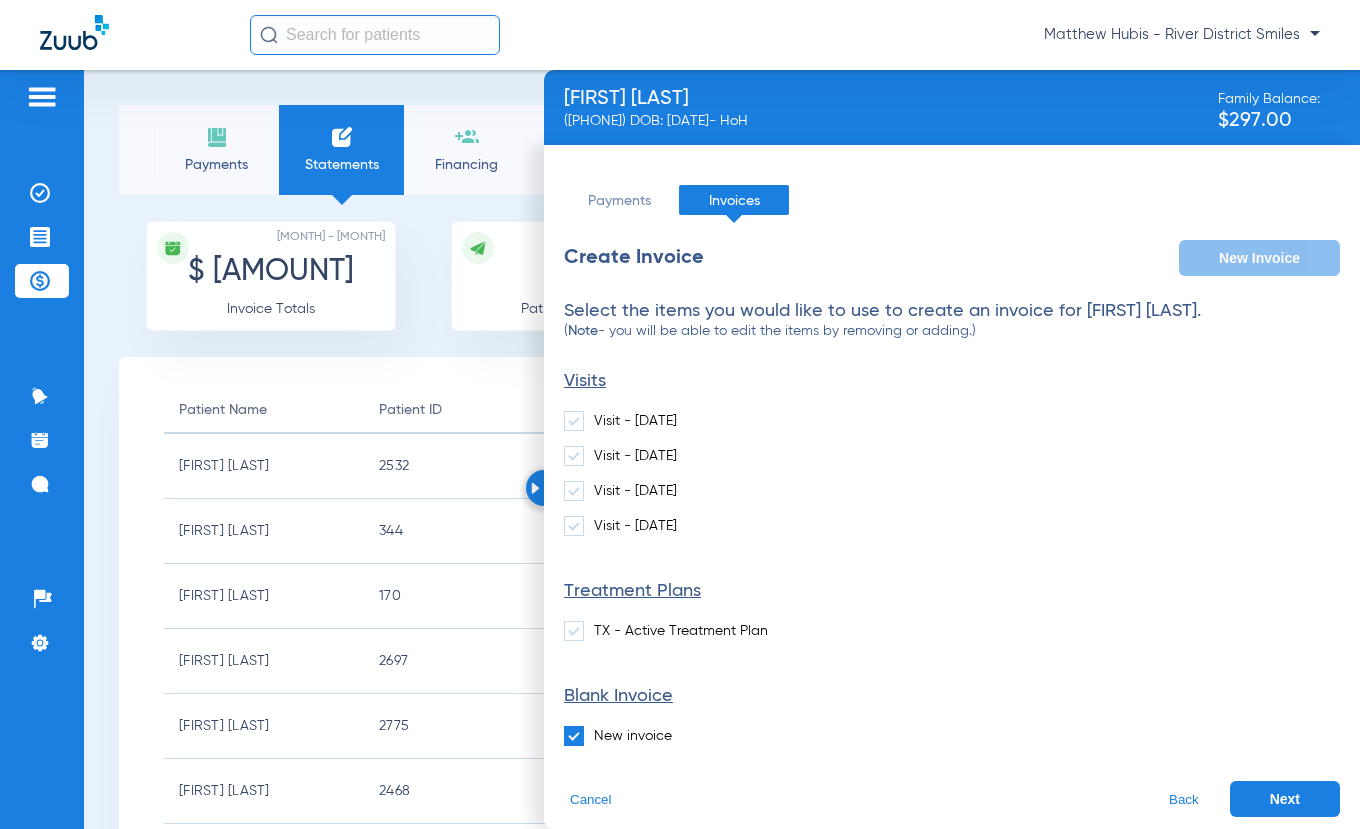 click on "Next" 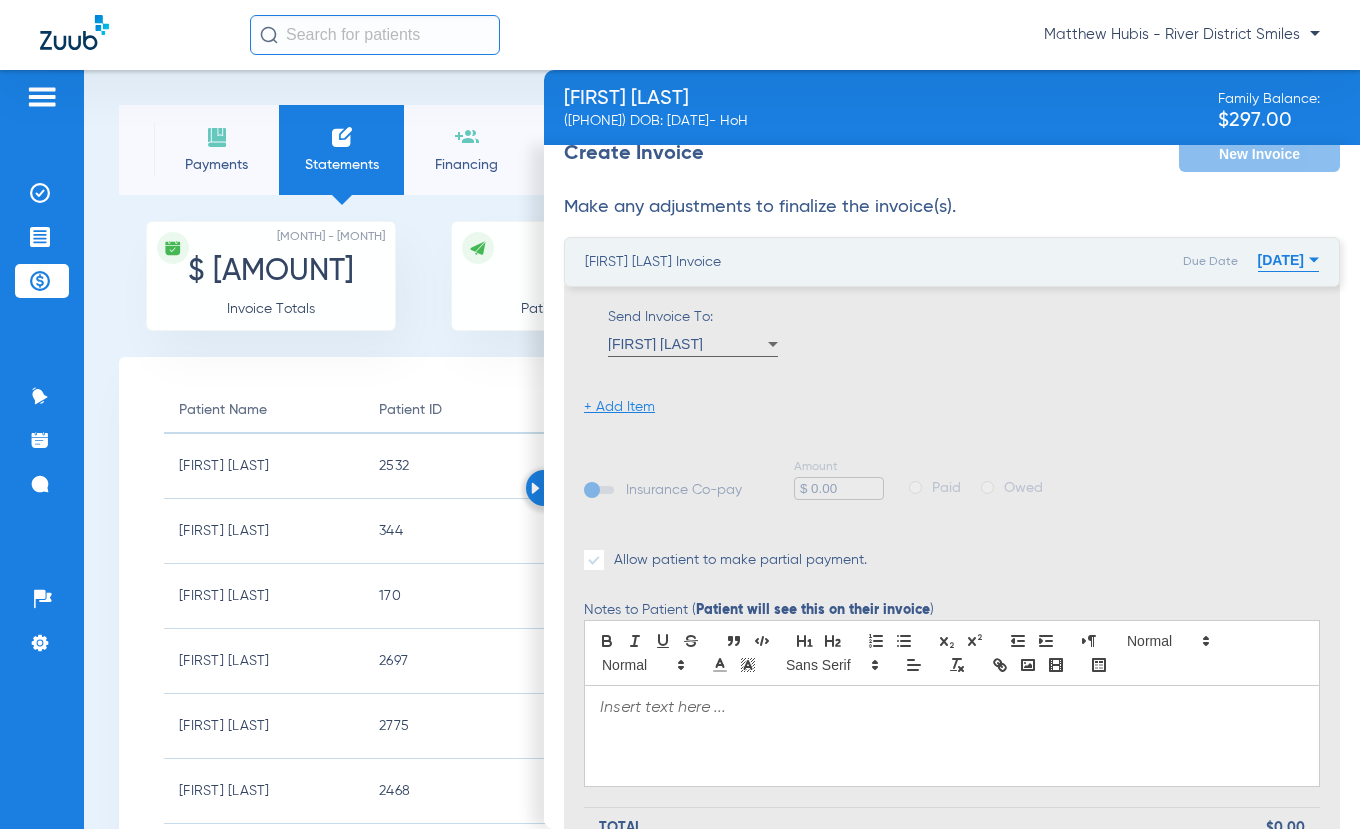 scroll, scrollTop: 348, scrollLeft: 0, axis: vertical 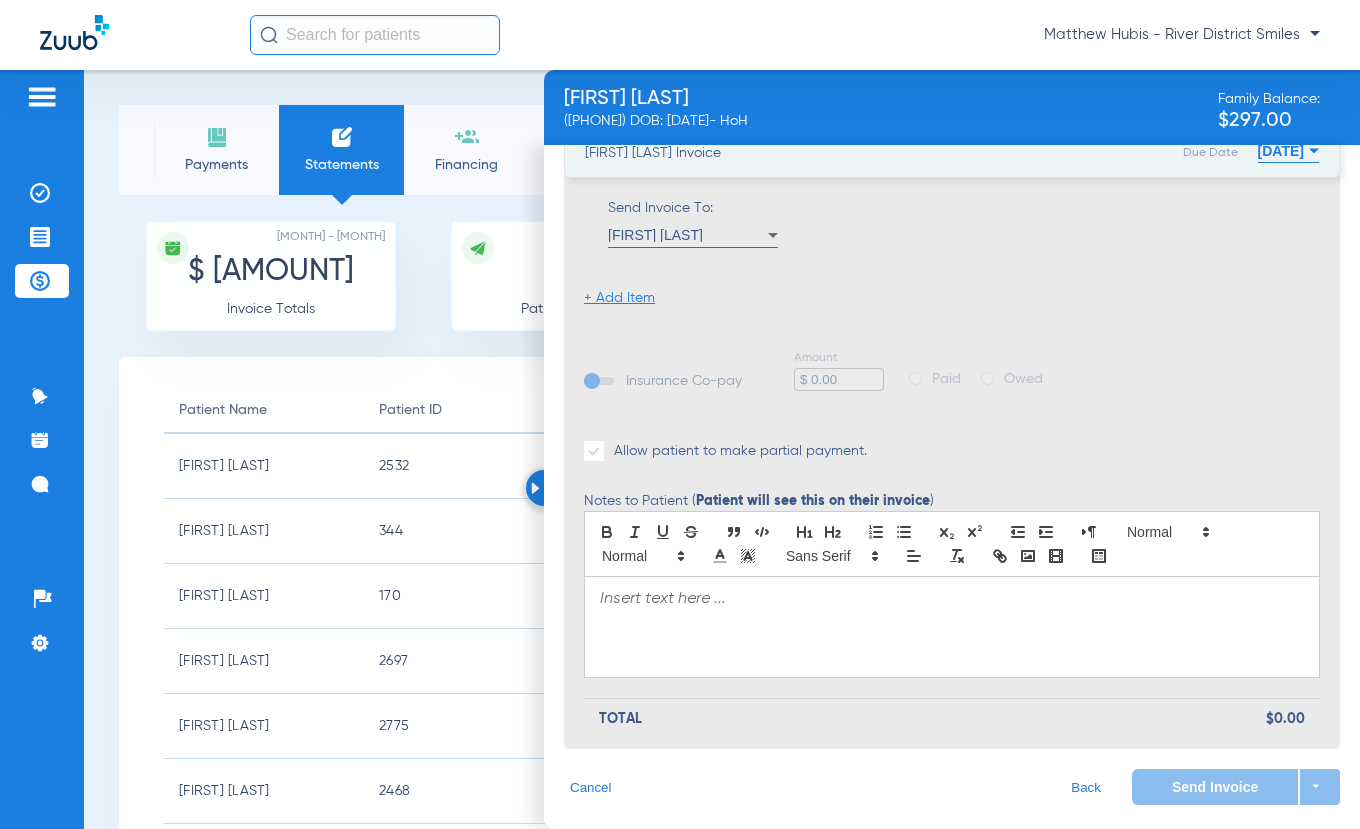 click on "+ Add Item" 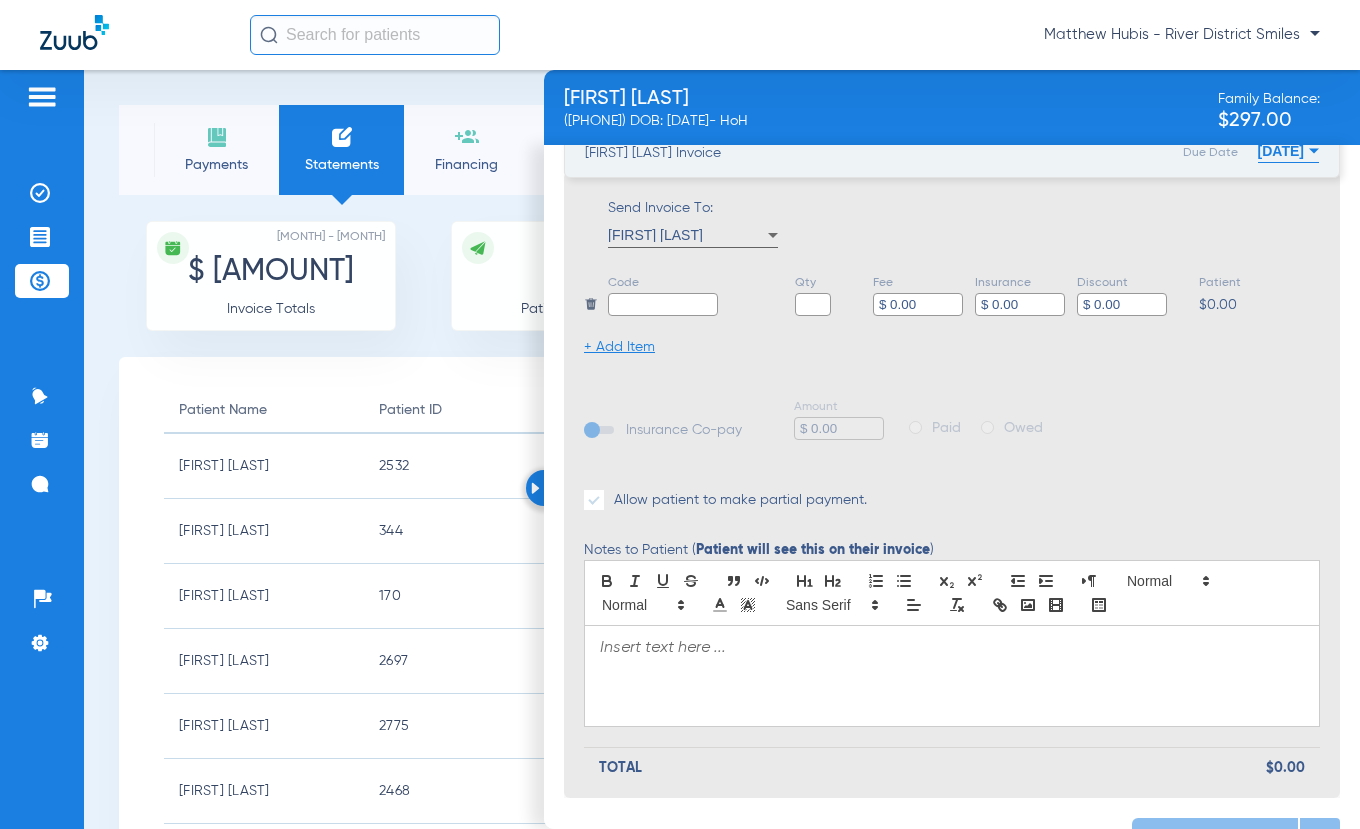 click 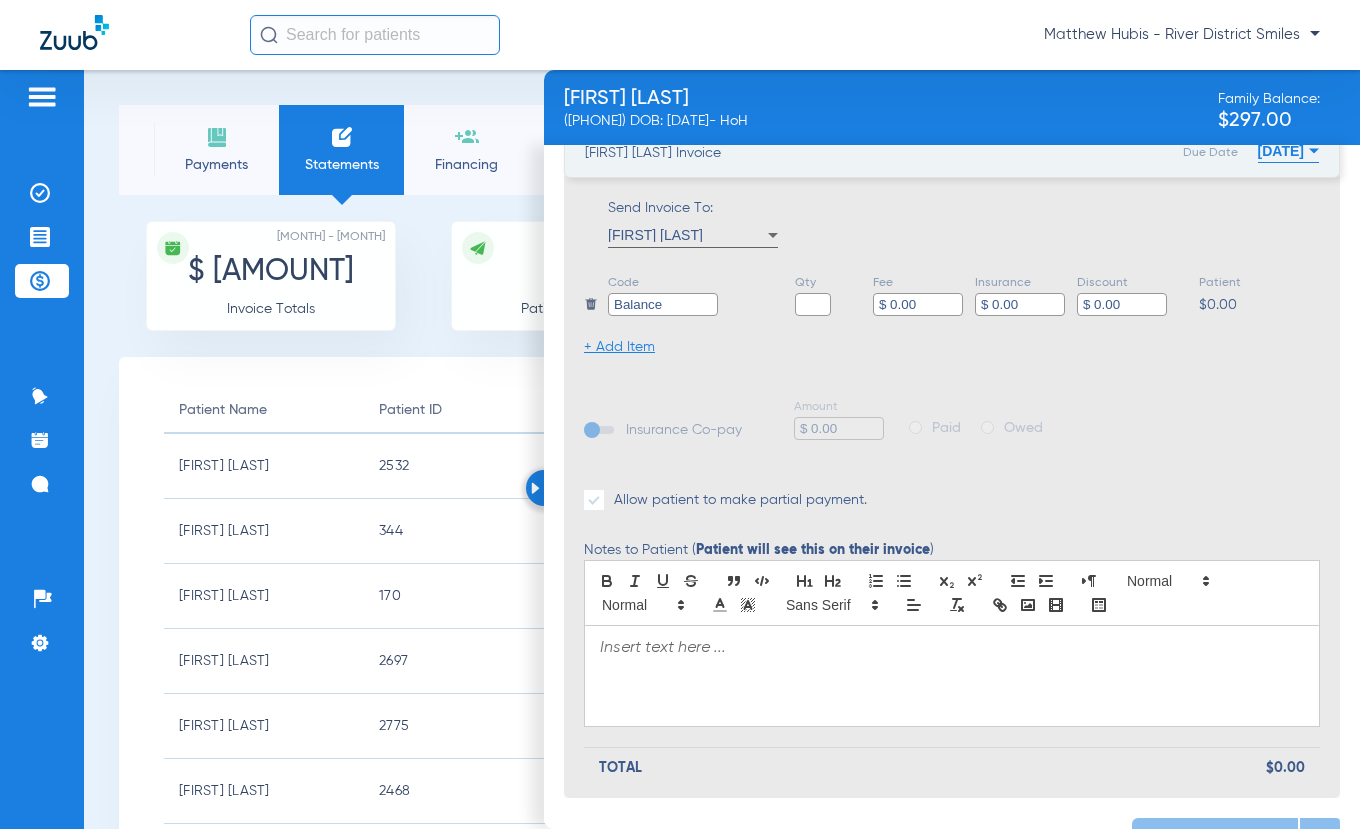 type on "Balance" 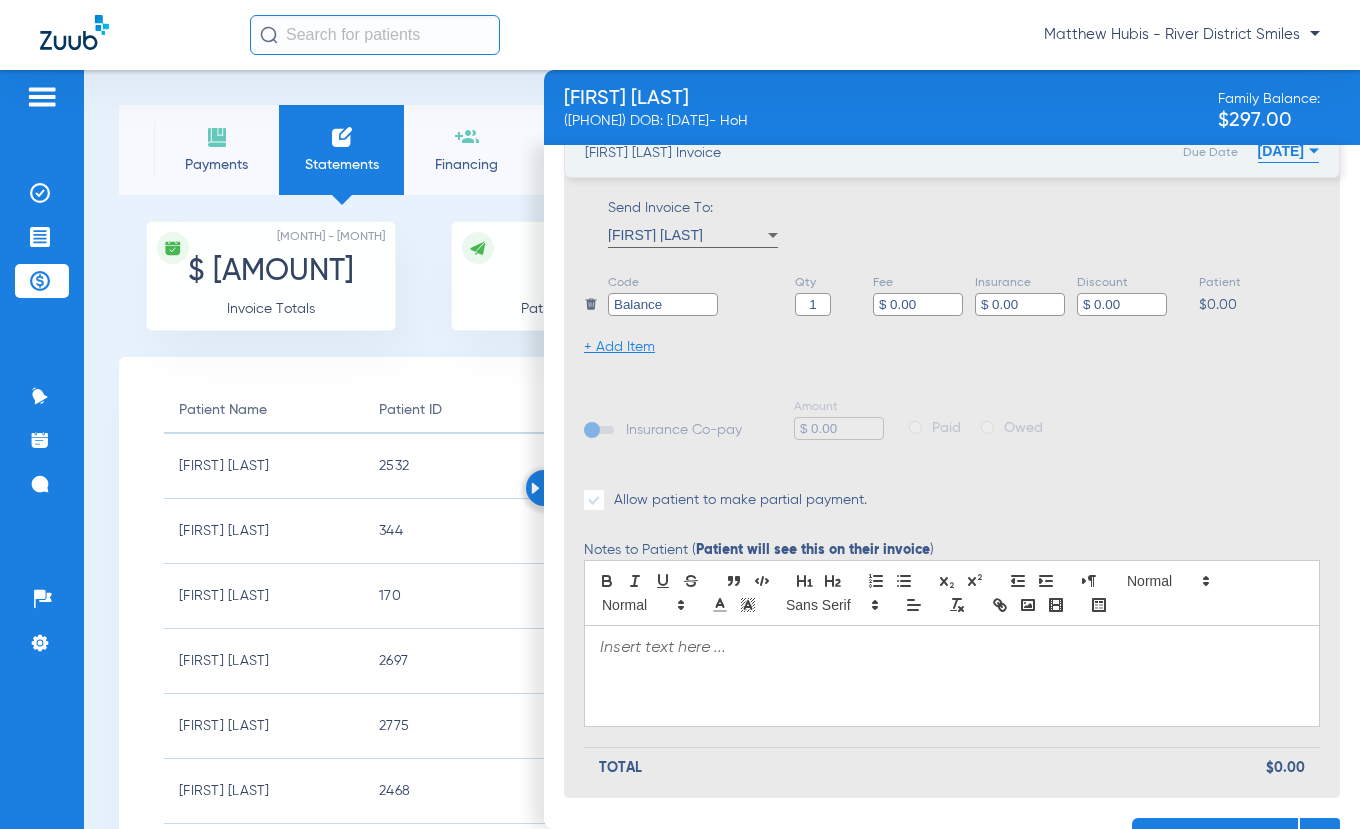 type on "1" 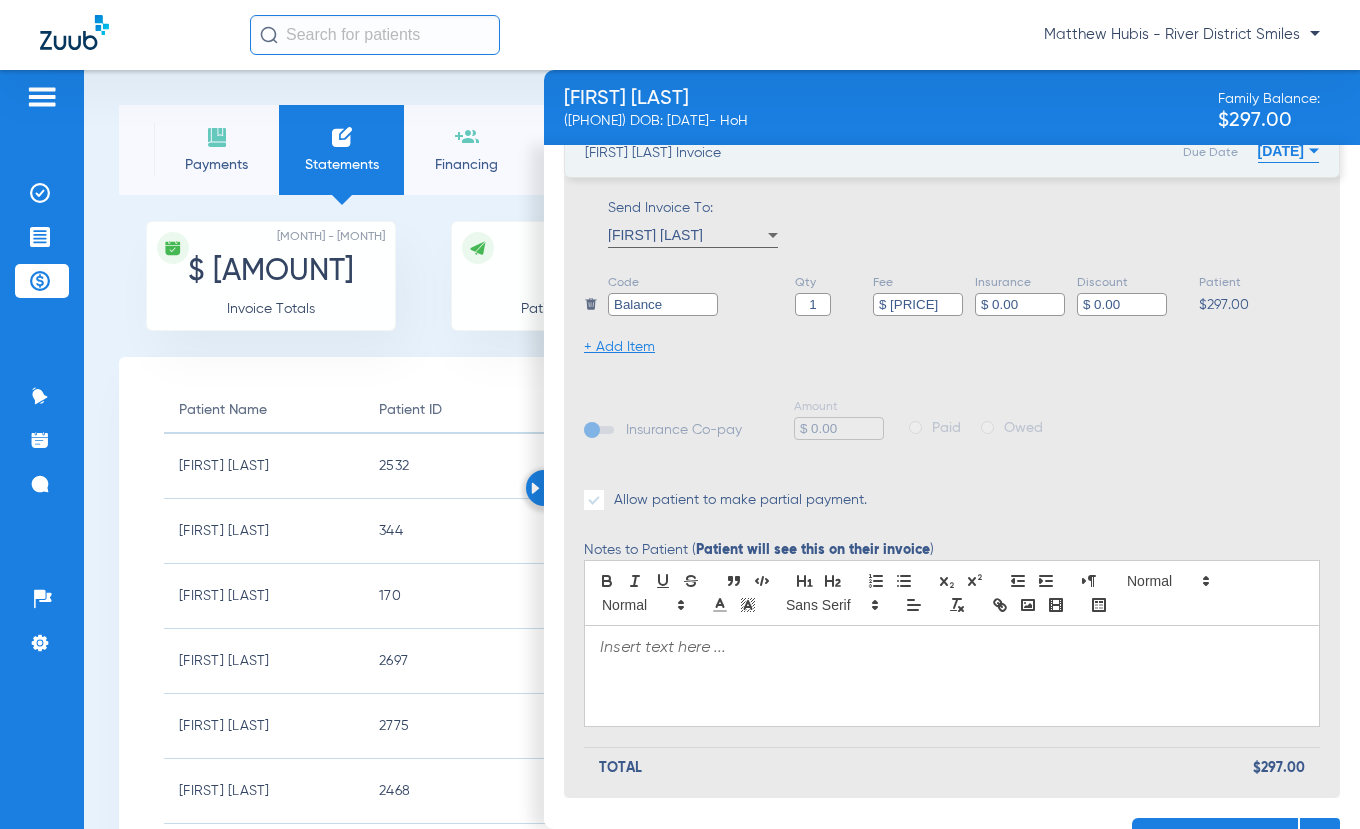 type on "$ 297.00" 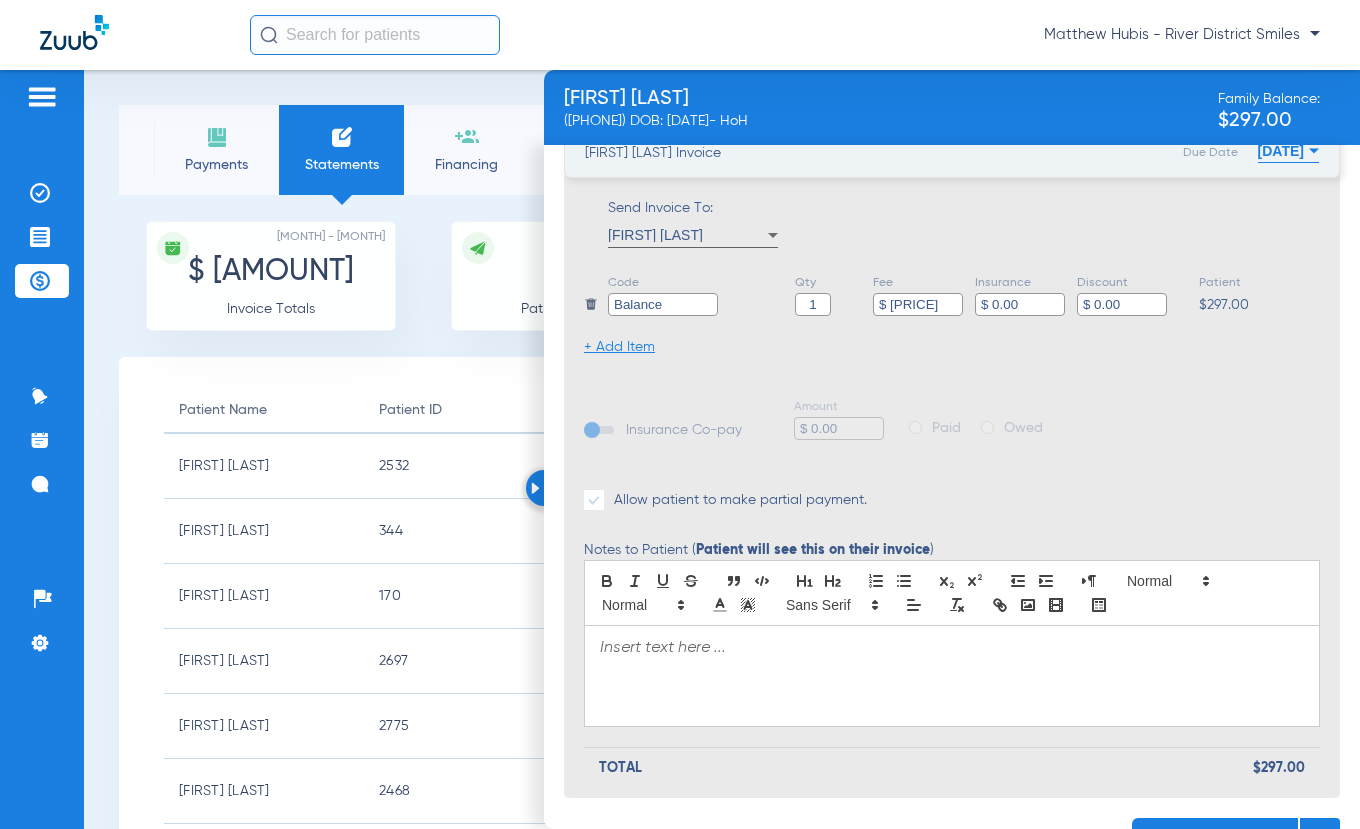 type 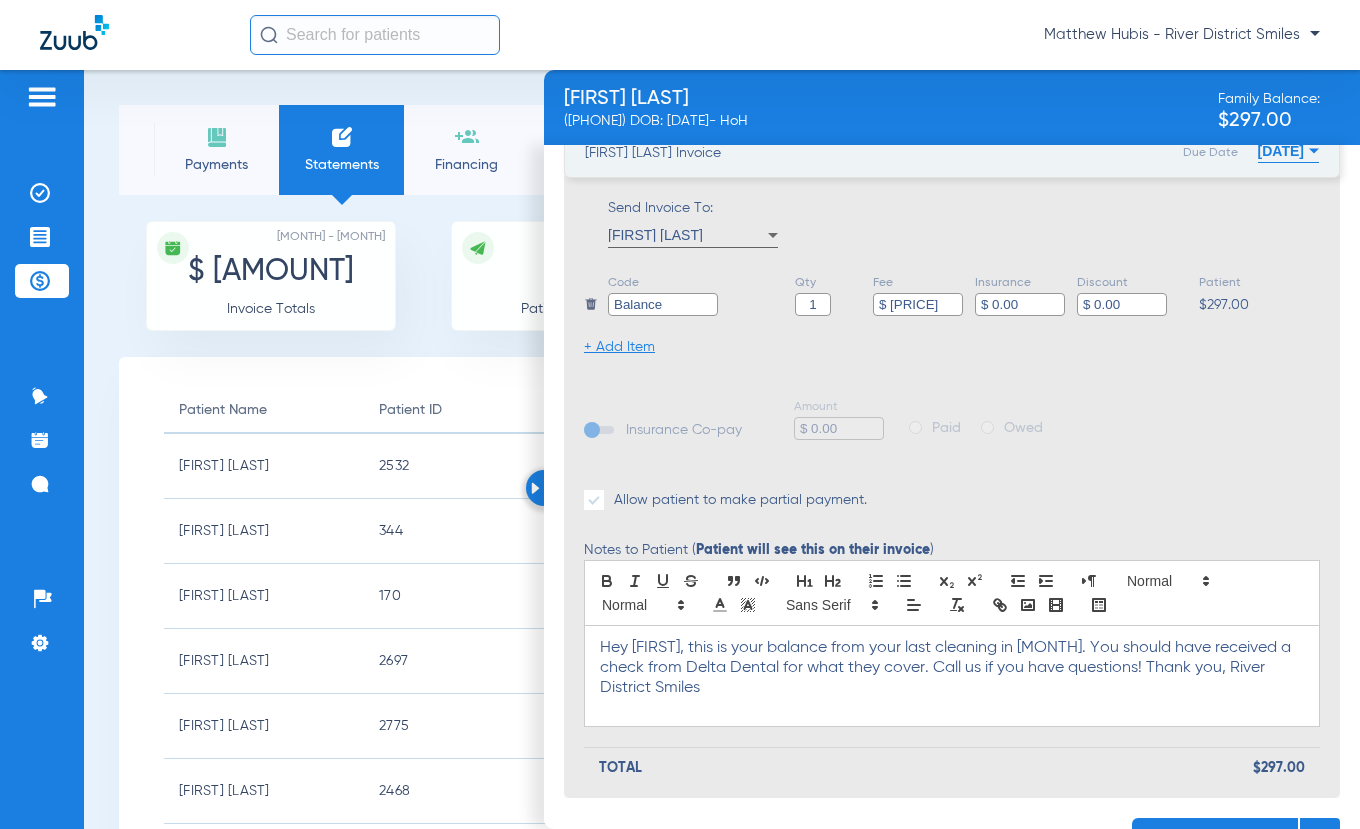 scroll, scrollTop: 397, scrollLeft: 0, axis: vertical 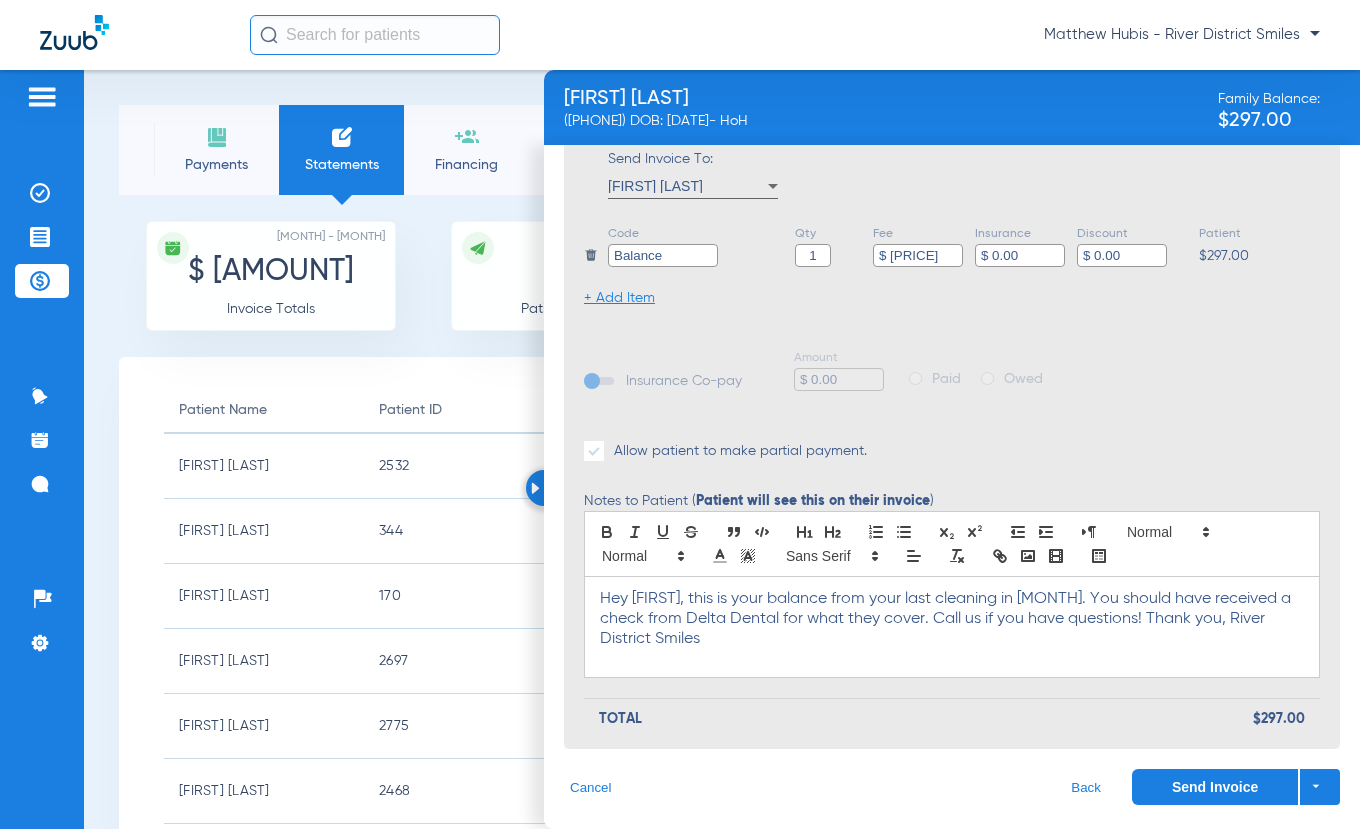 click on "Send Invoice" 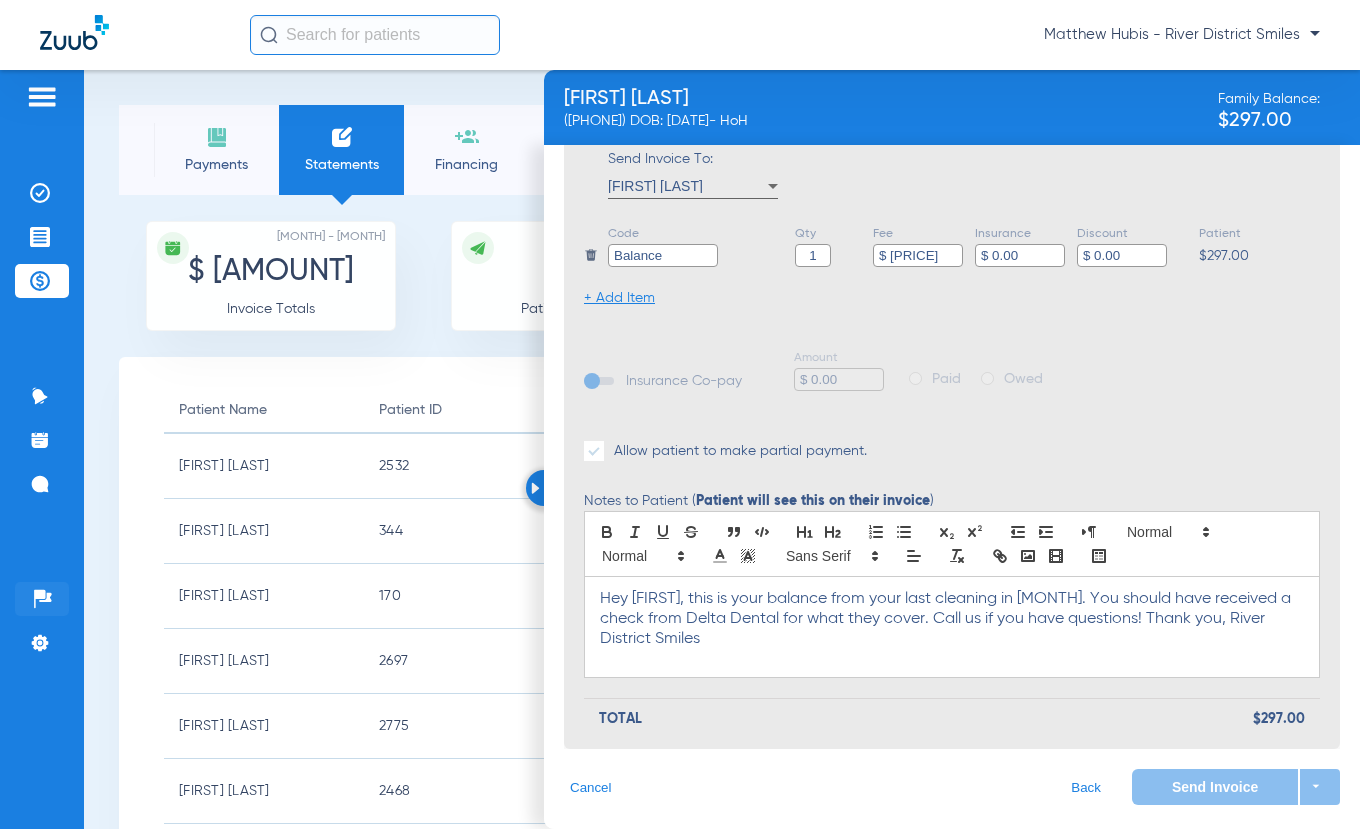 scroll, scrollTop: 0, scrollLeft: 0, axis: both 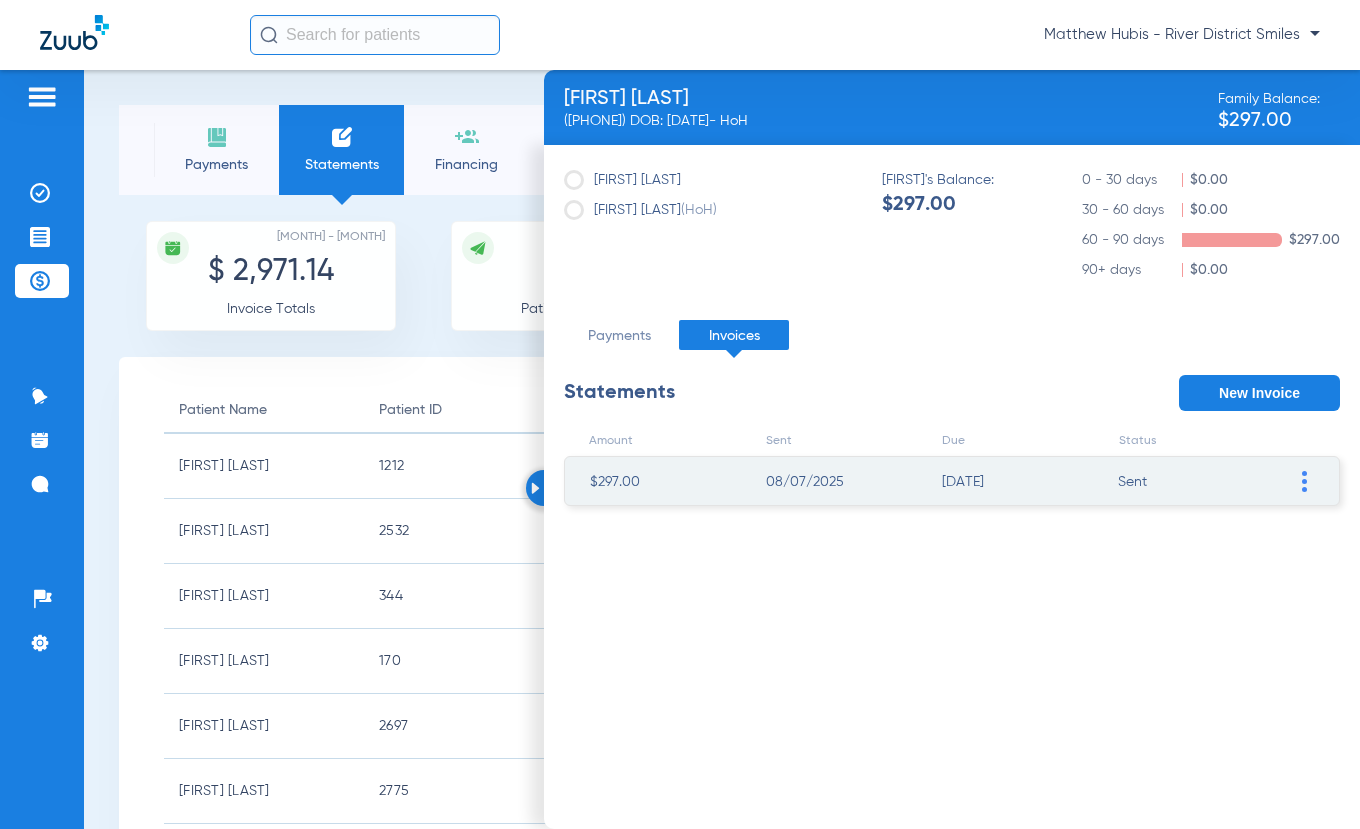 click 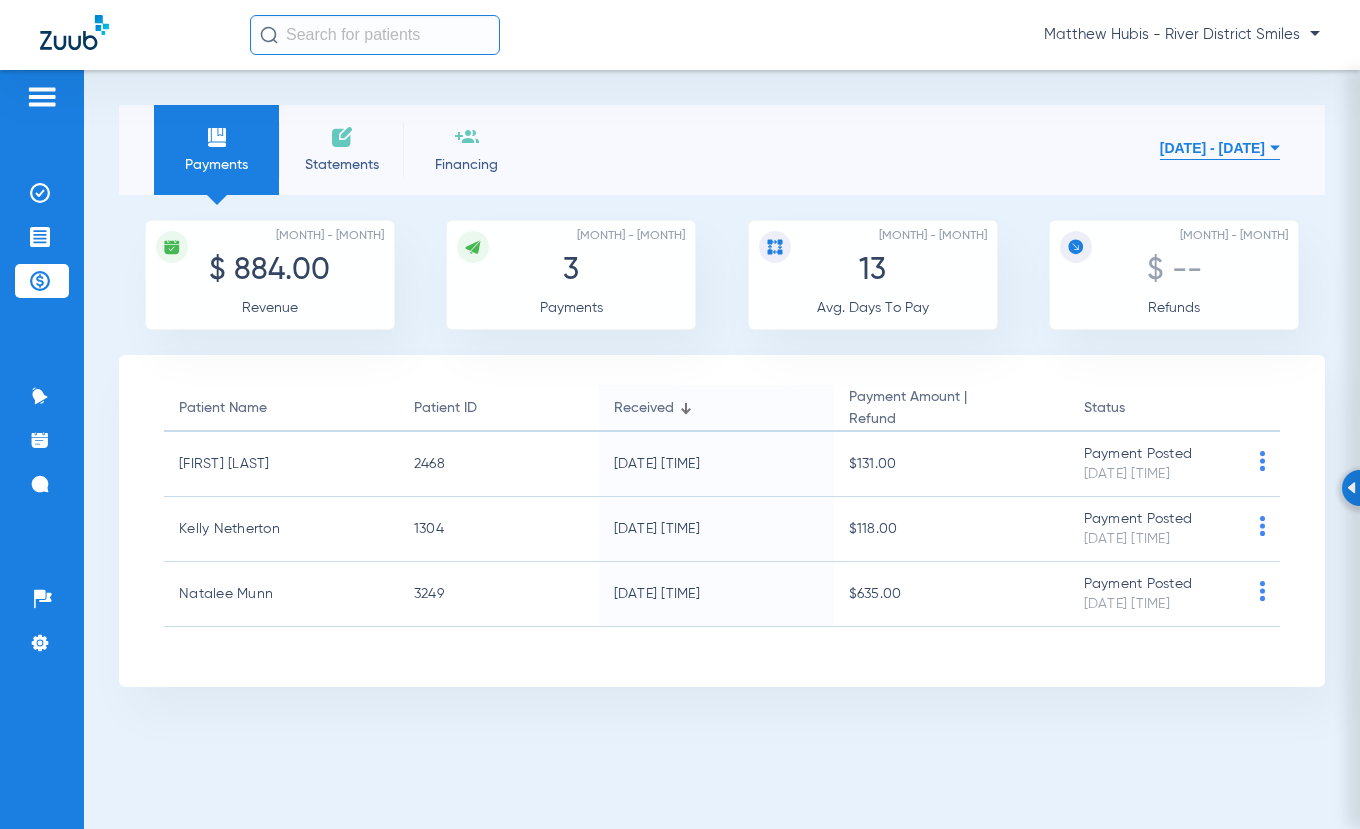 click on "Statements" 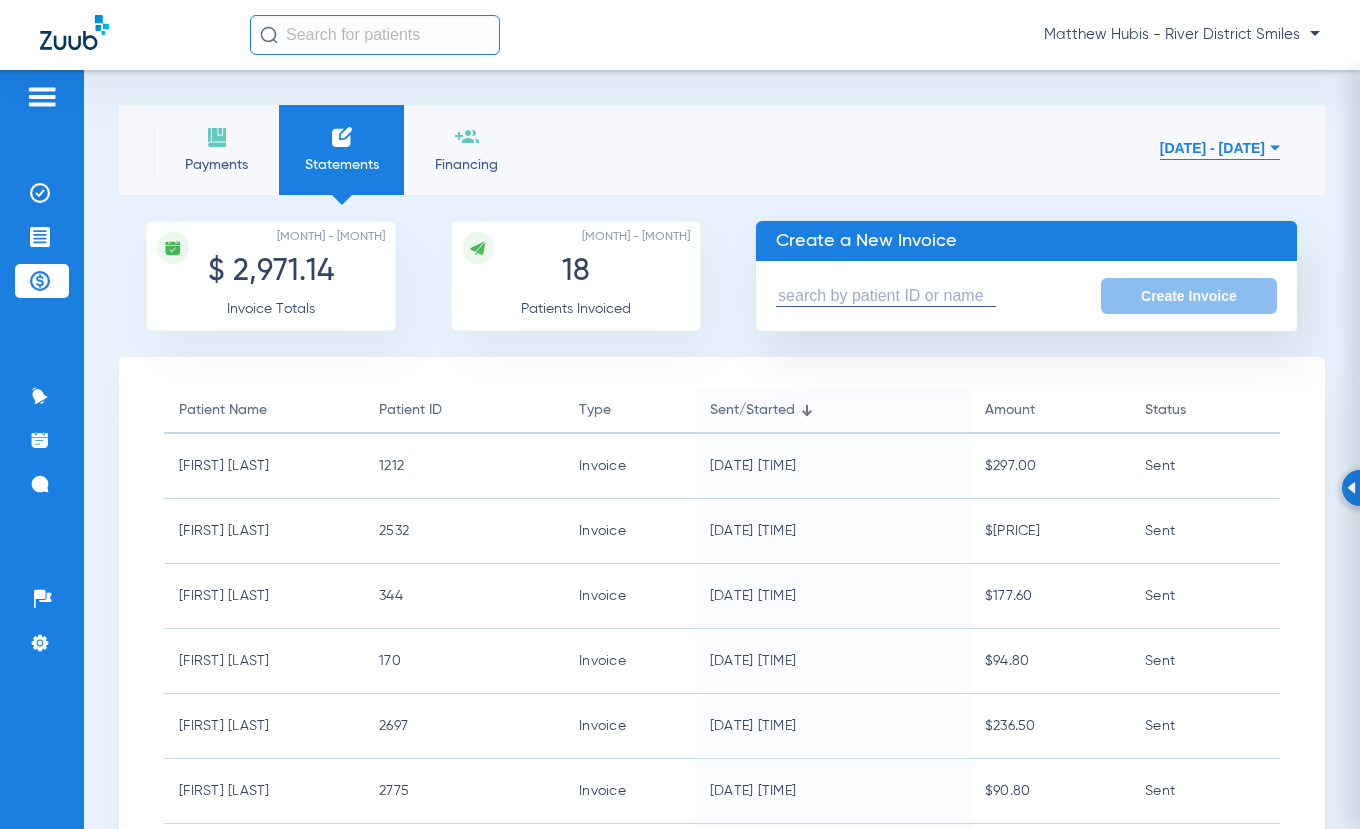 click at bounding box center (886, 296) 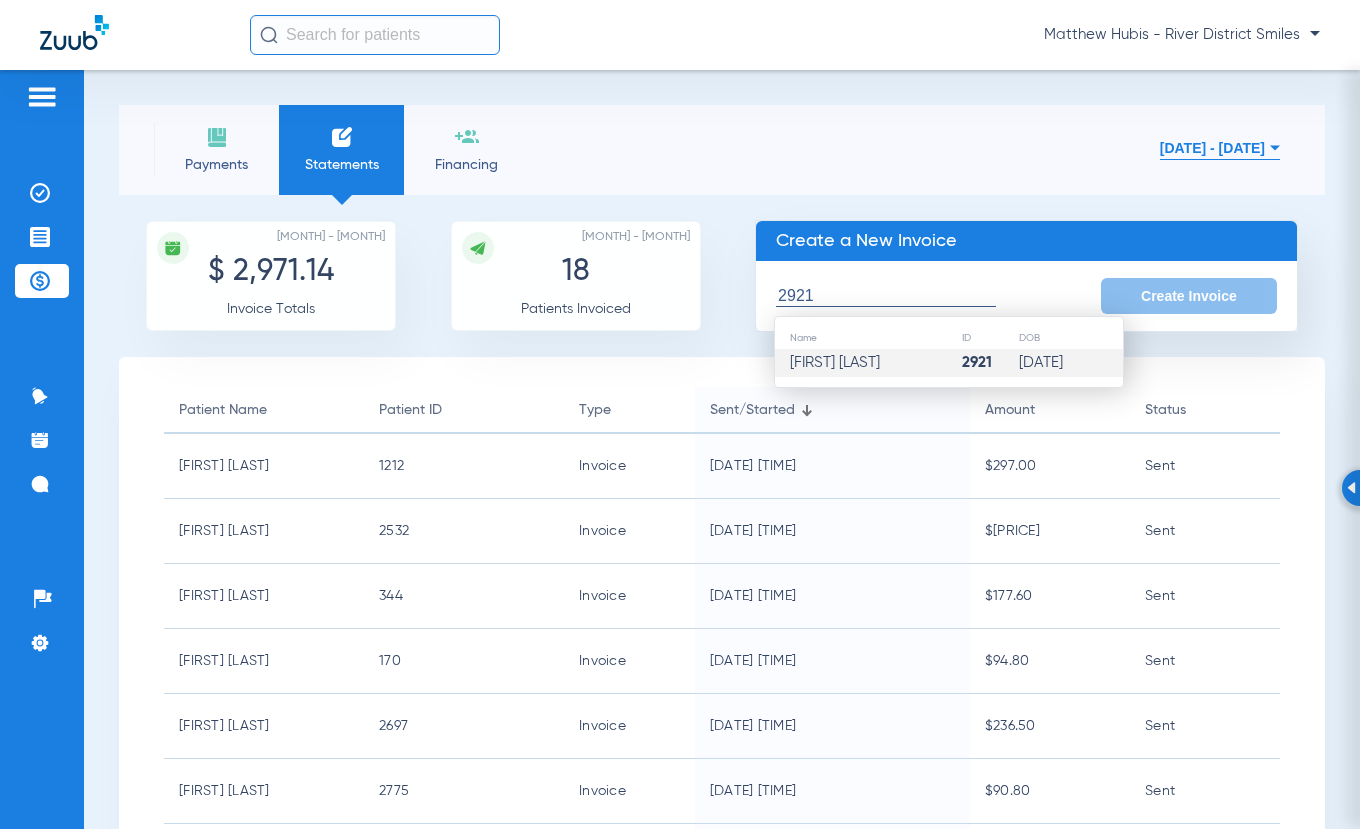 click on "Robert Harper" 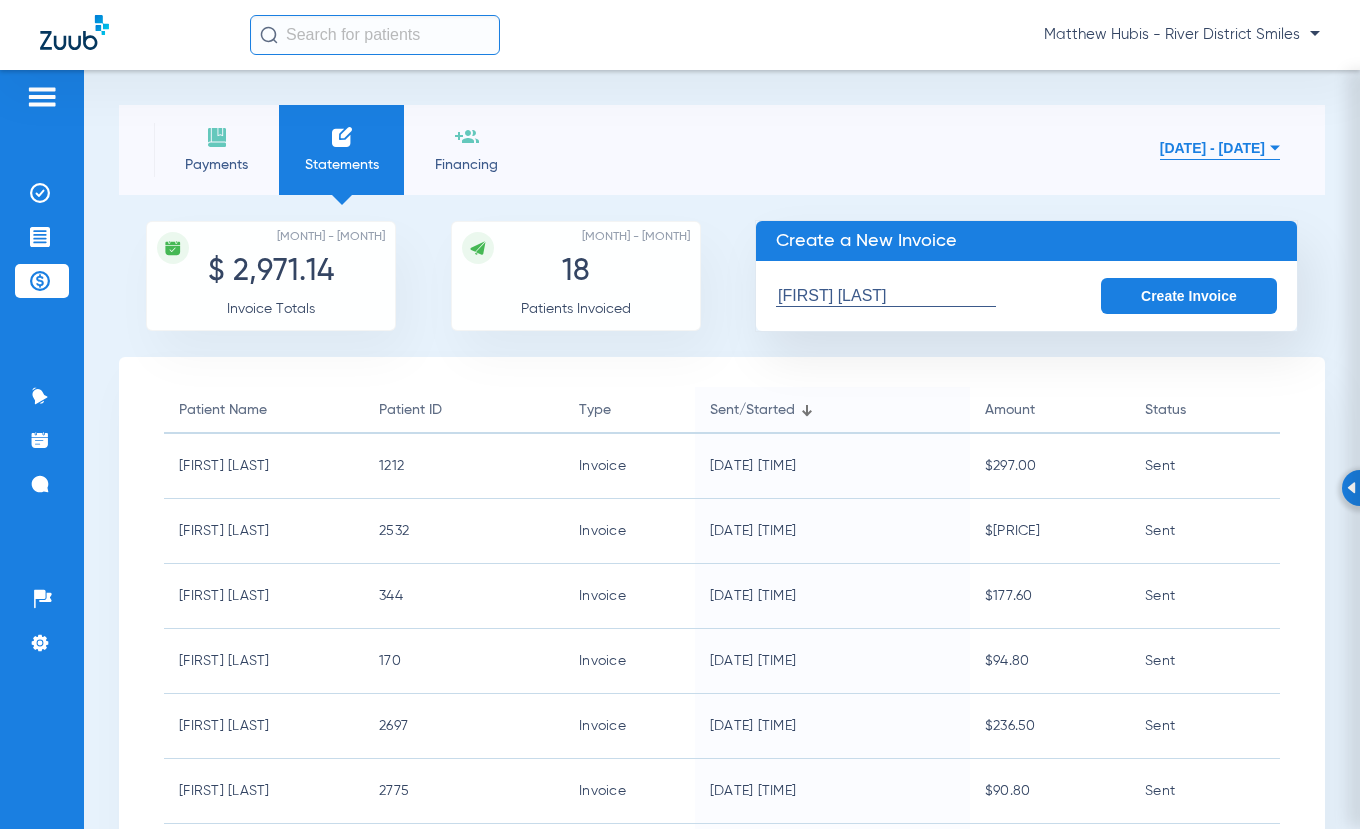 click on "Create Invoice" 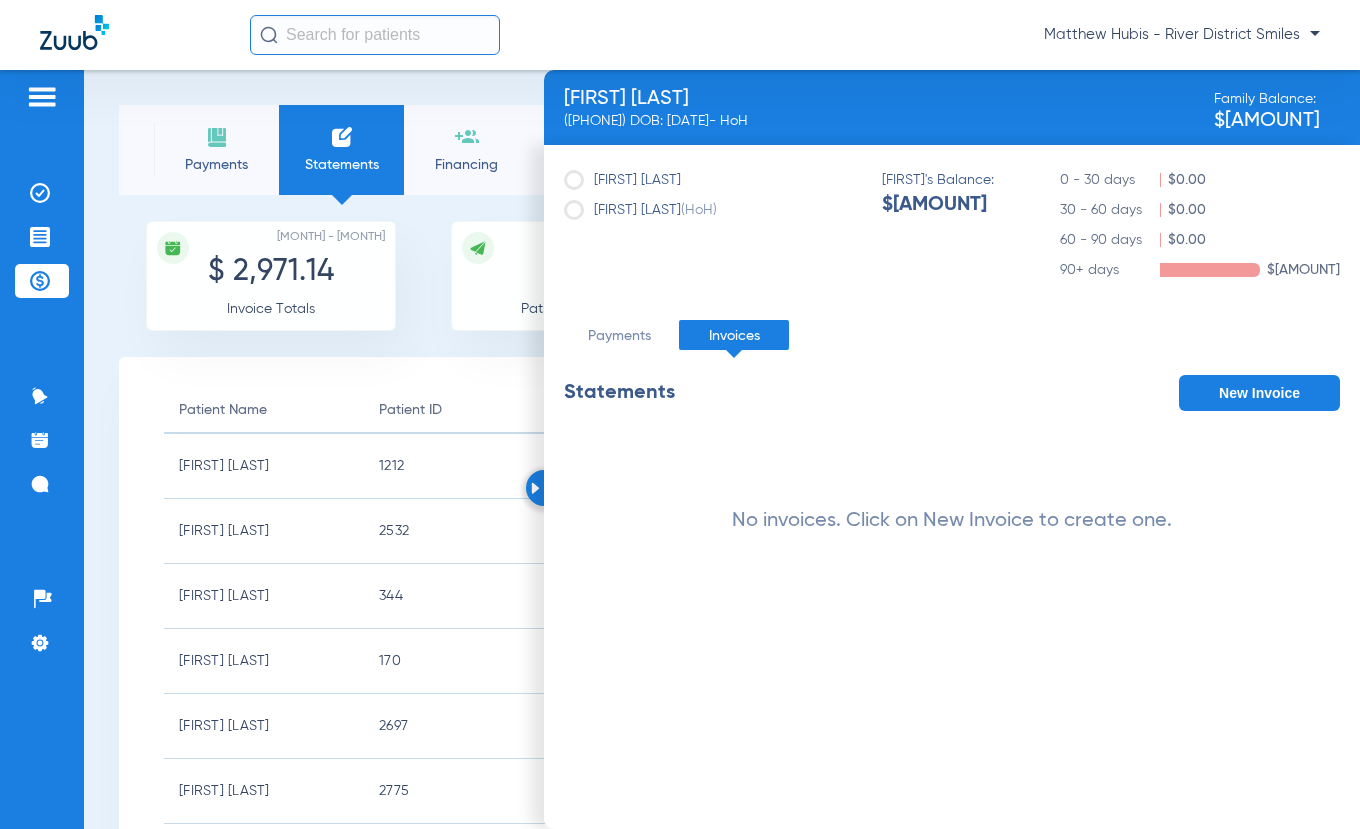 click on "New Invoice" 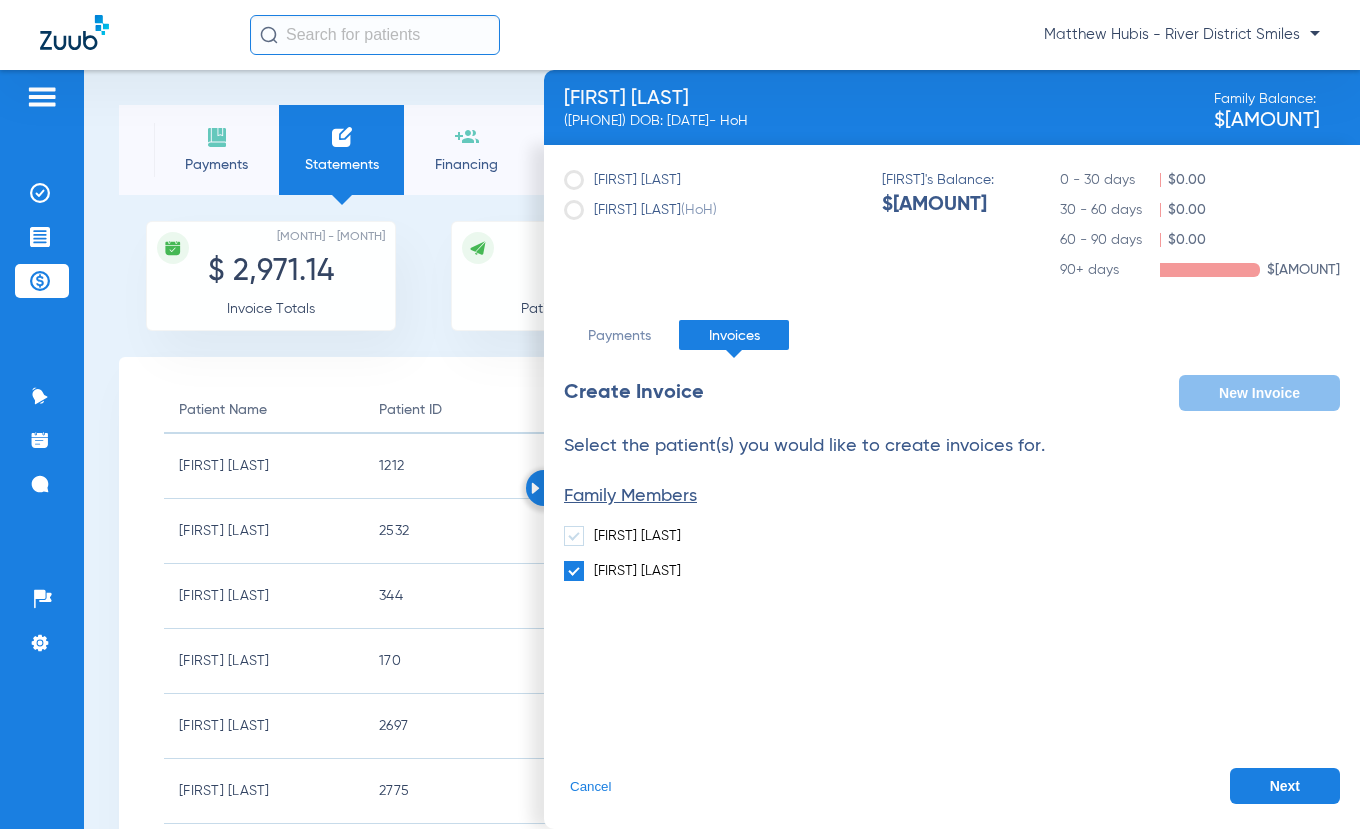 click on "Next" 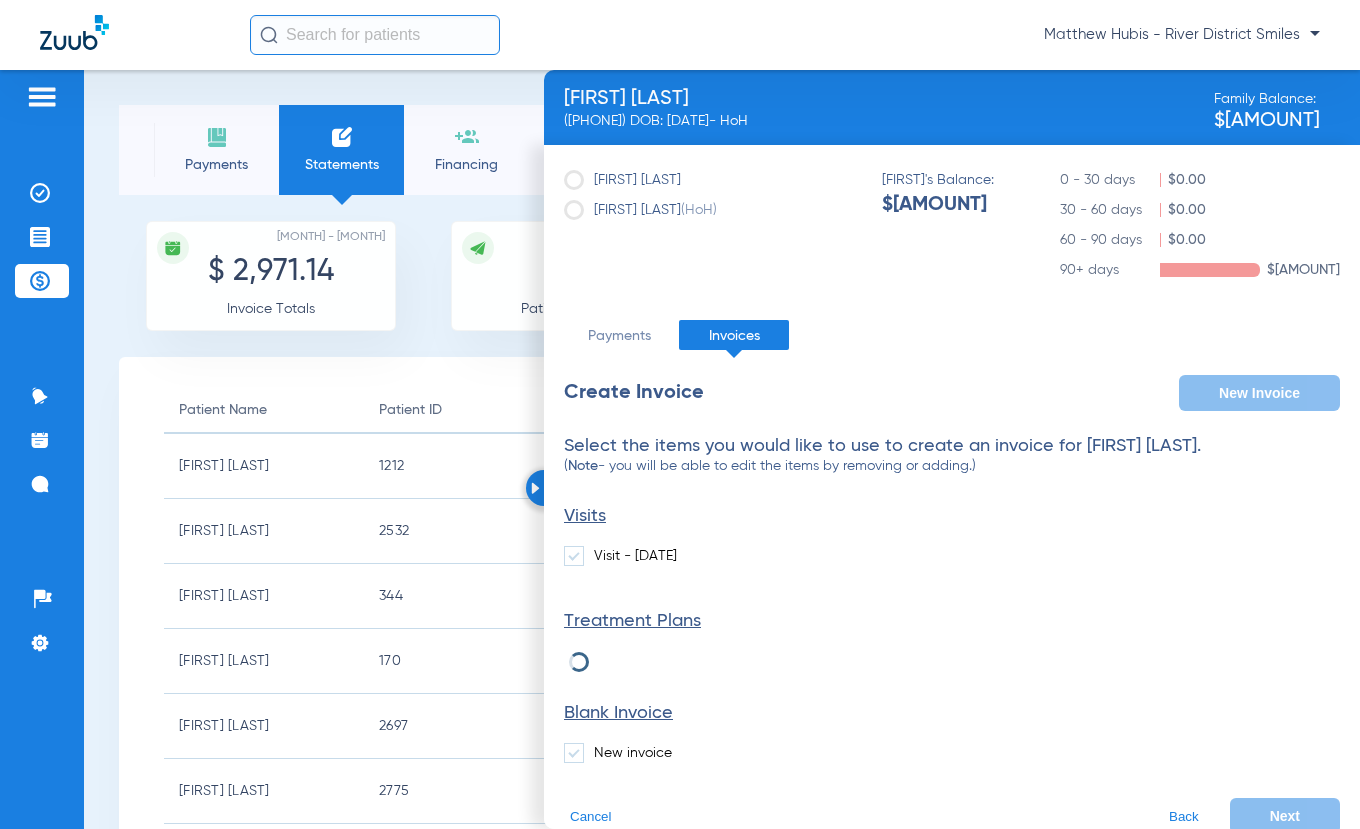 scroll, scrollTop: 30, scrollLeft: 0, axis: vertical 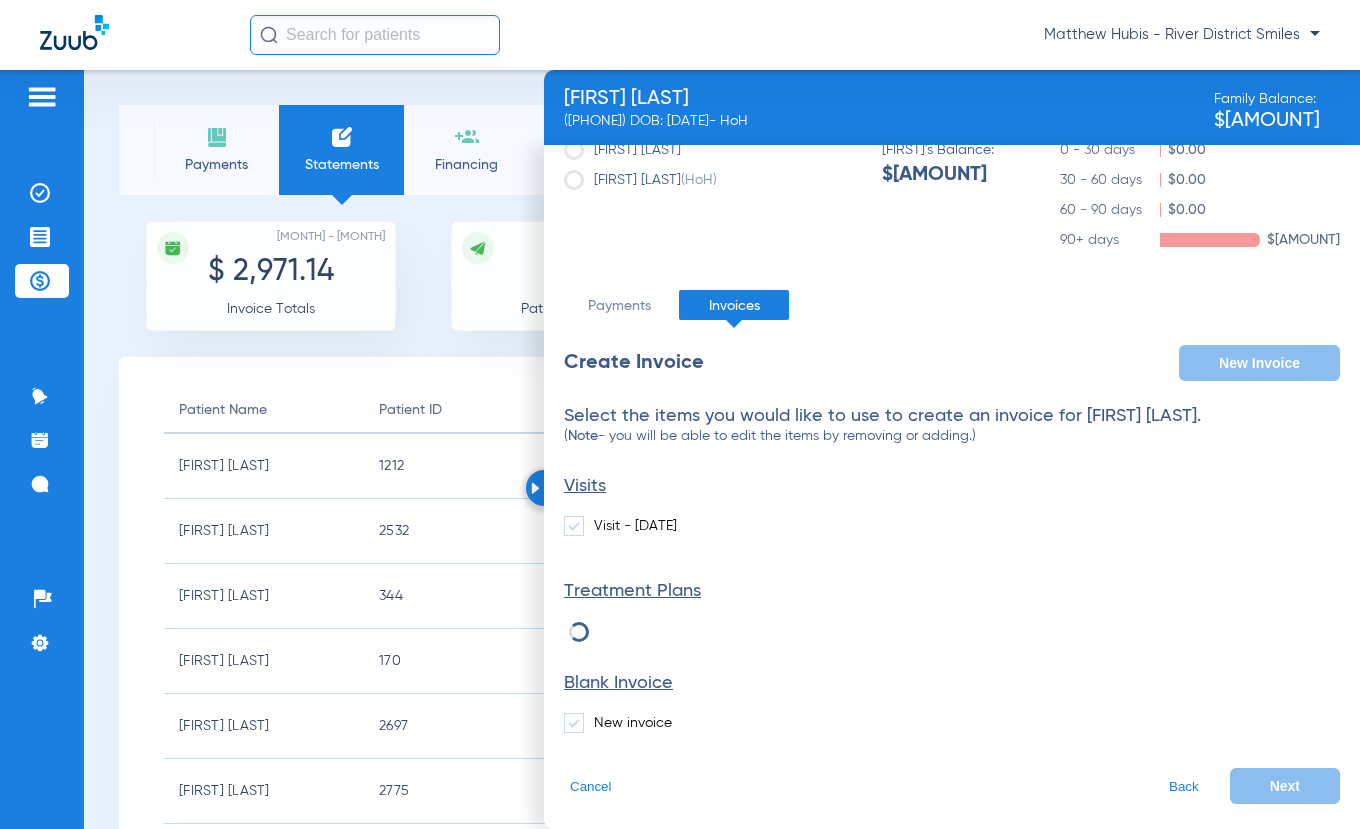 click 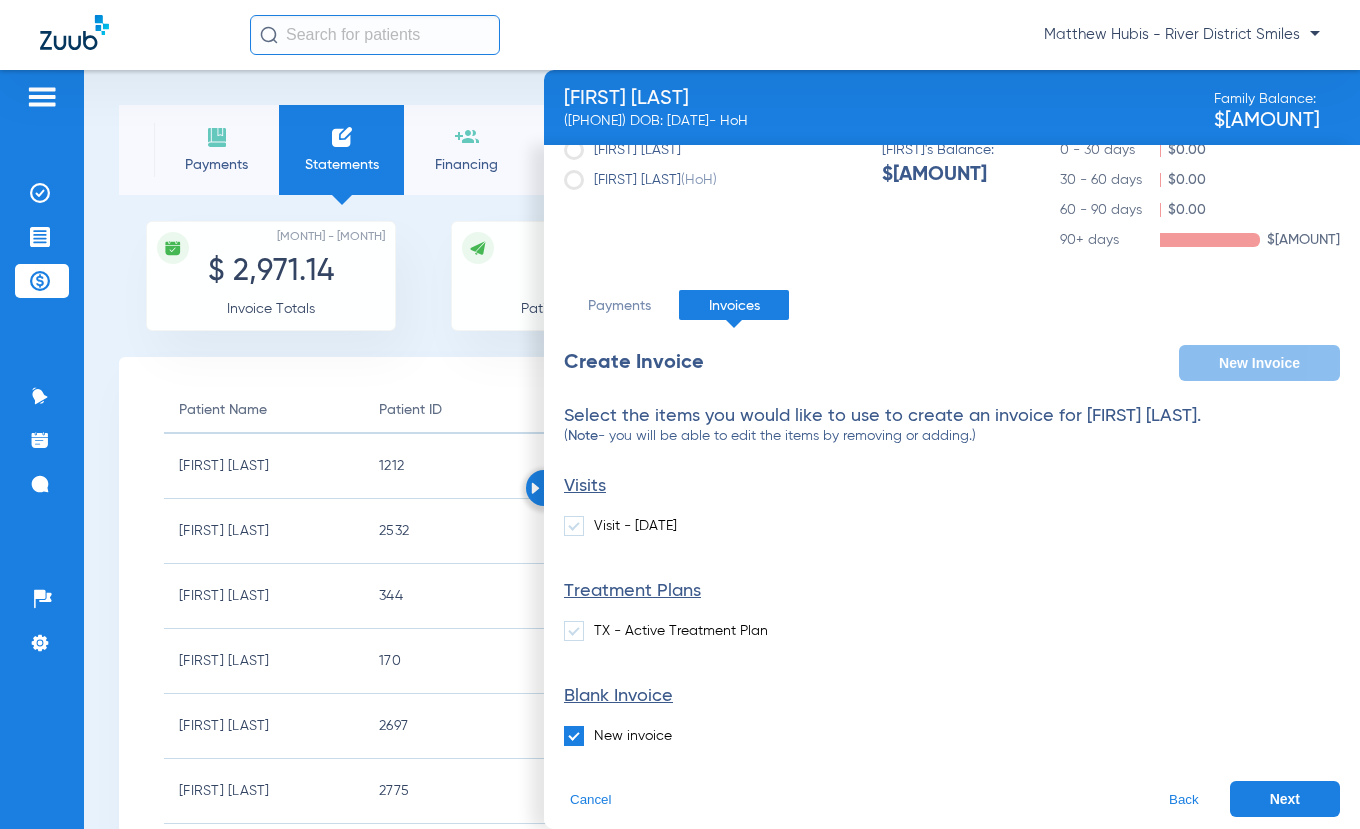 click on "Next" 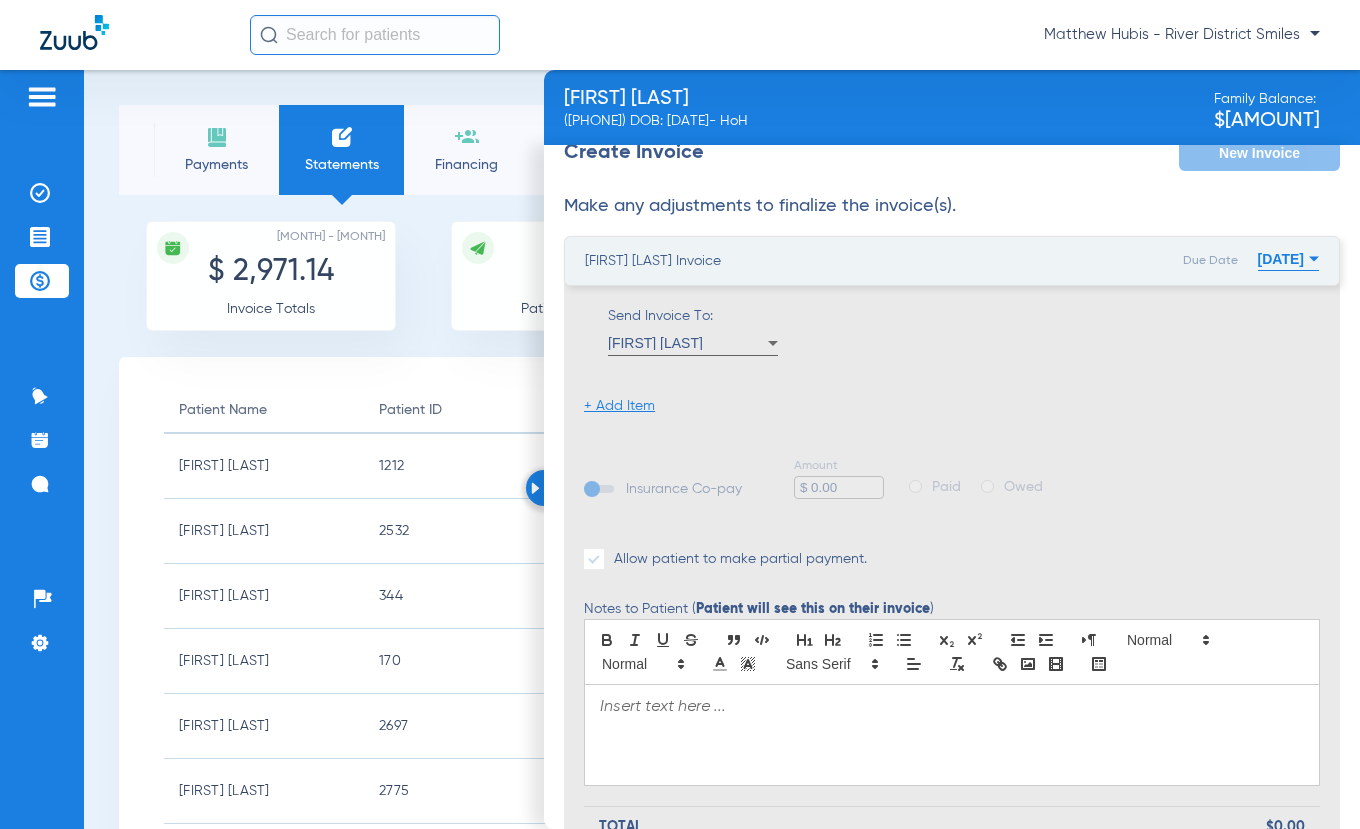 scroll, scrollTop: 348, scrollLeft: 0, axis: vertical 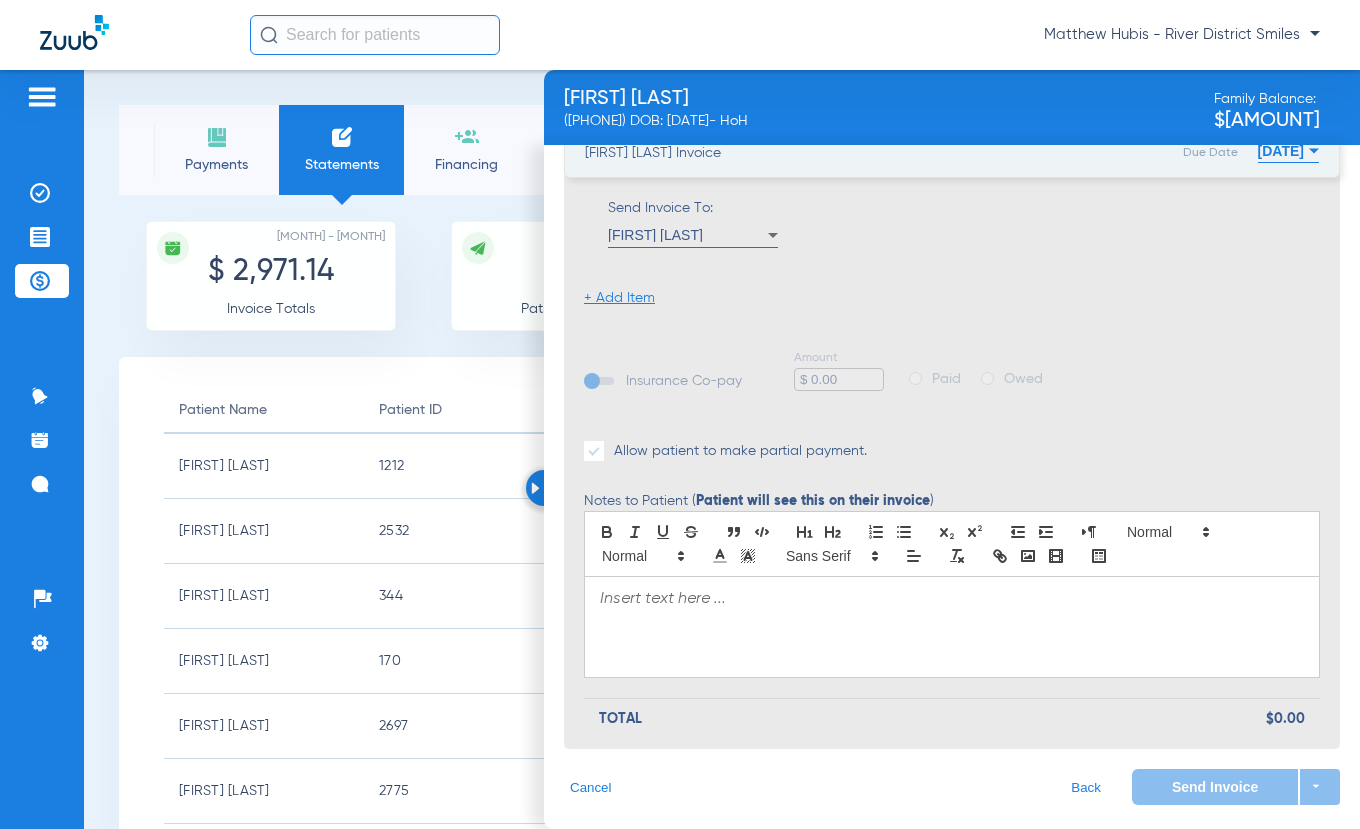 click on "+ Add Item" 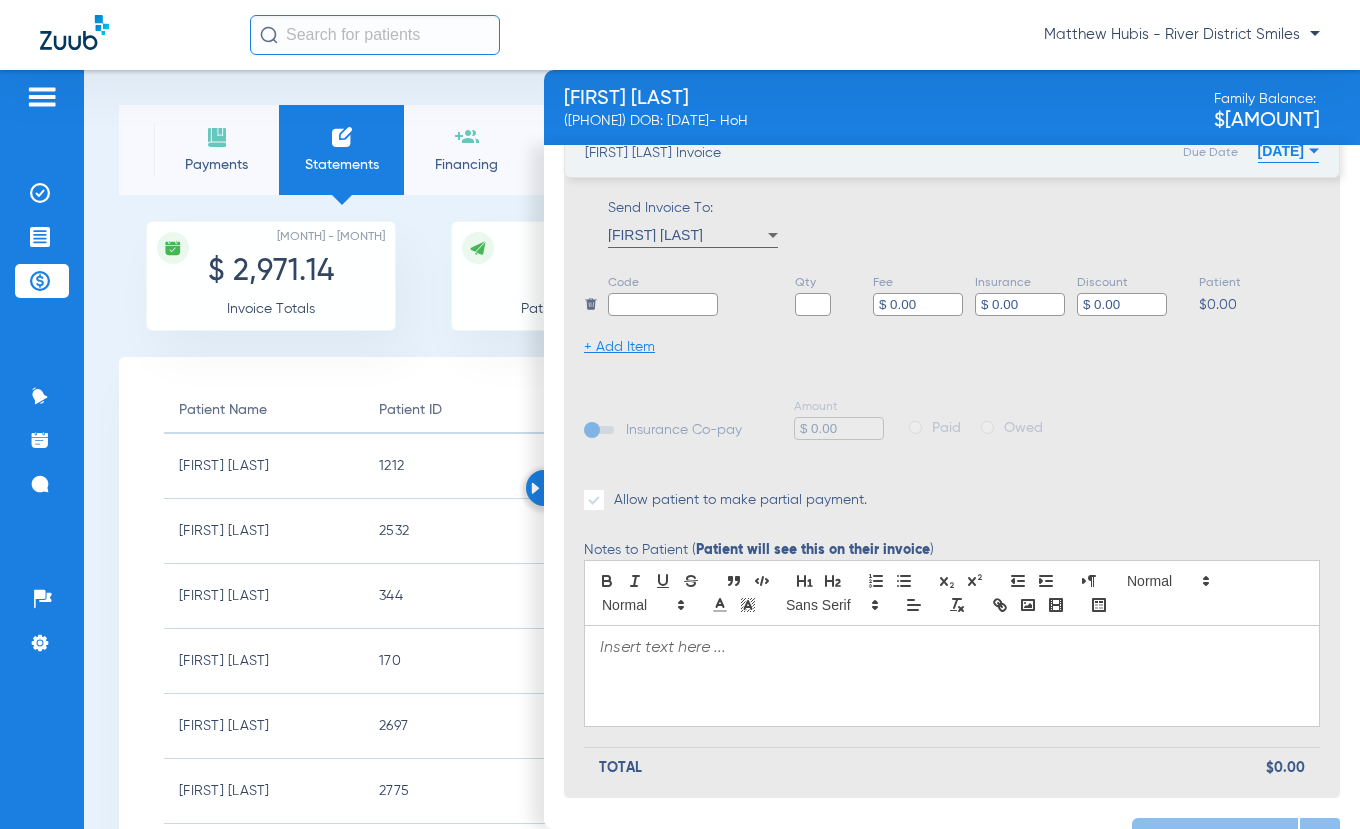 click 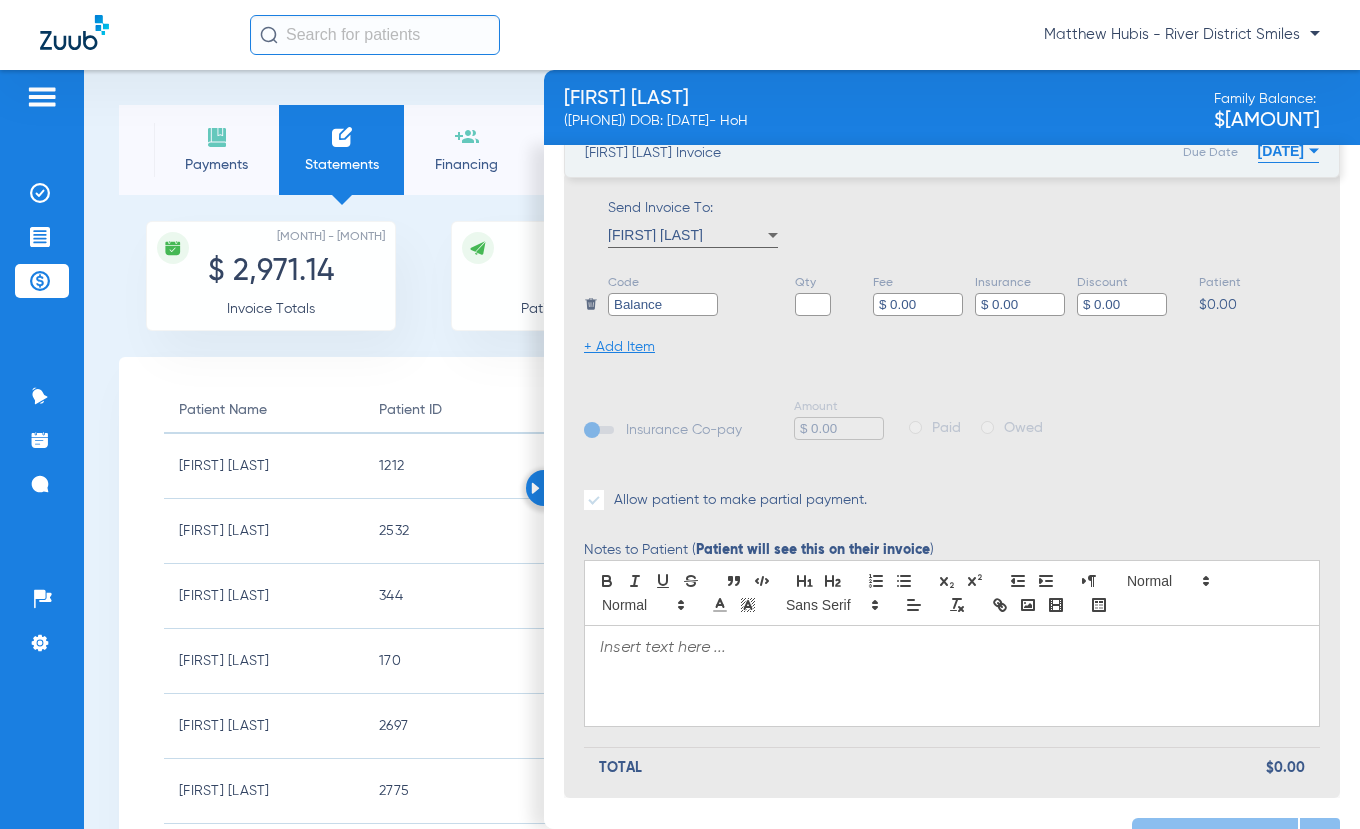 type on "Balance" 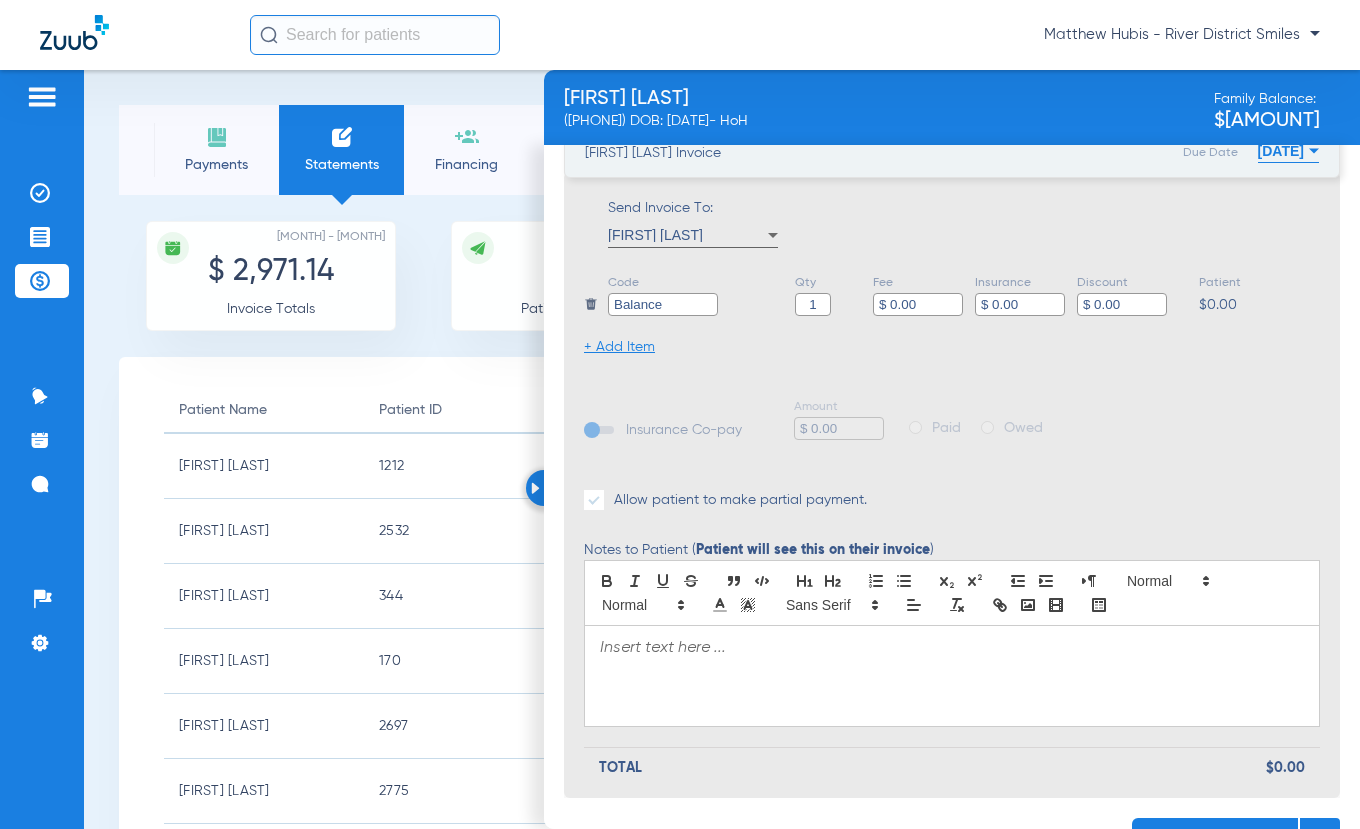 type on "1" 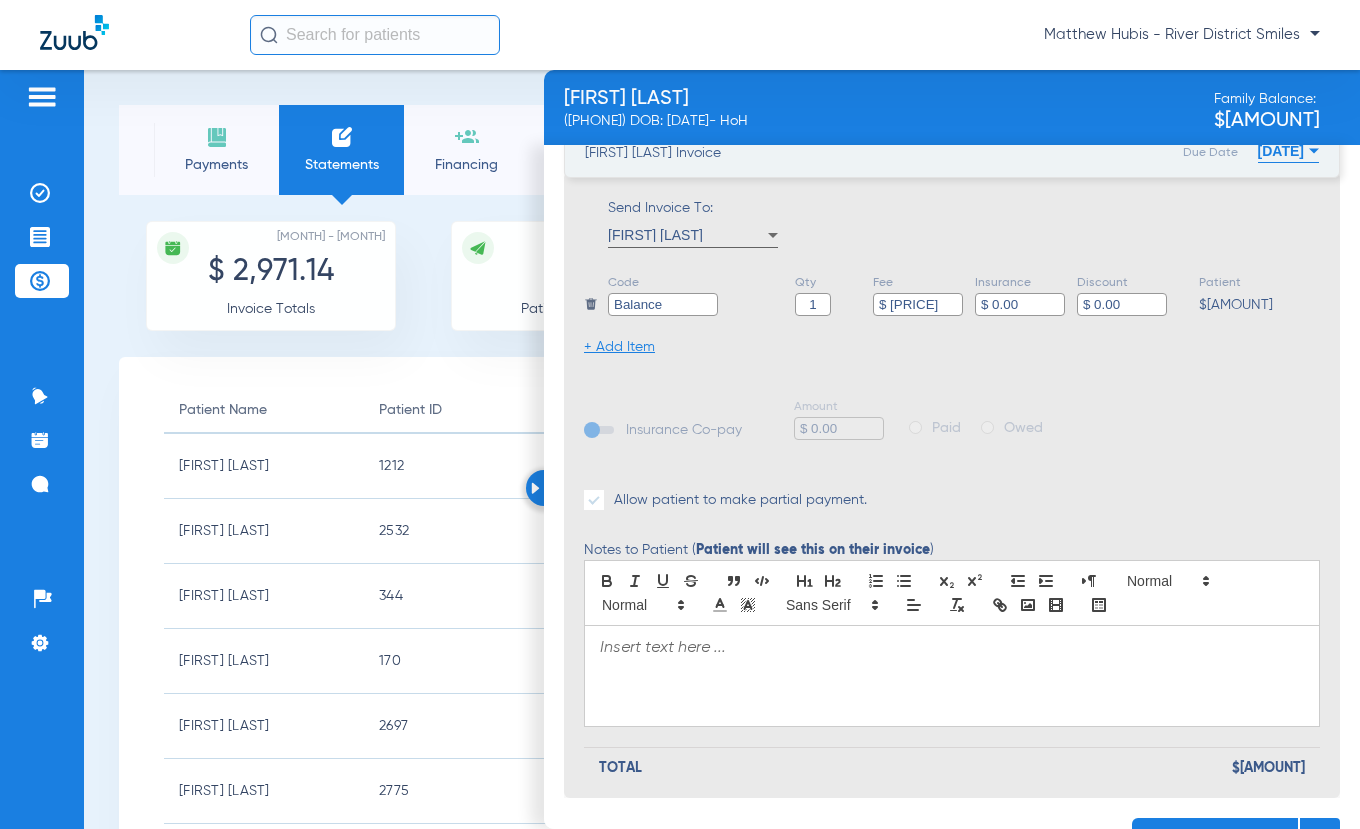 type on "$ 103.00" 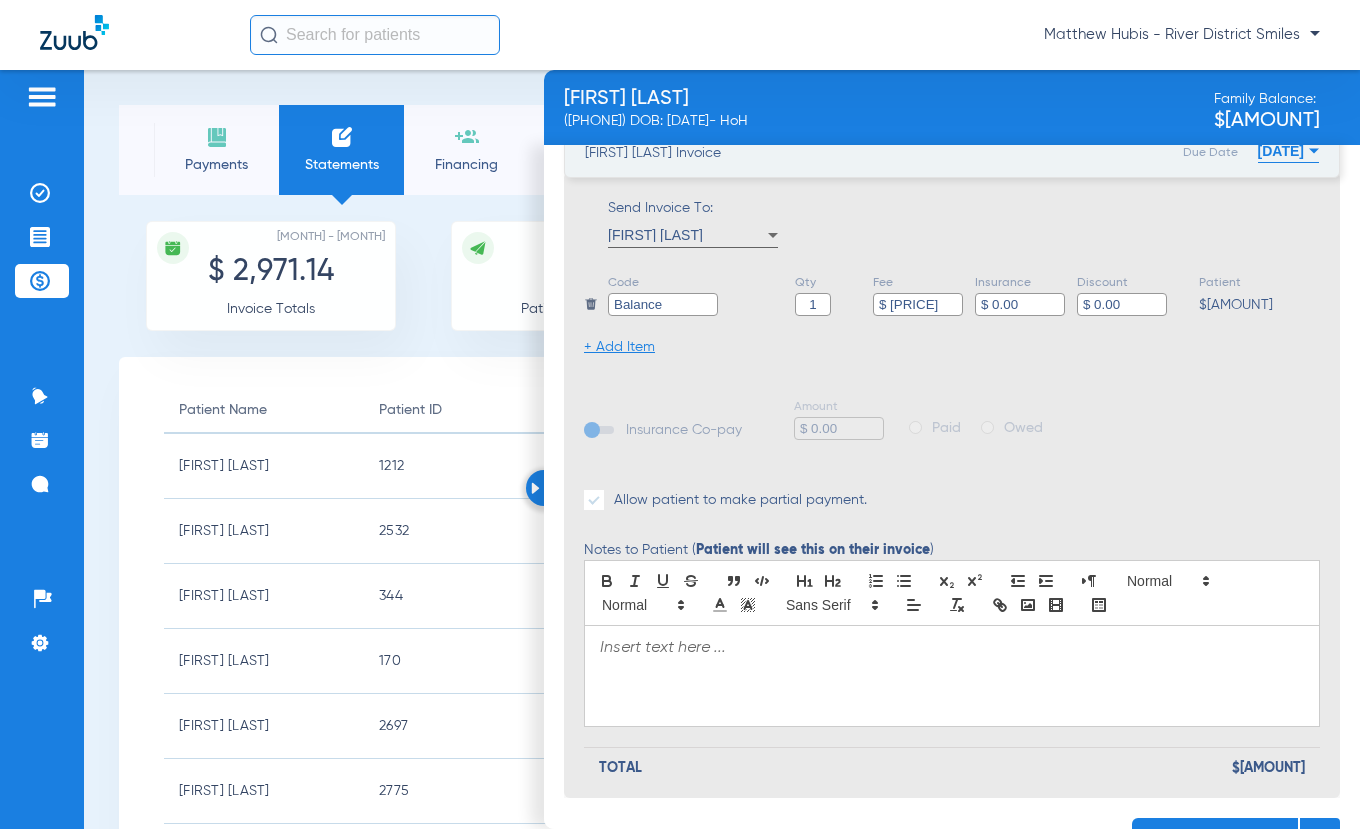 type 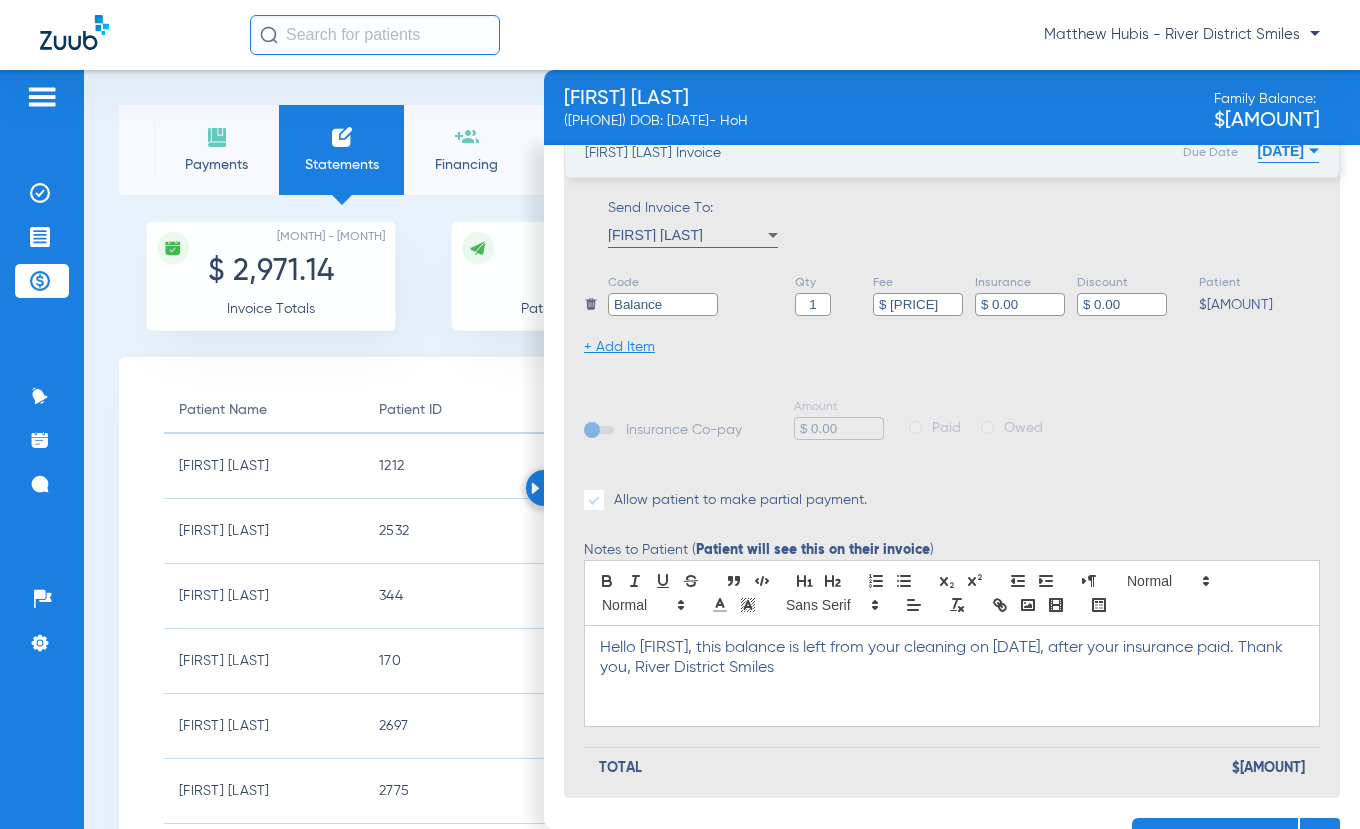 click on "Payments" 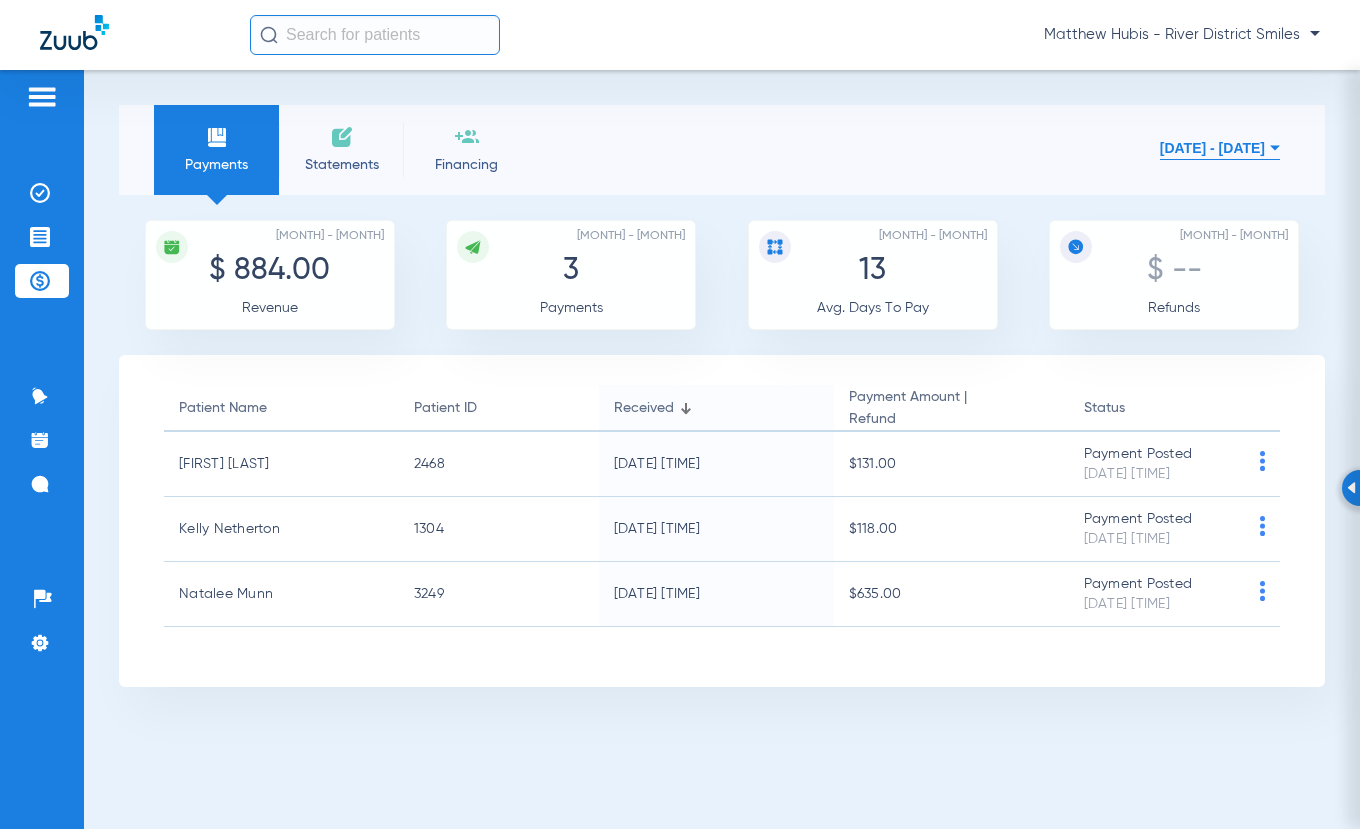 click on "Statements" 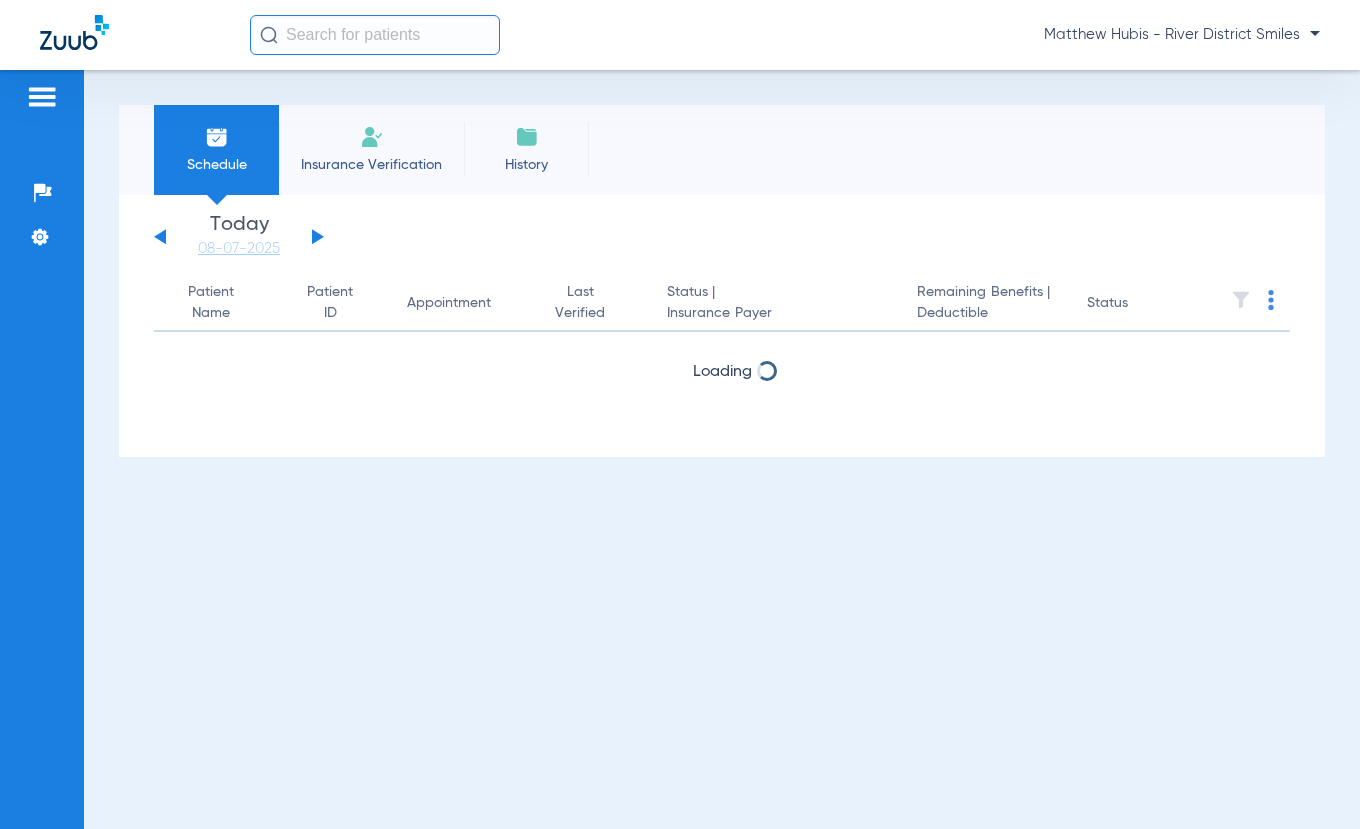 scroll, scrollTop: 0, scrollLeft: 0, axis: both 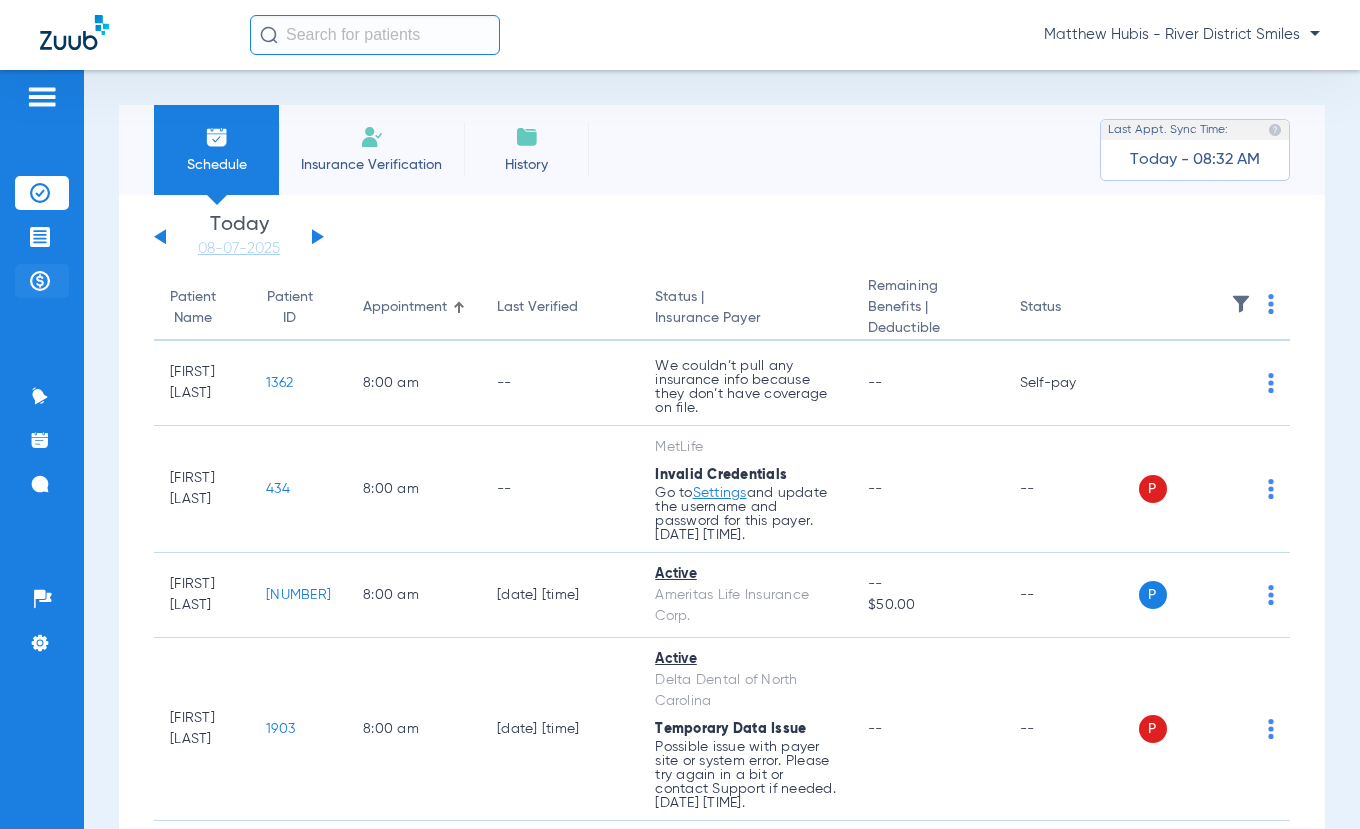 click 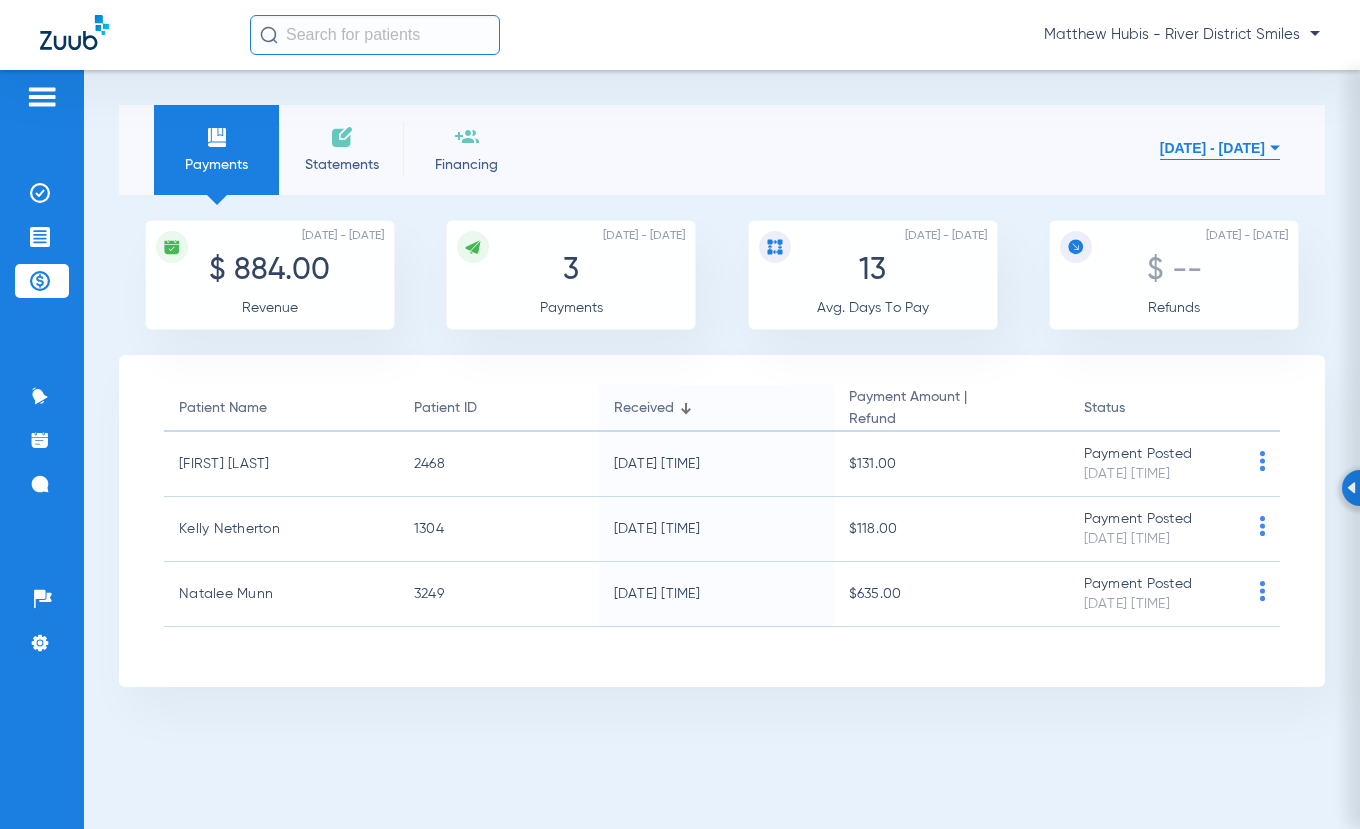 click on "Statements" 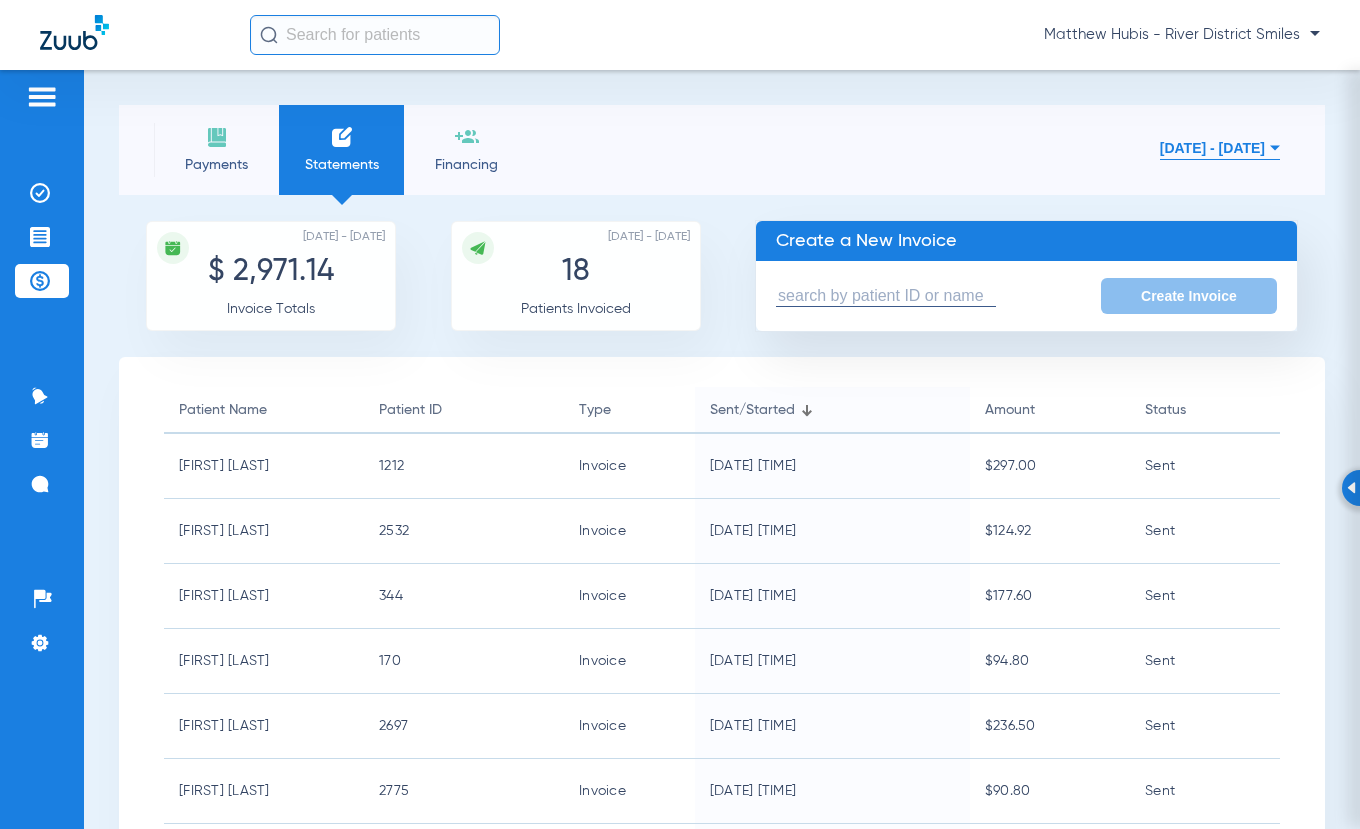 click on "Create Invoice" 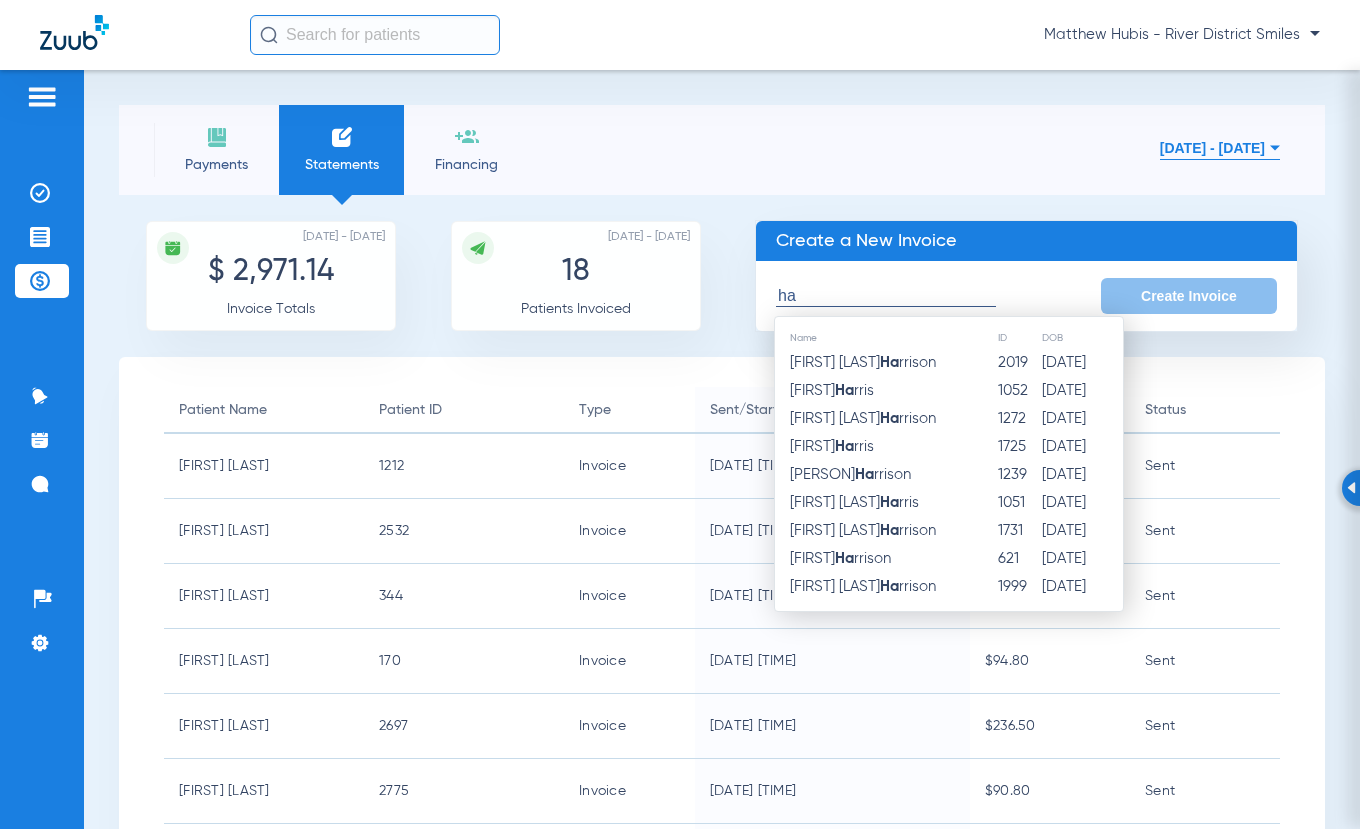 type on "h" 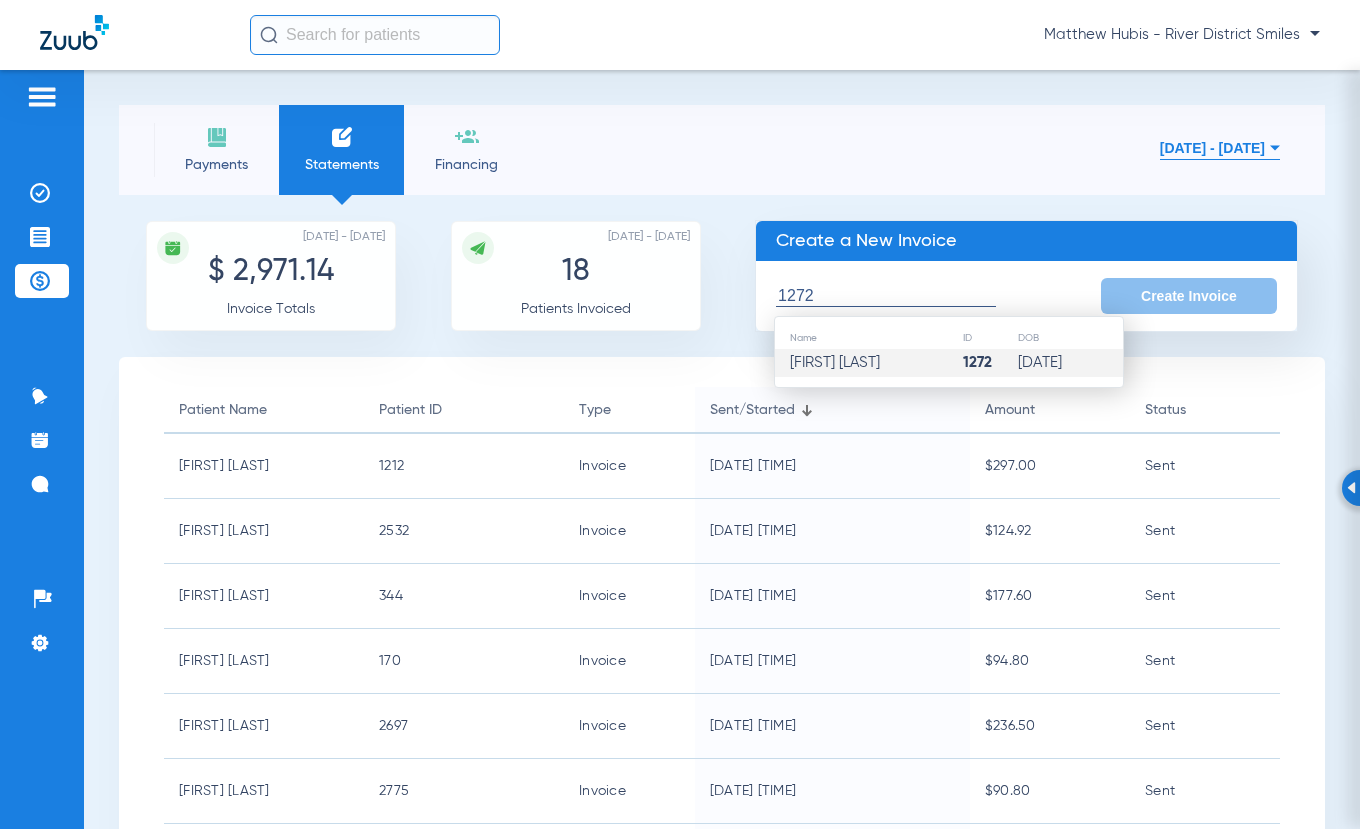 click on "[FIRST] [LAST]" 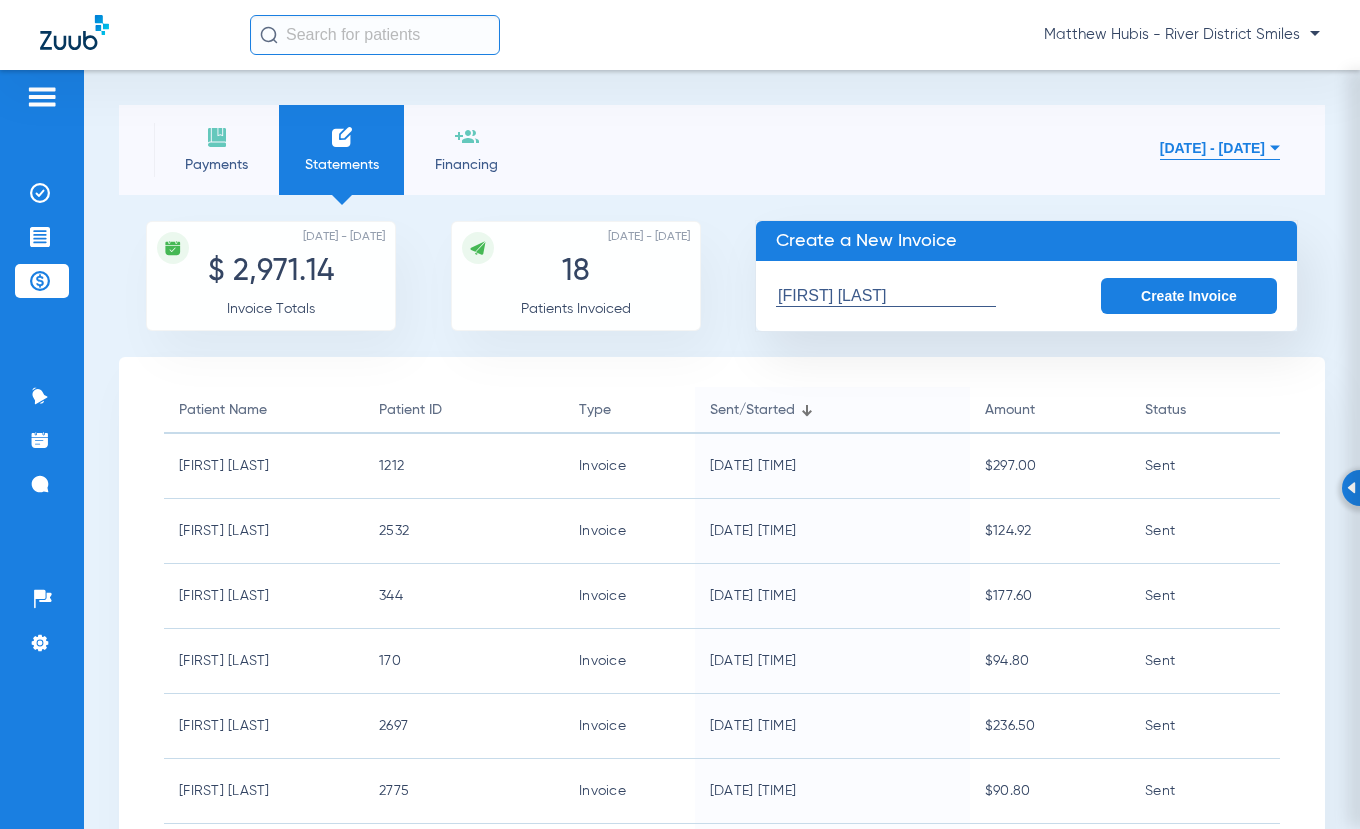 click on "Create Invoice" 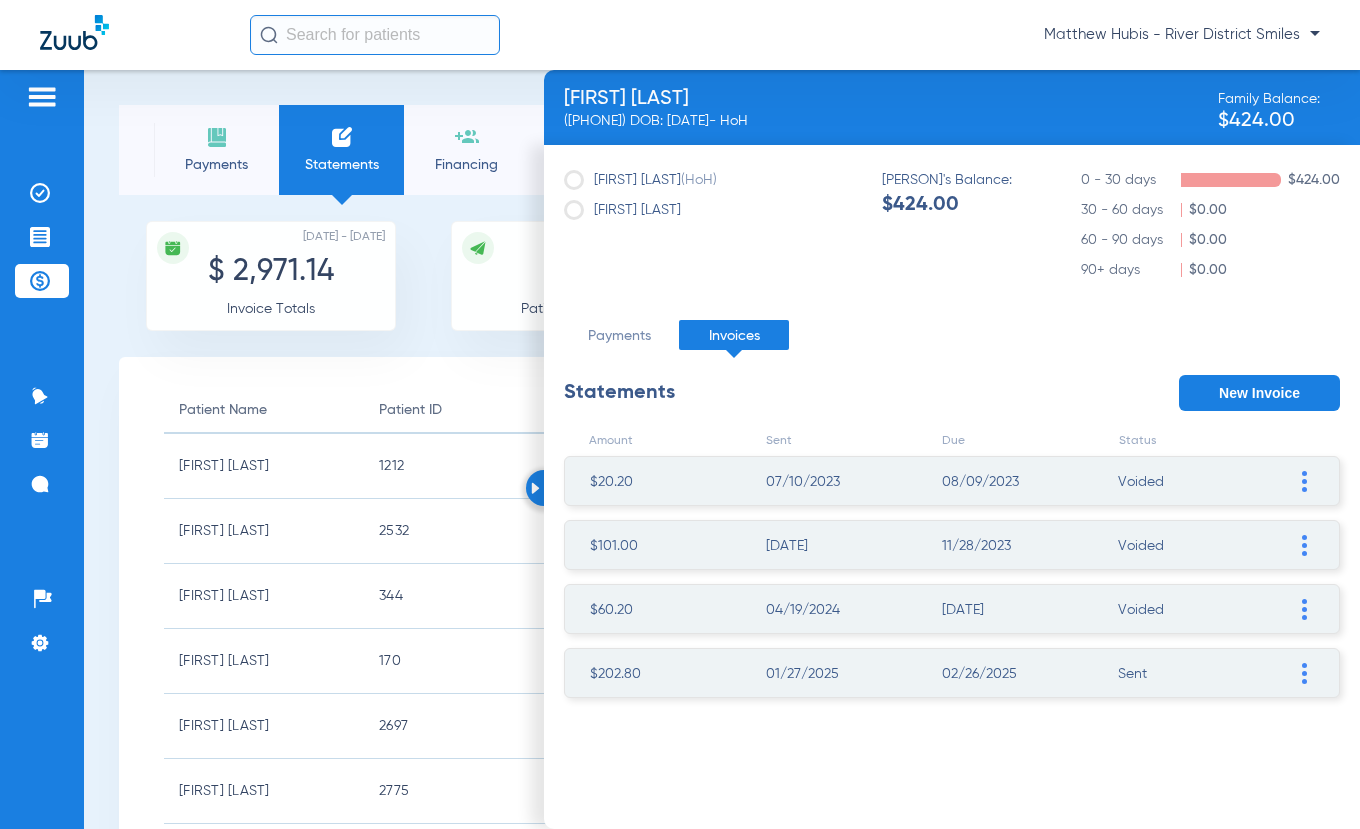 click 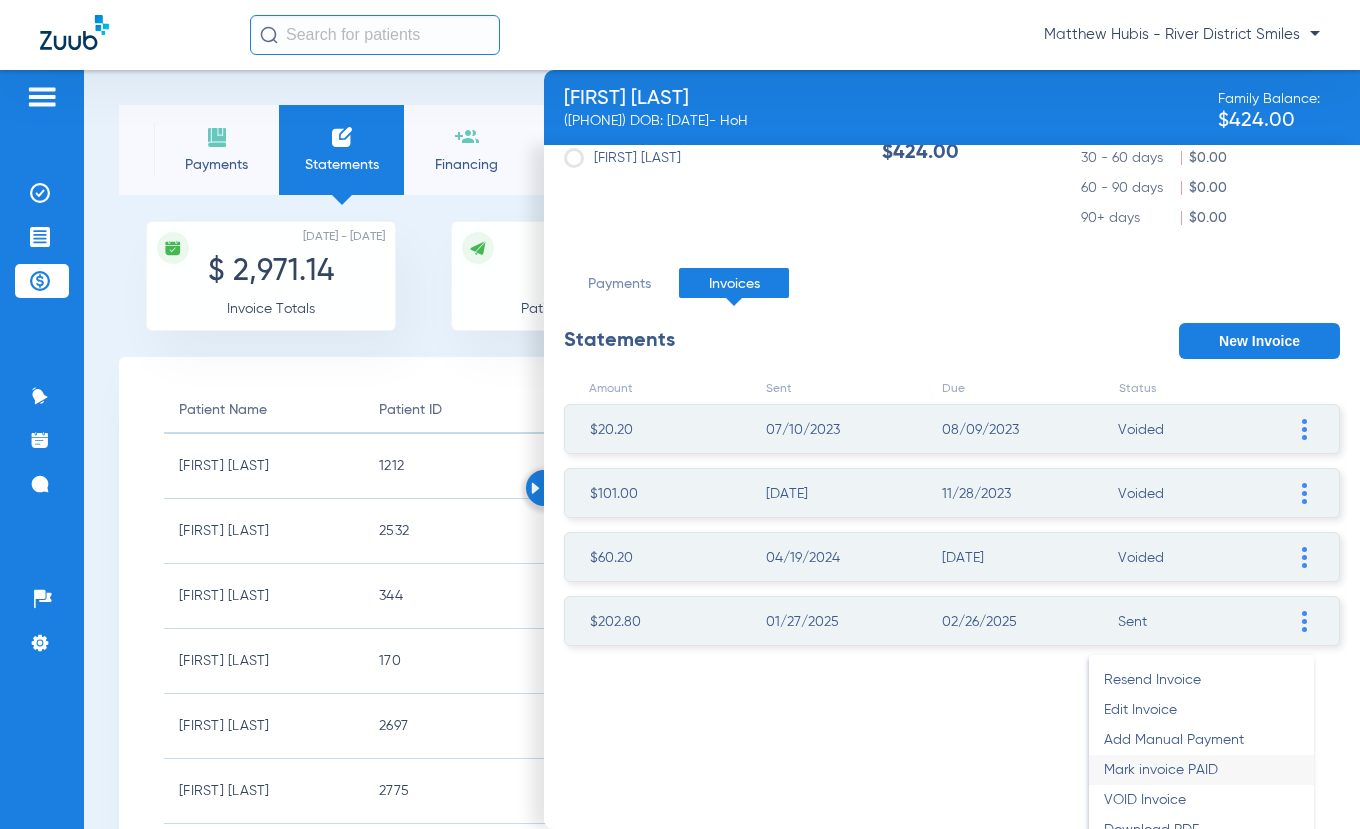scroll, scrollTop: 78, scrollLeft: 0, axis: vertical 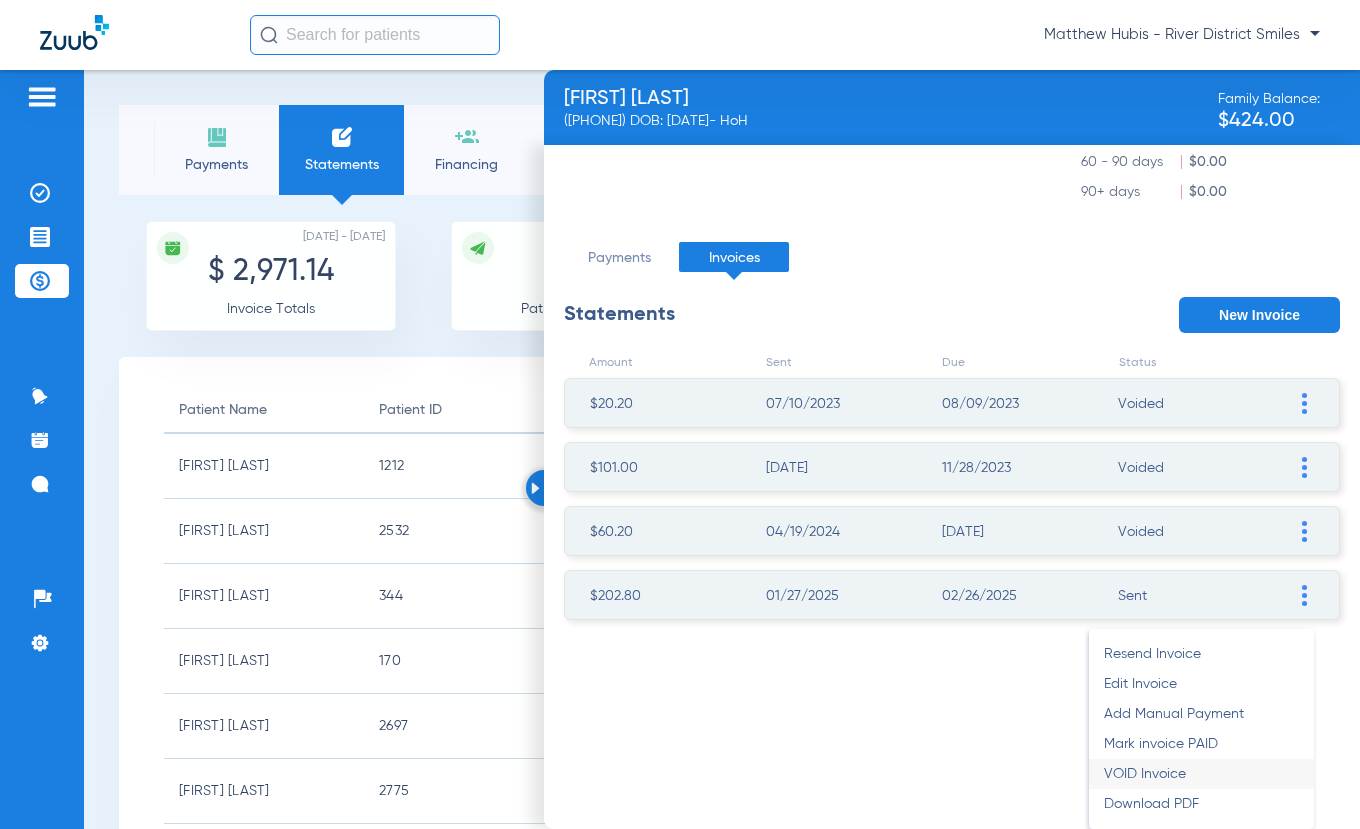 click on "VOID Invoice" 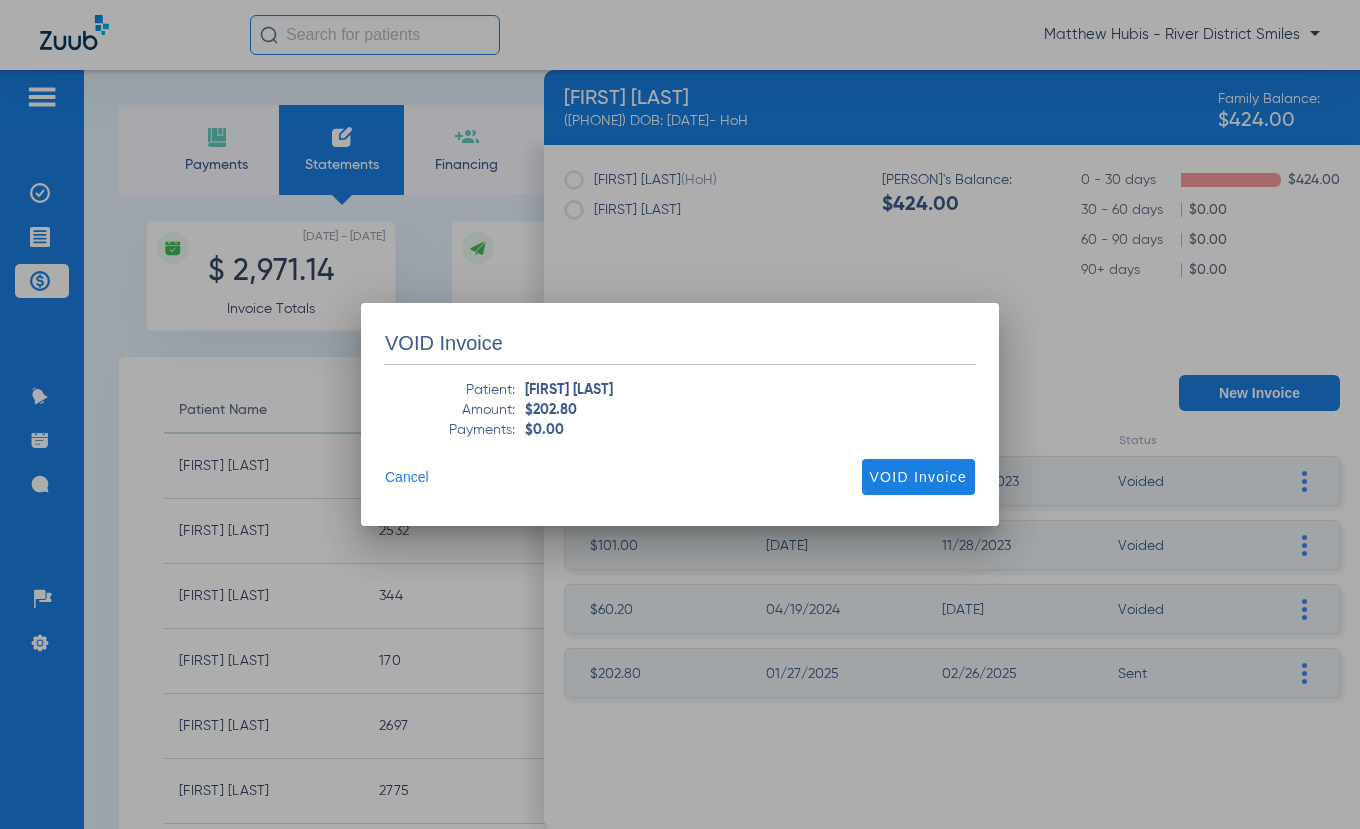 scroll, scrollTop: 0, scrollLeft: 0, axis: both 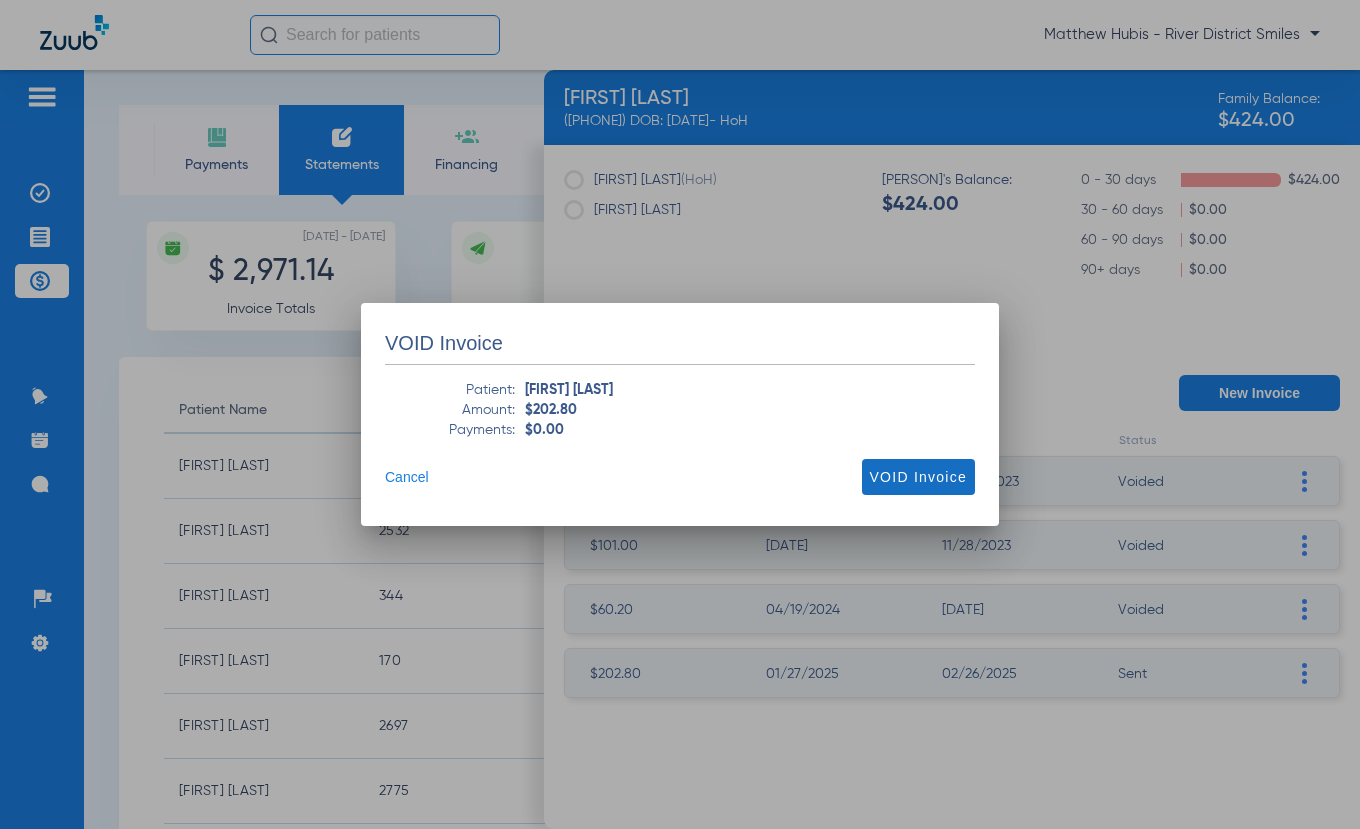 click on "VOID Invoice" at bounding box center (918, 477) 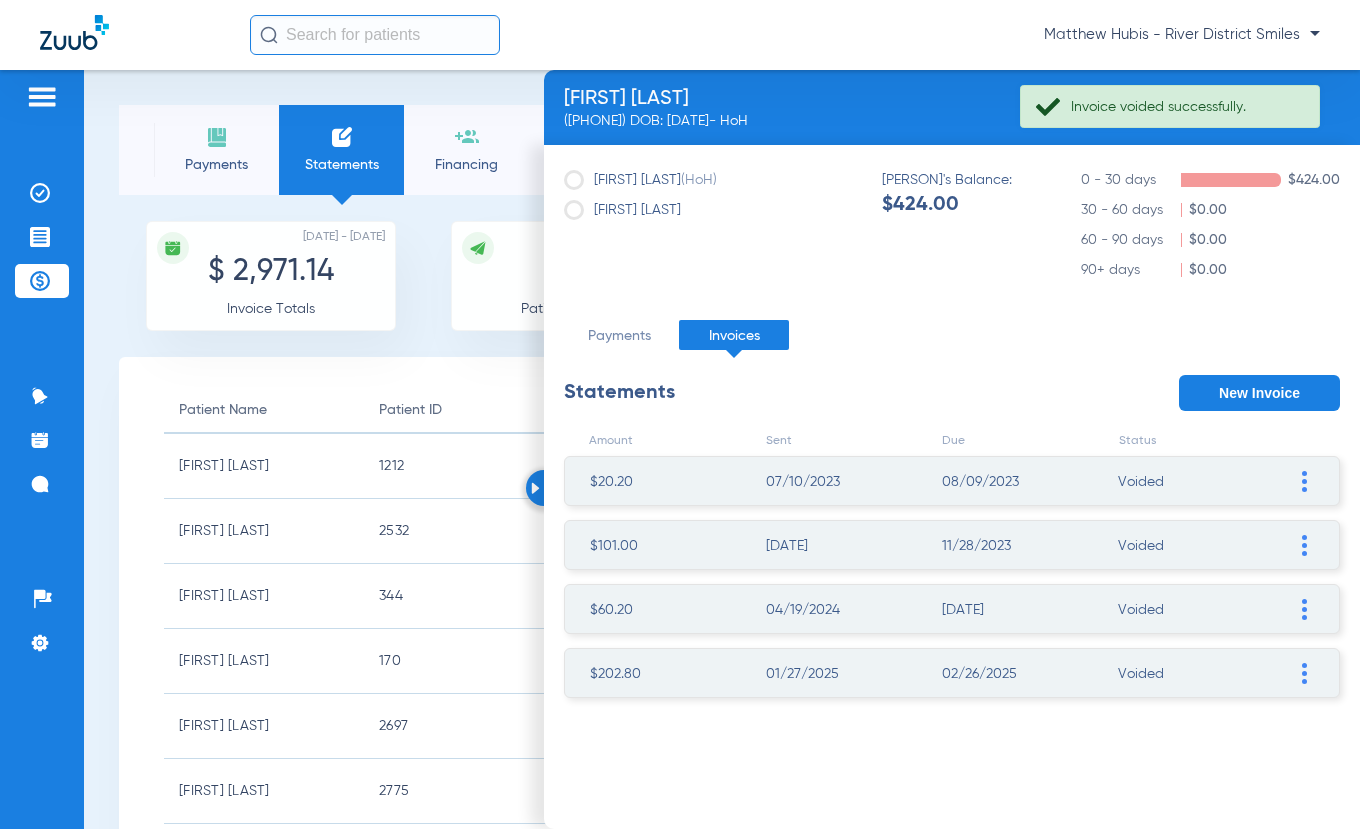 click on "New Invoice" 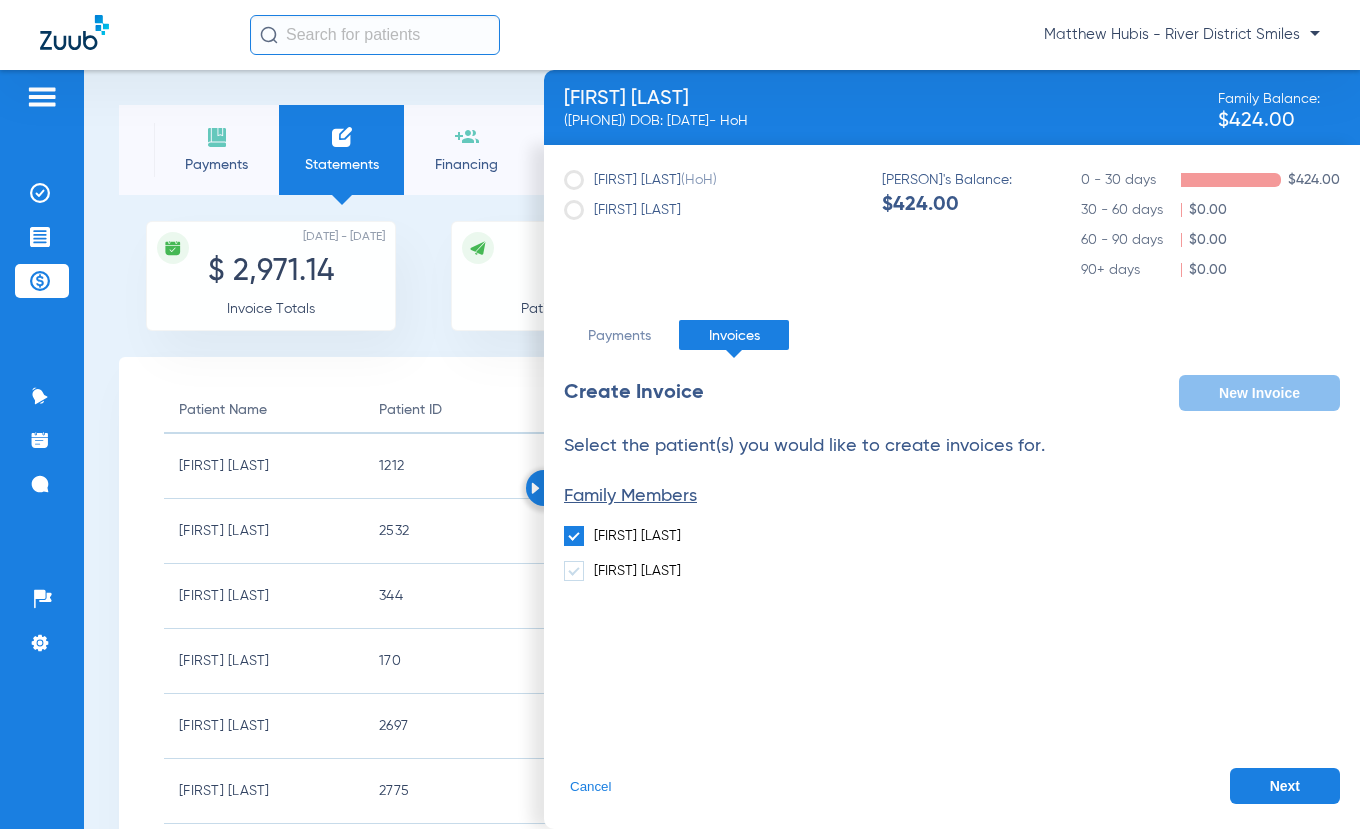 click on "Next" 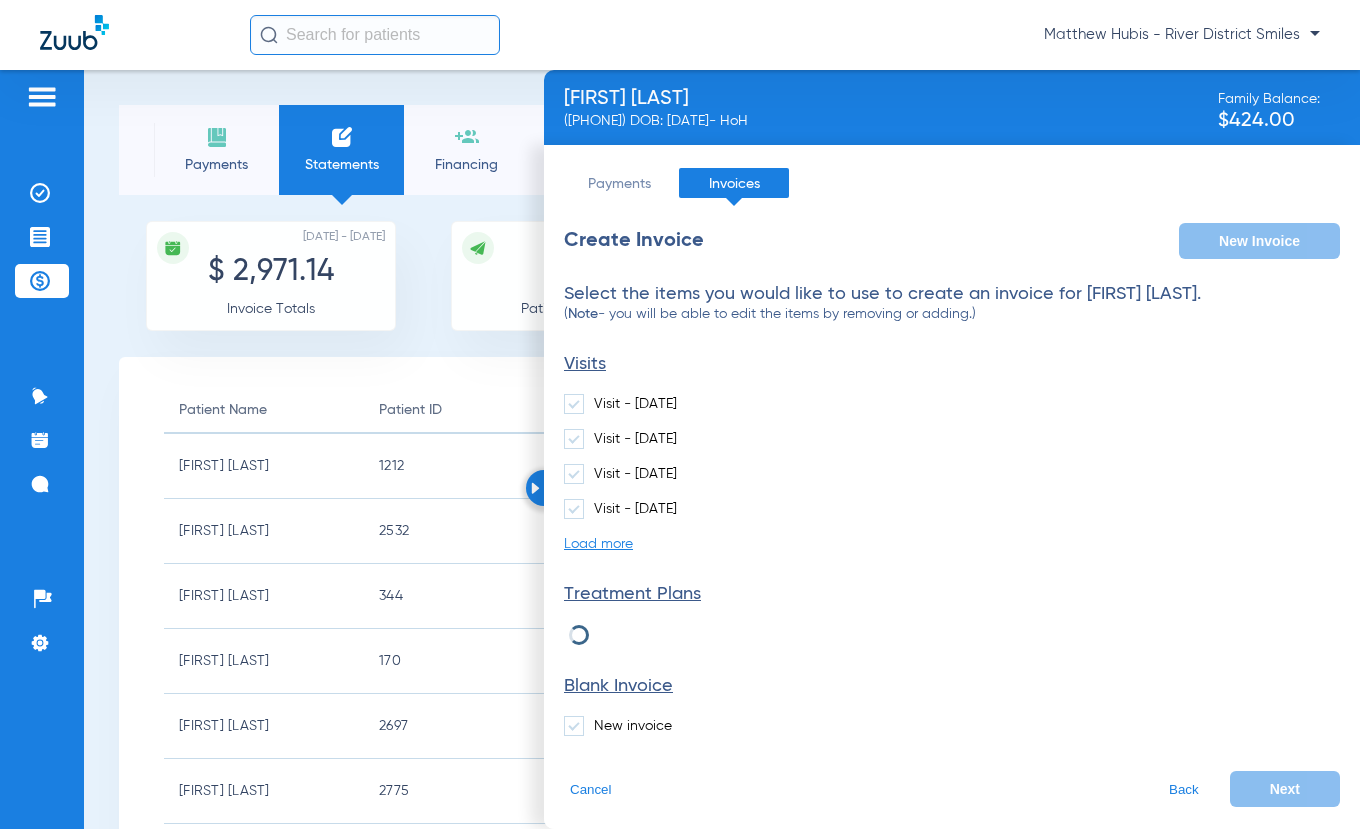 scroll, scrollTop: 155, scrollLeft: 0, axis: vertical 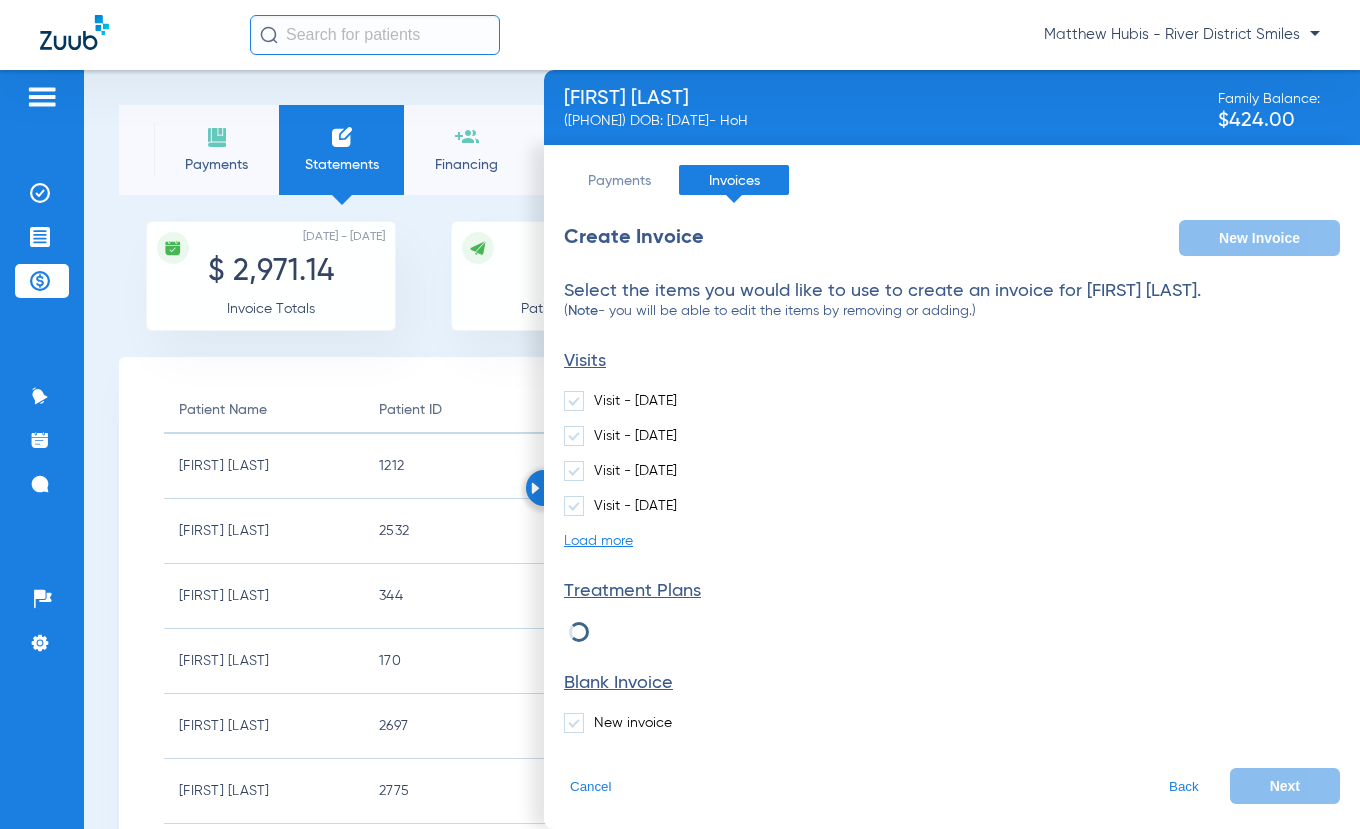 click 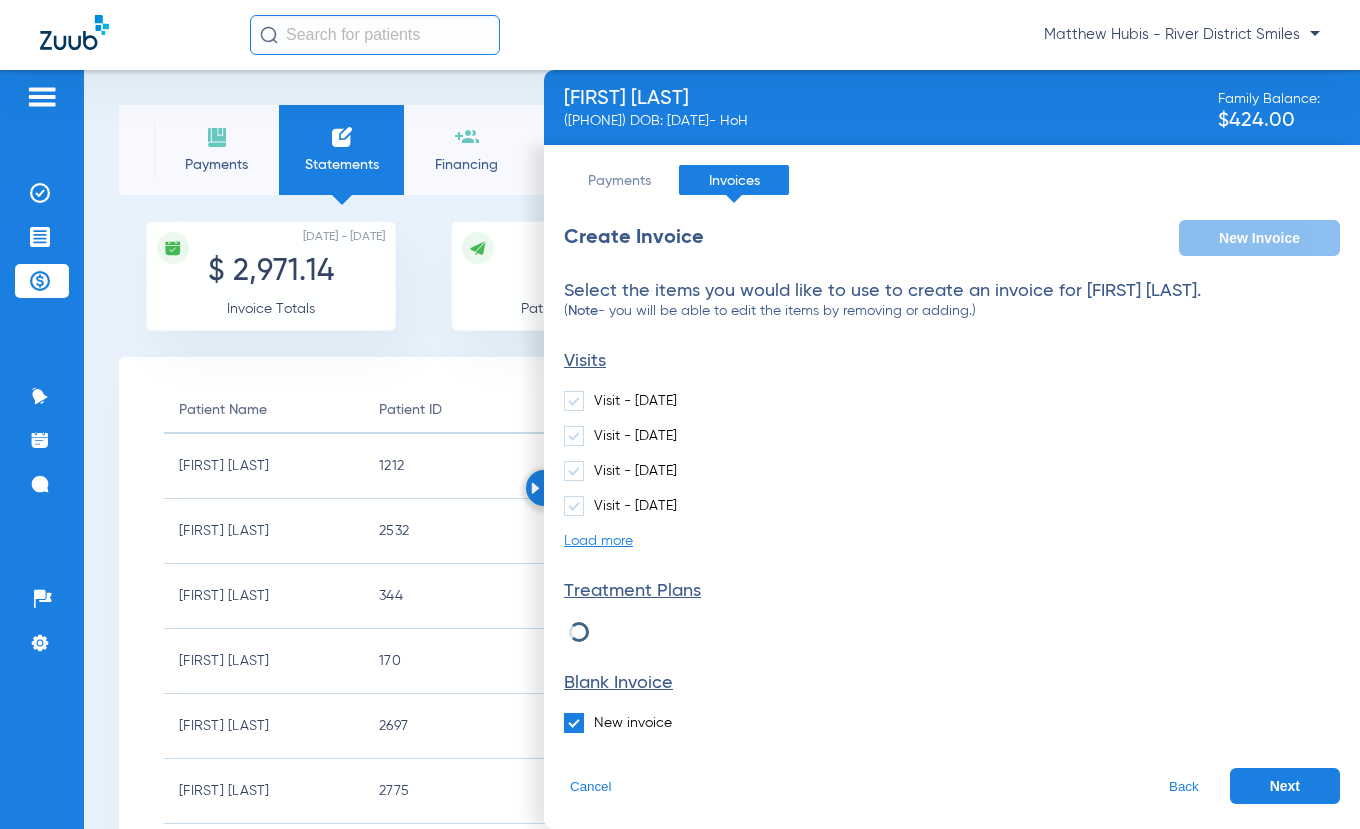 click on "Next" 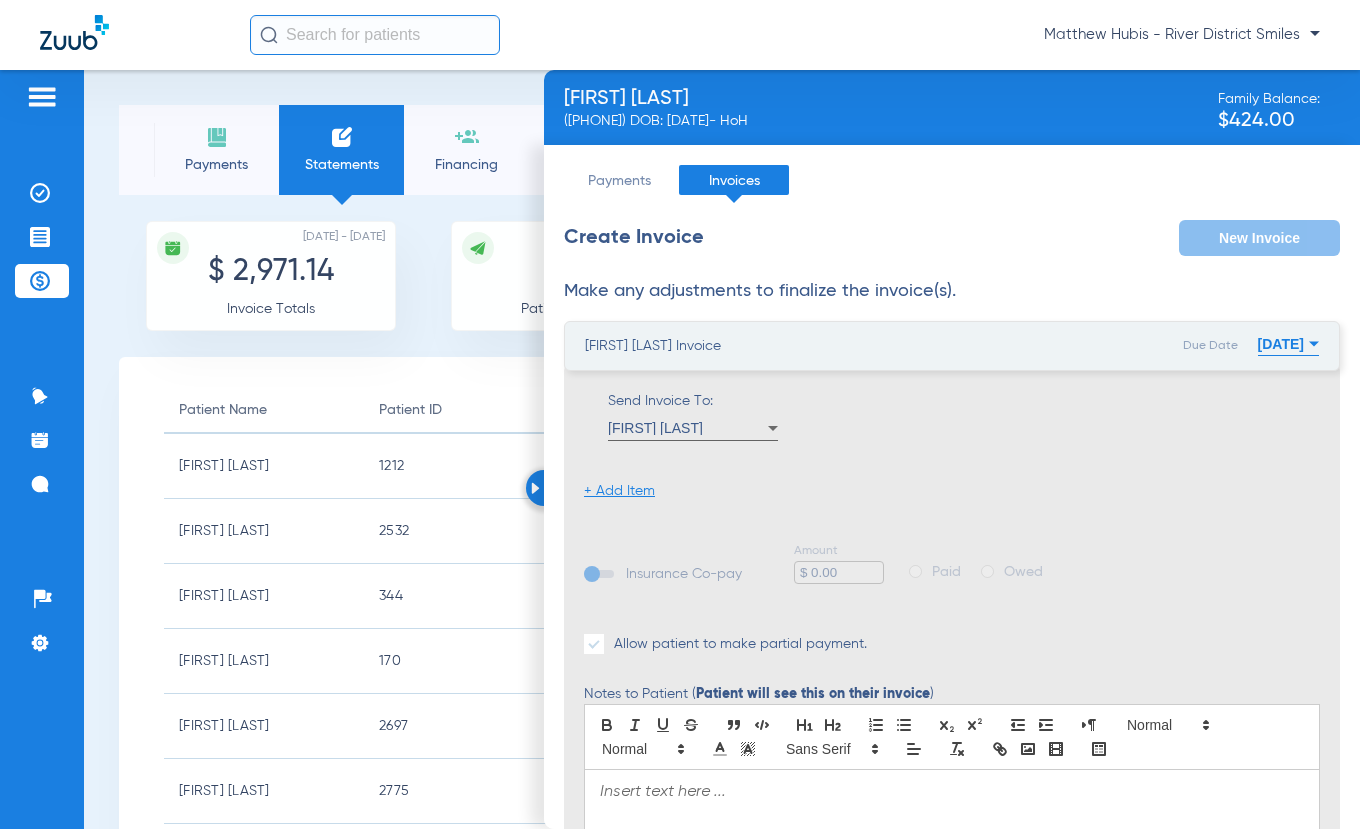 click on "+ Add Item" 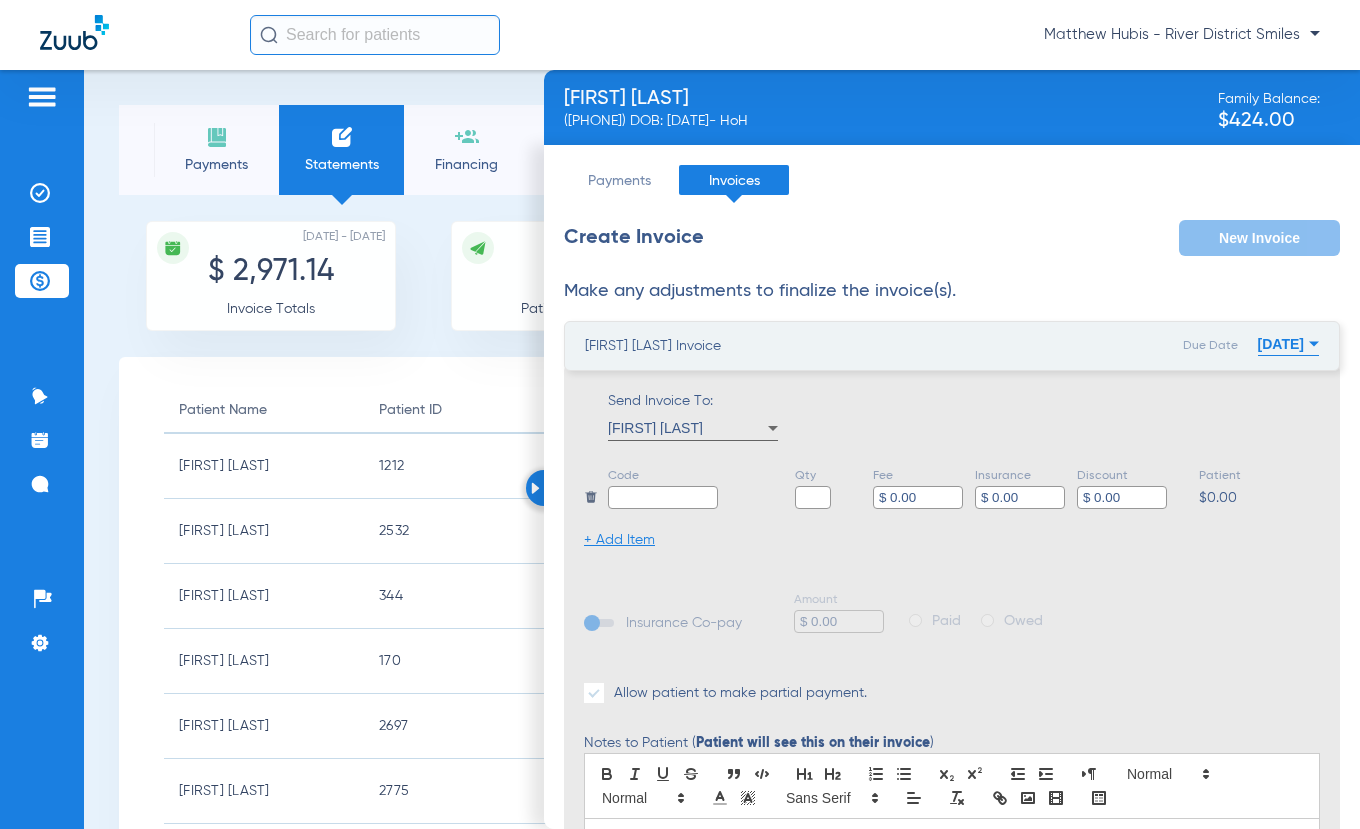 click 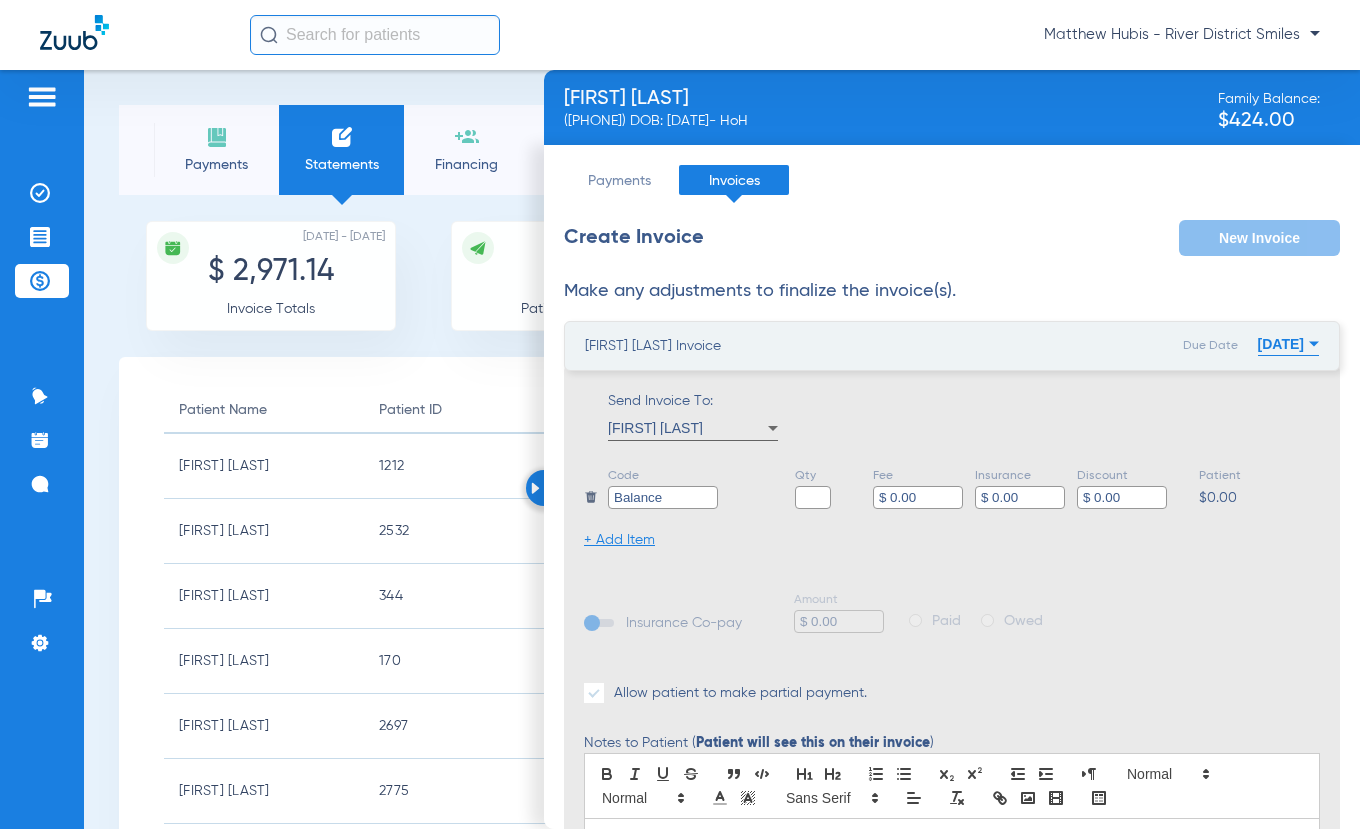 type on "Balance" 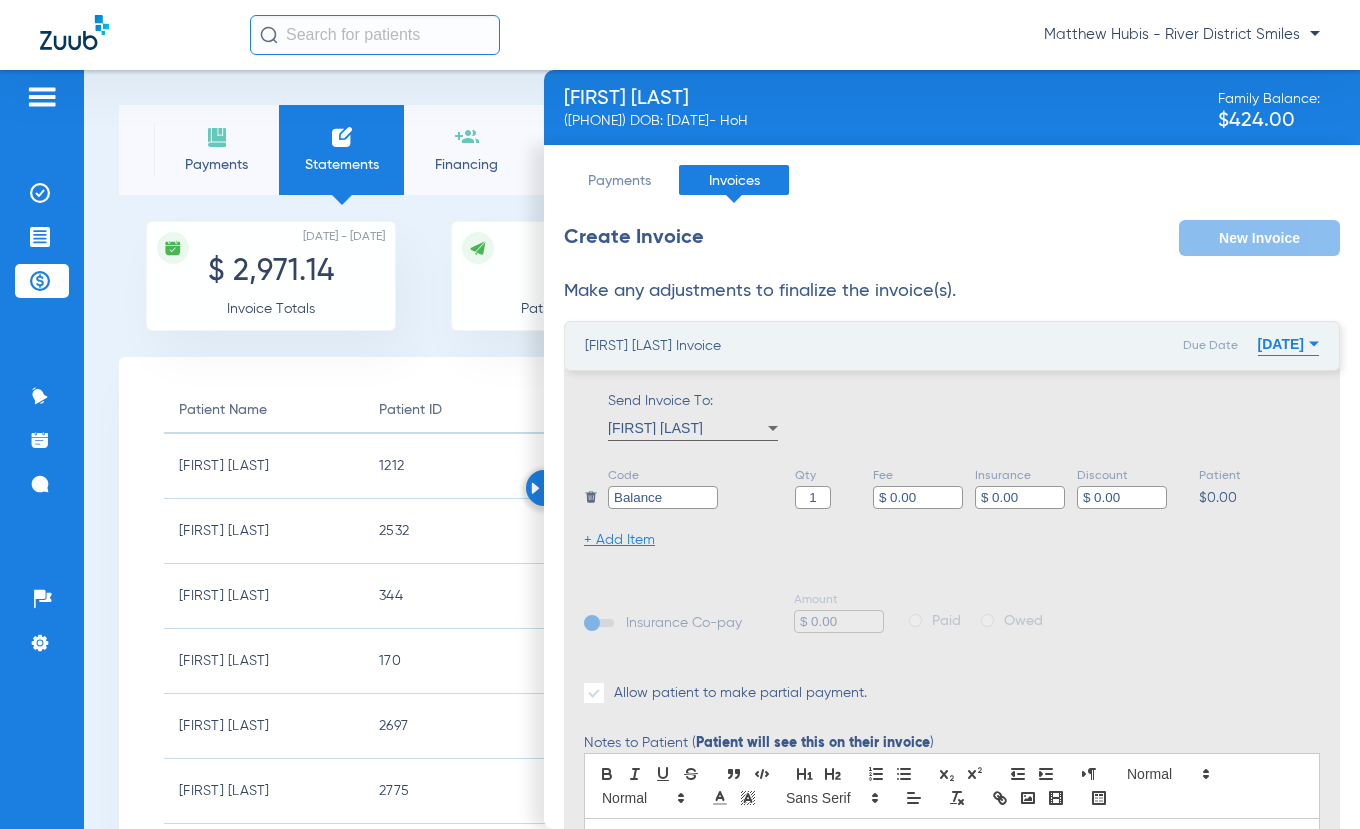 type on "1" 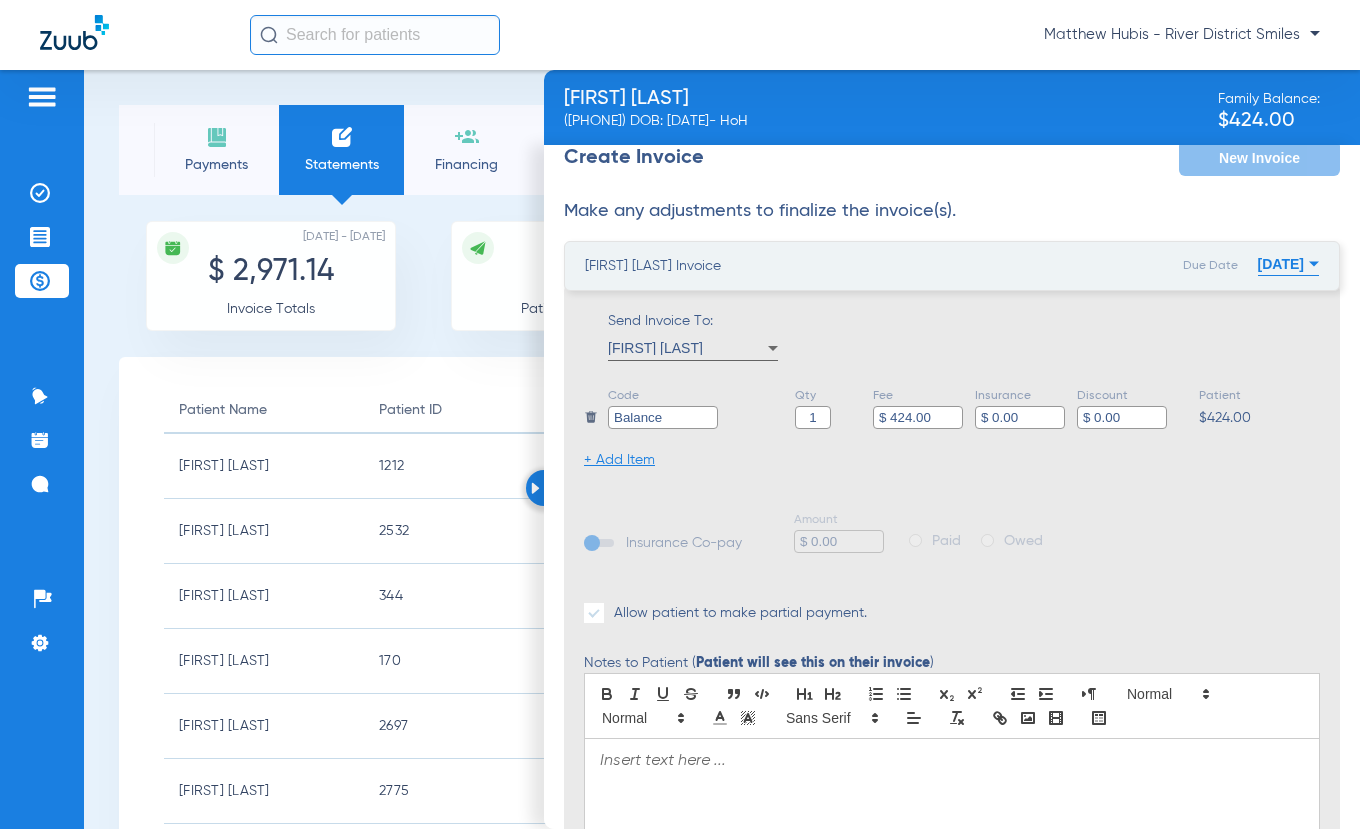 scroll, scrollTop: 355, scrollLeft: 0, axis: vertical 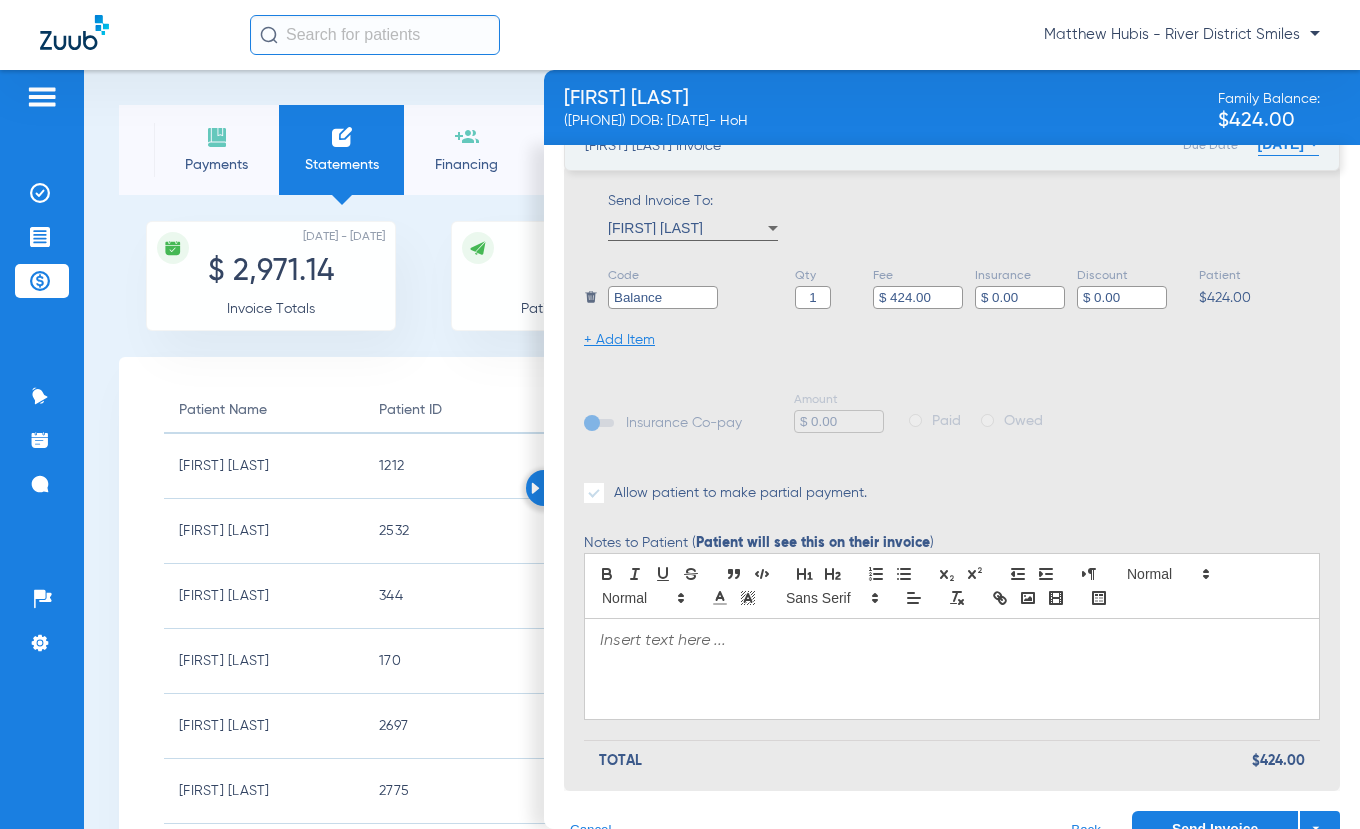 type on "$ 424.00" 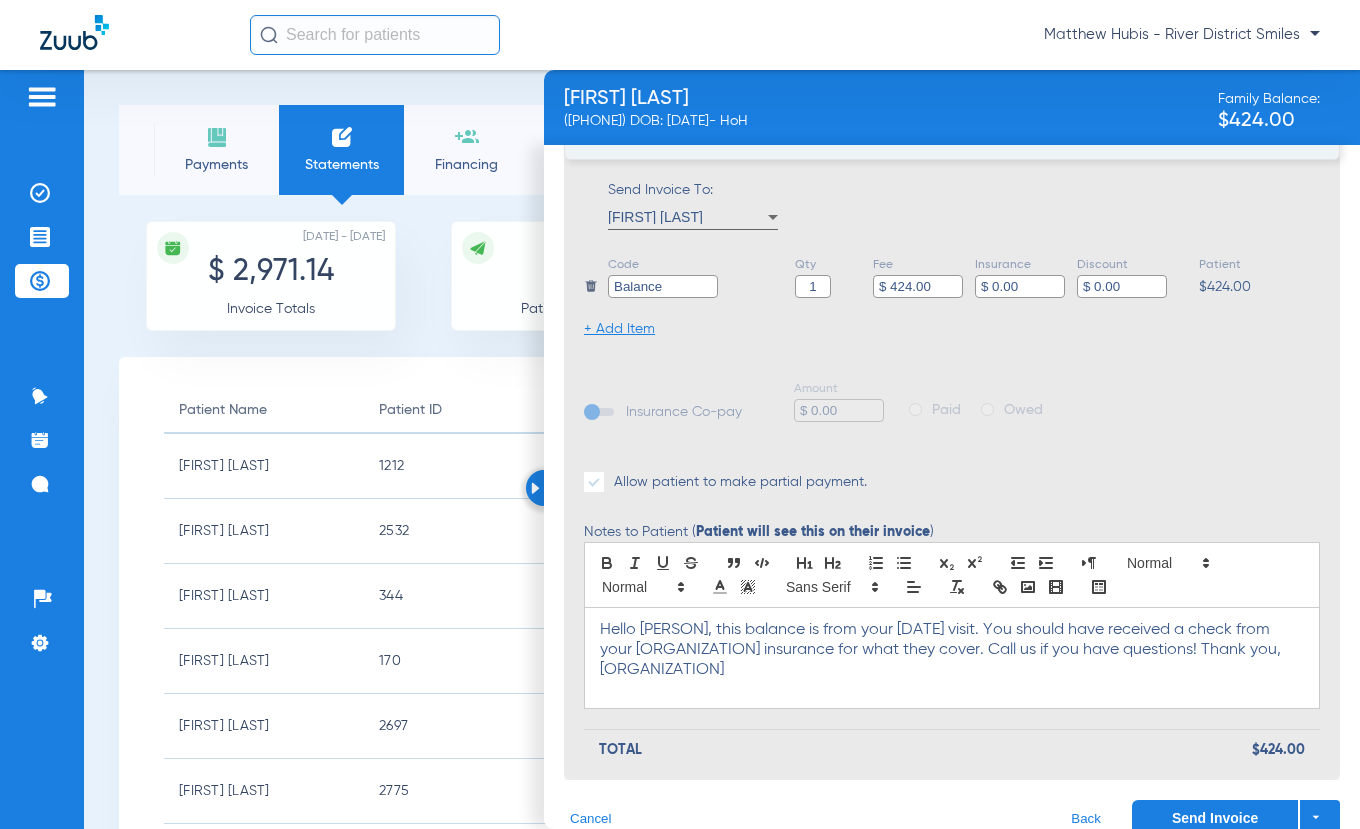 scroll, scrollTop: 397, scrollLeft: 0, axis: vertical 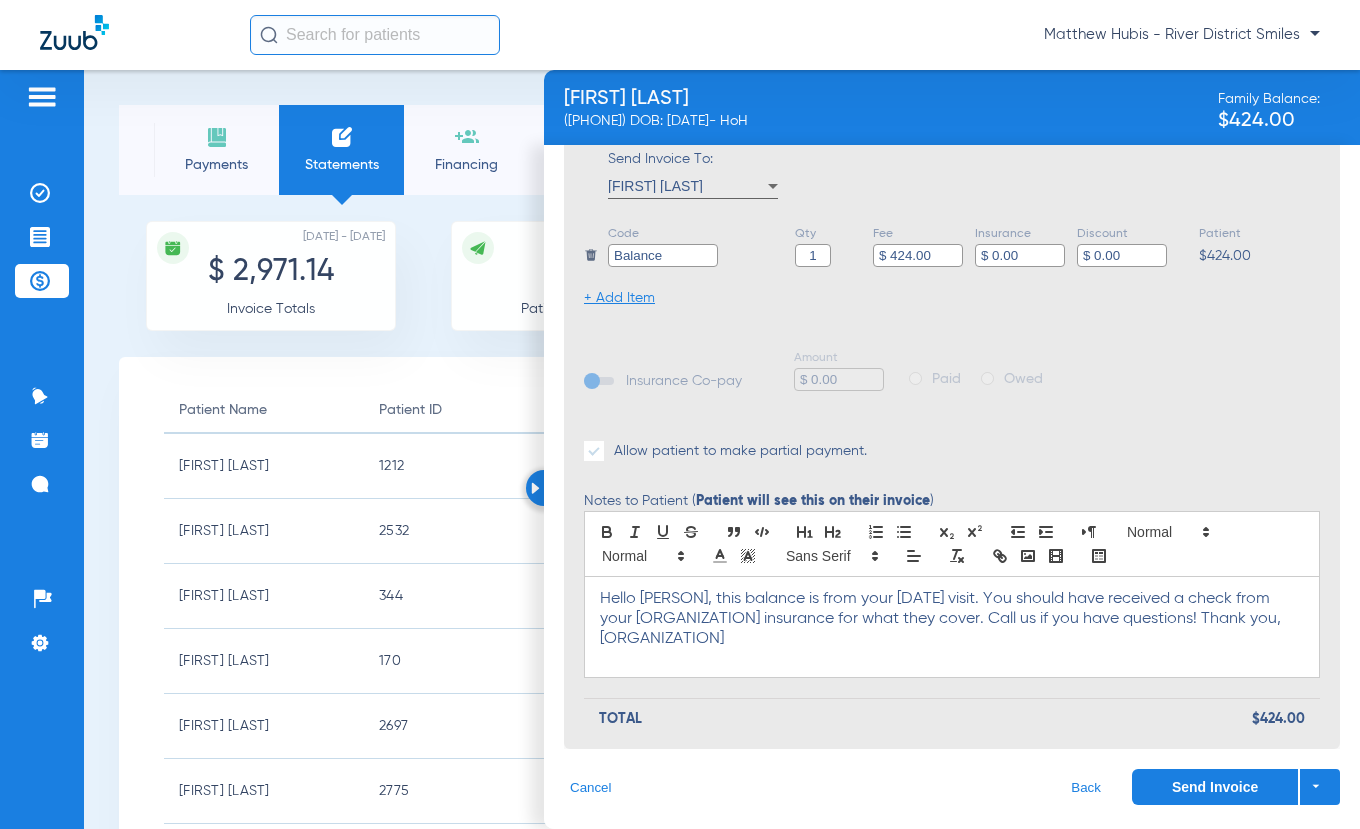 click on "Send Invoice" 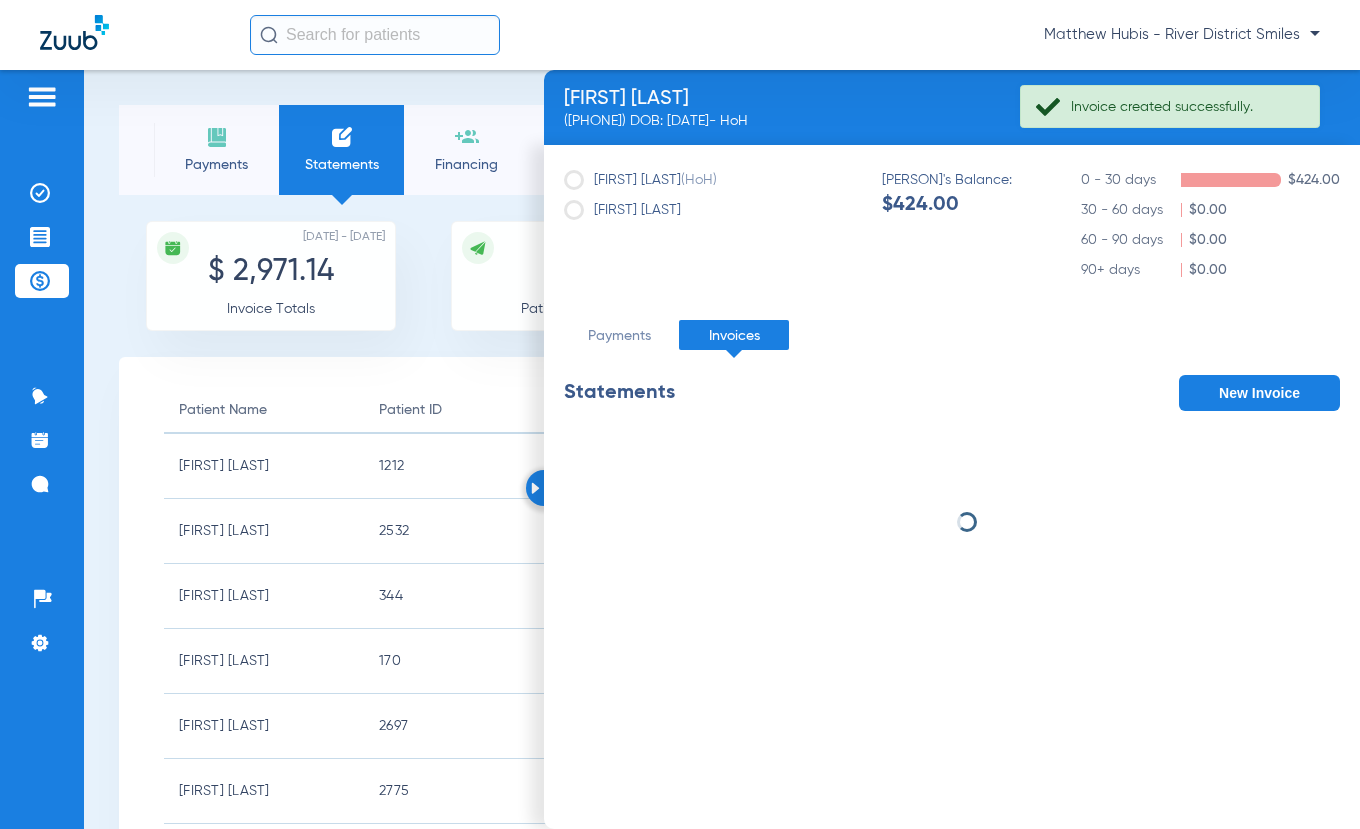 scroll, scrollTop: 0, scrollLeft: 0, axis: both 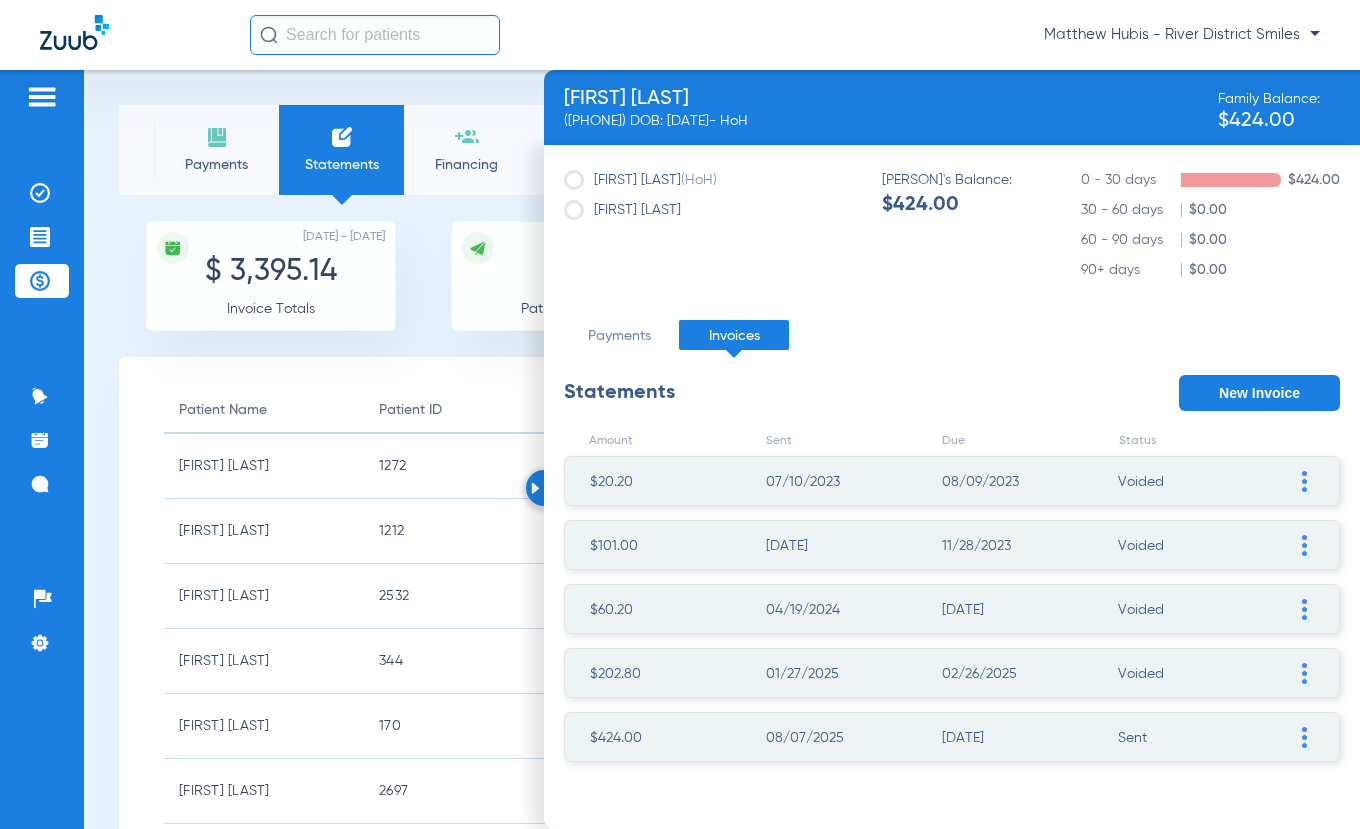 click on "Payments" 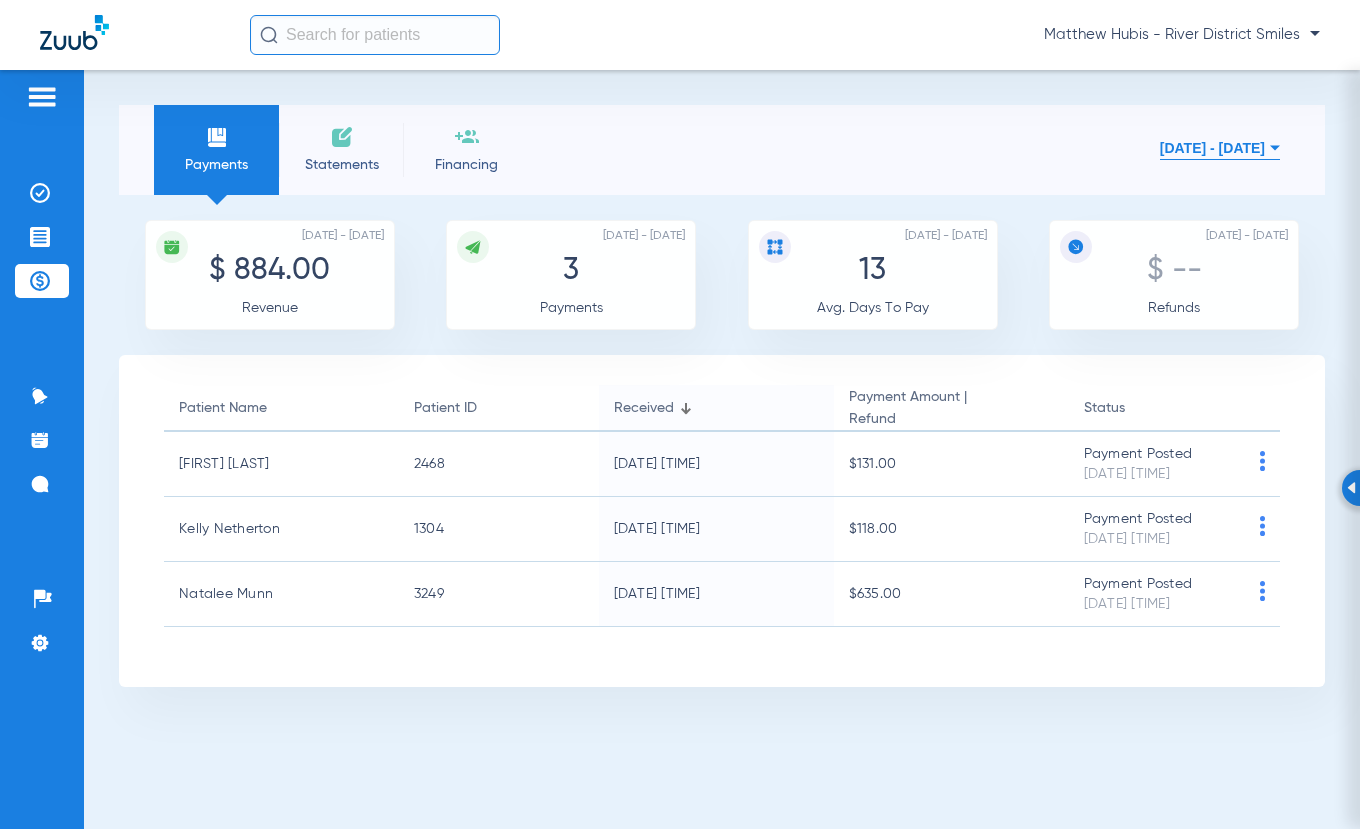 click 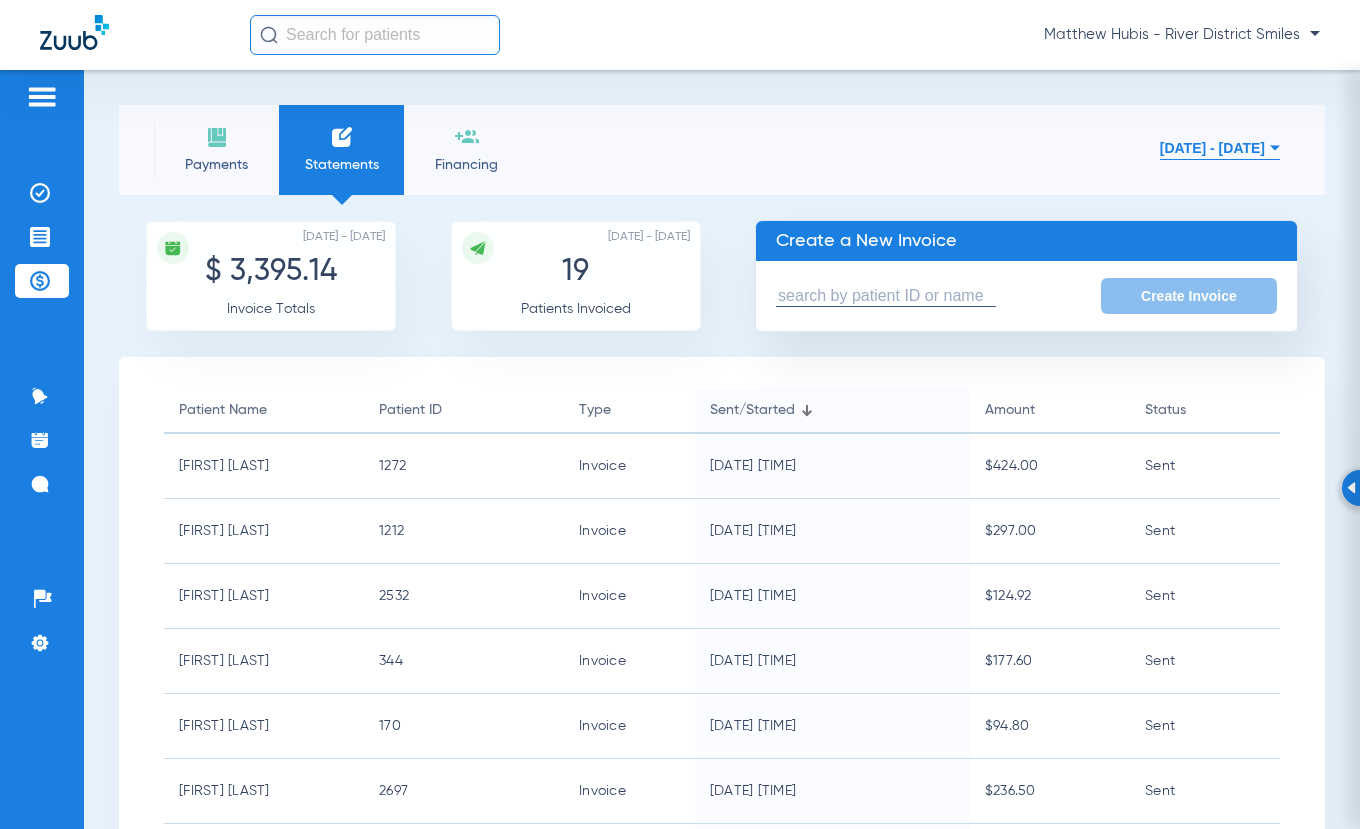 click at bounding box center [886, 296] 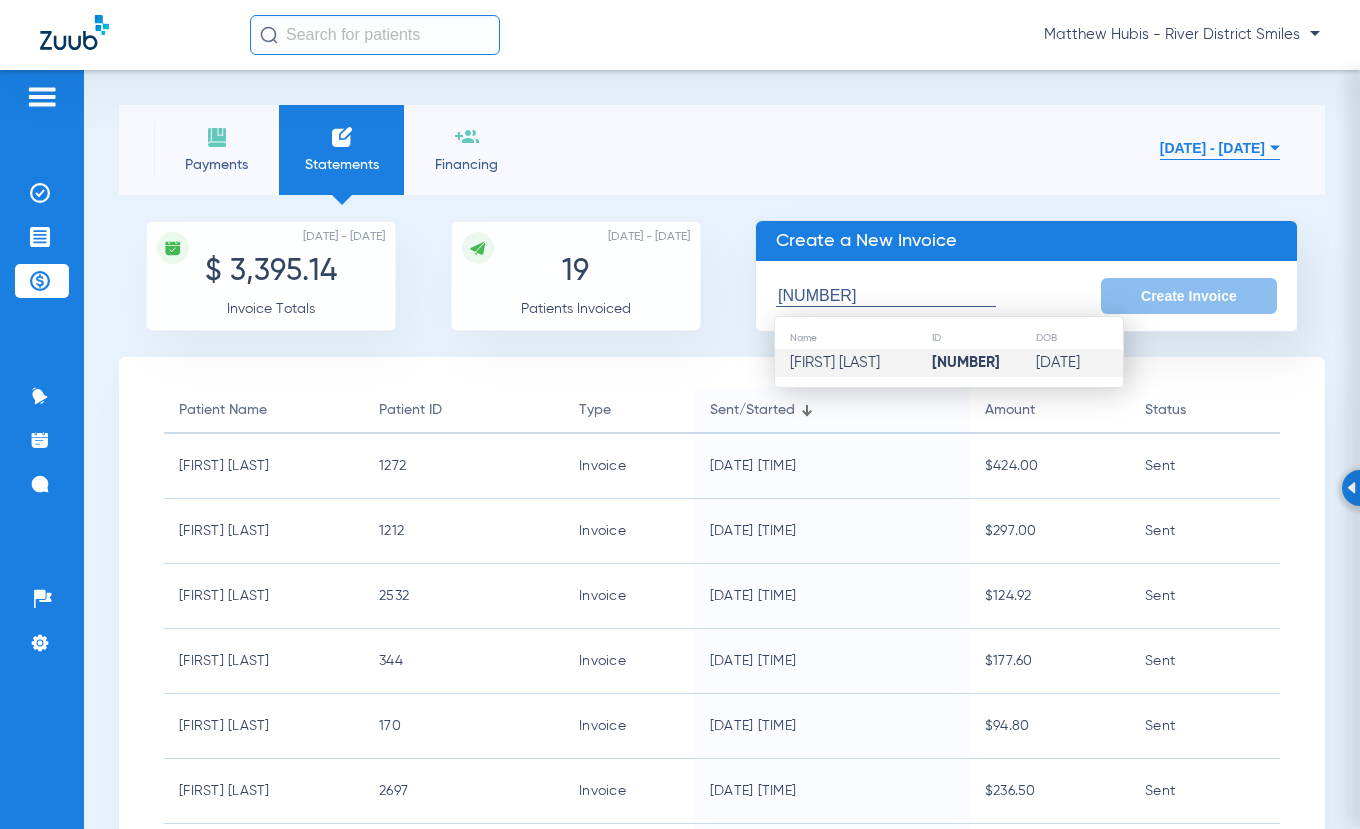 click on "[FIRST] [LAST]" 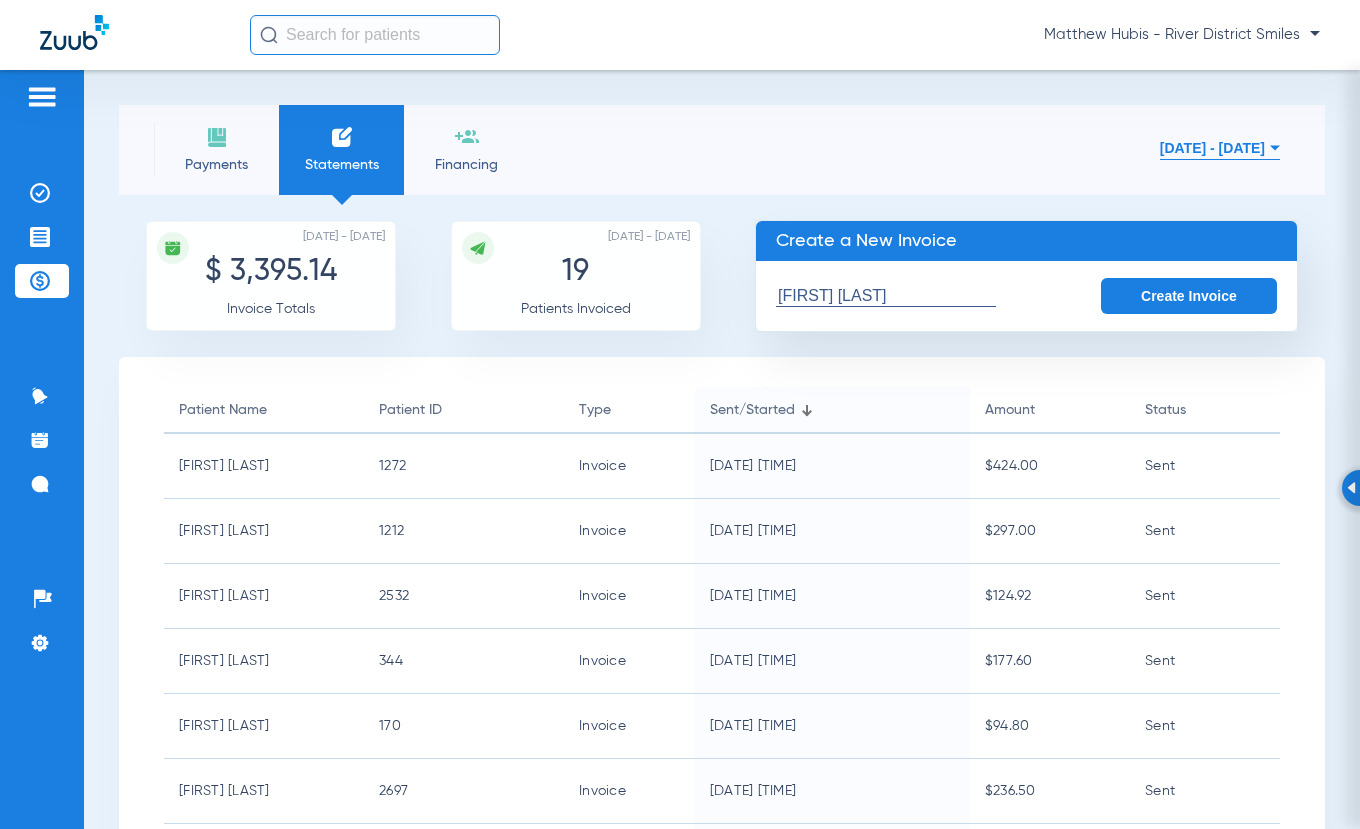click on "Create Invoice" 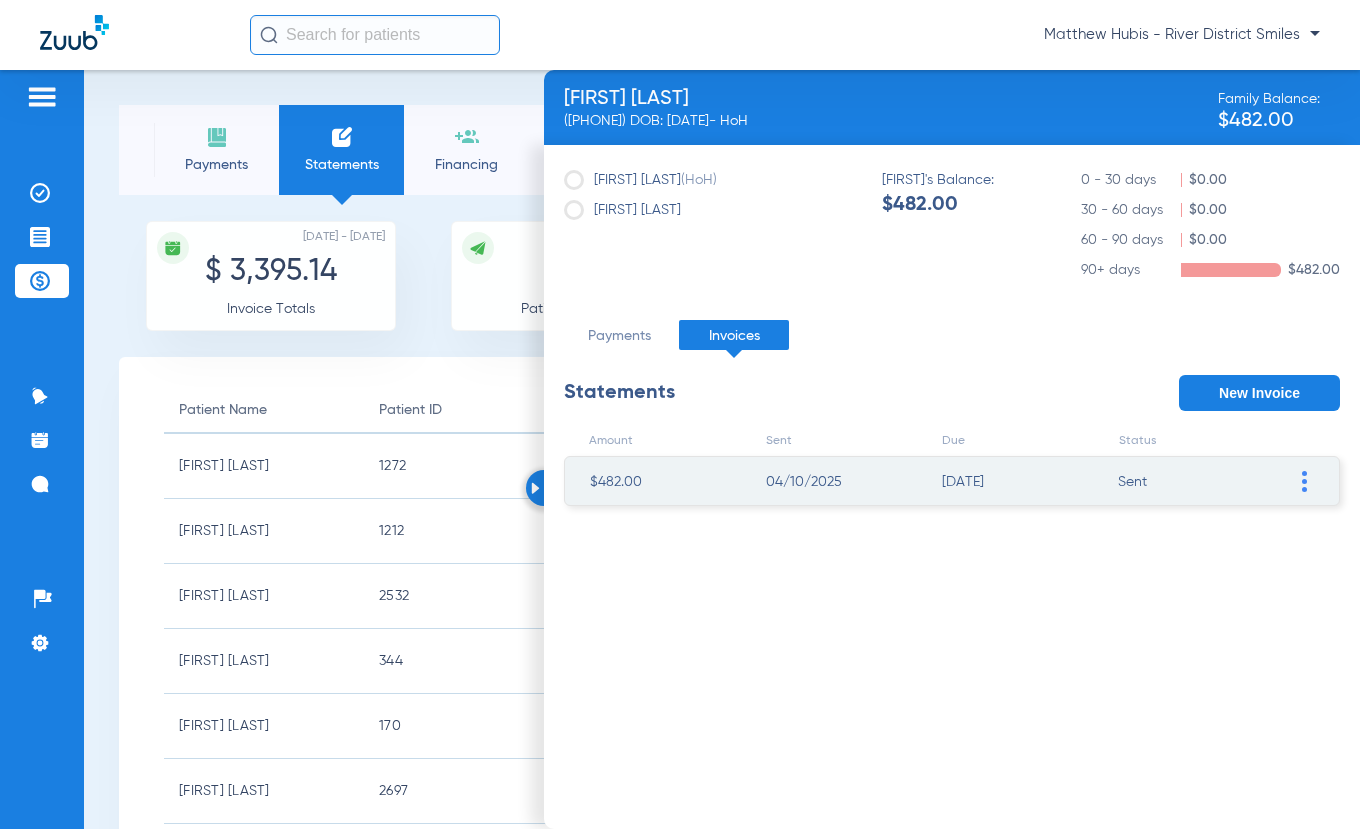 click 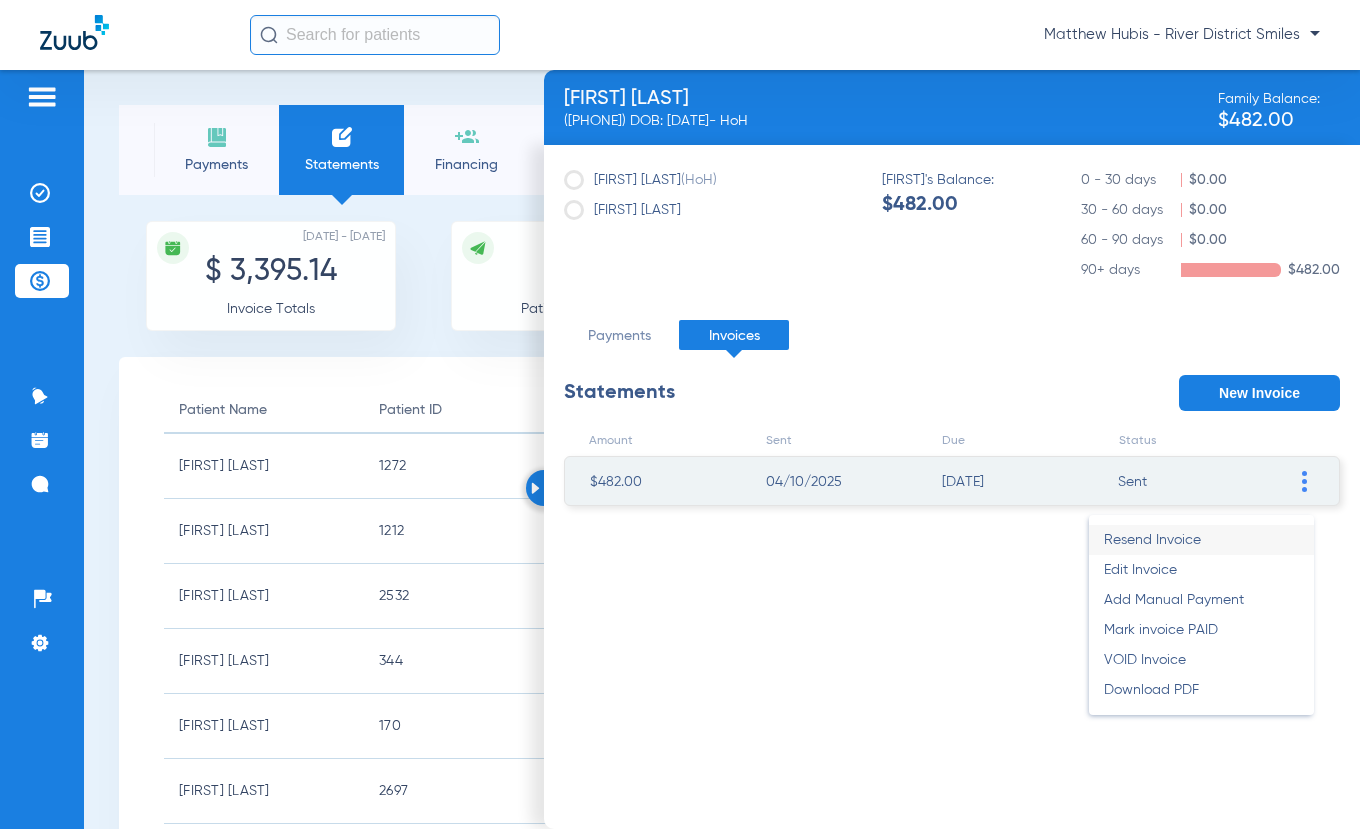 click on "Resend Invoice" 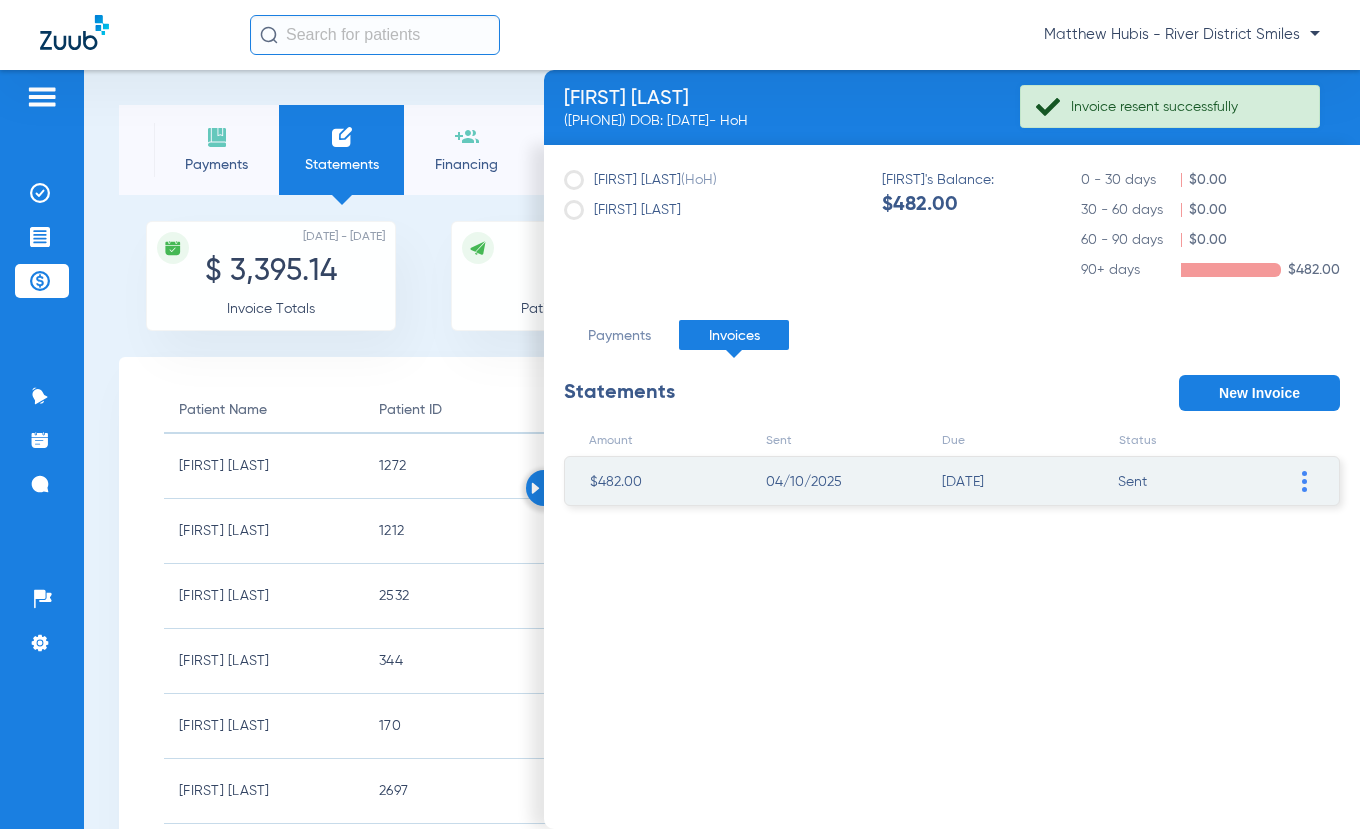 click on "Payments" 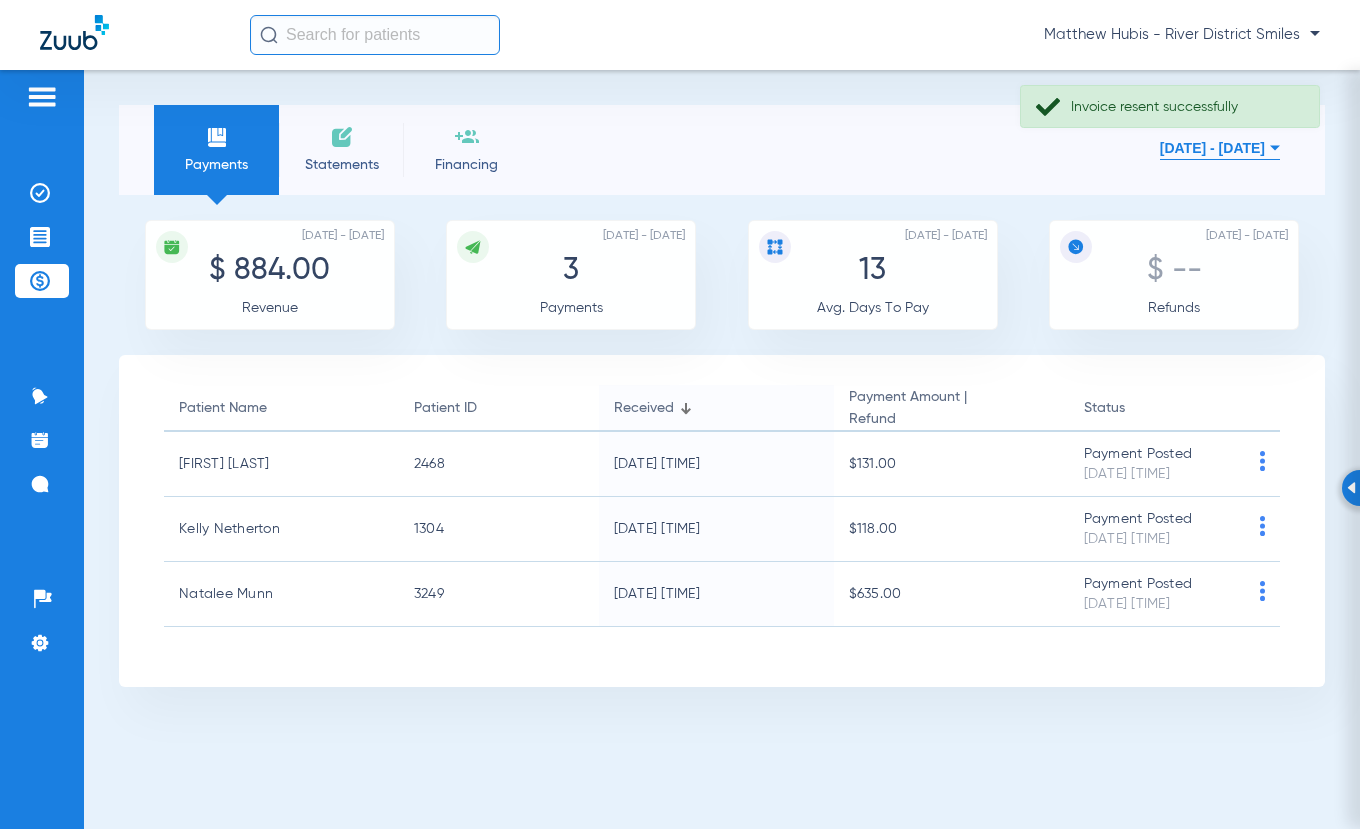 click on "Statements" 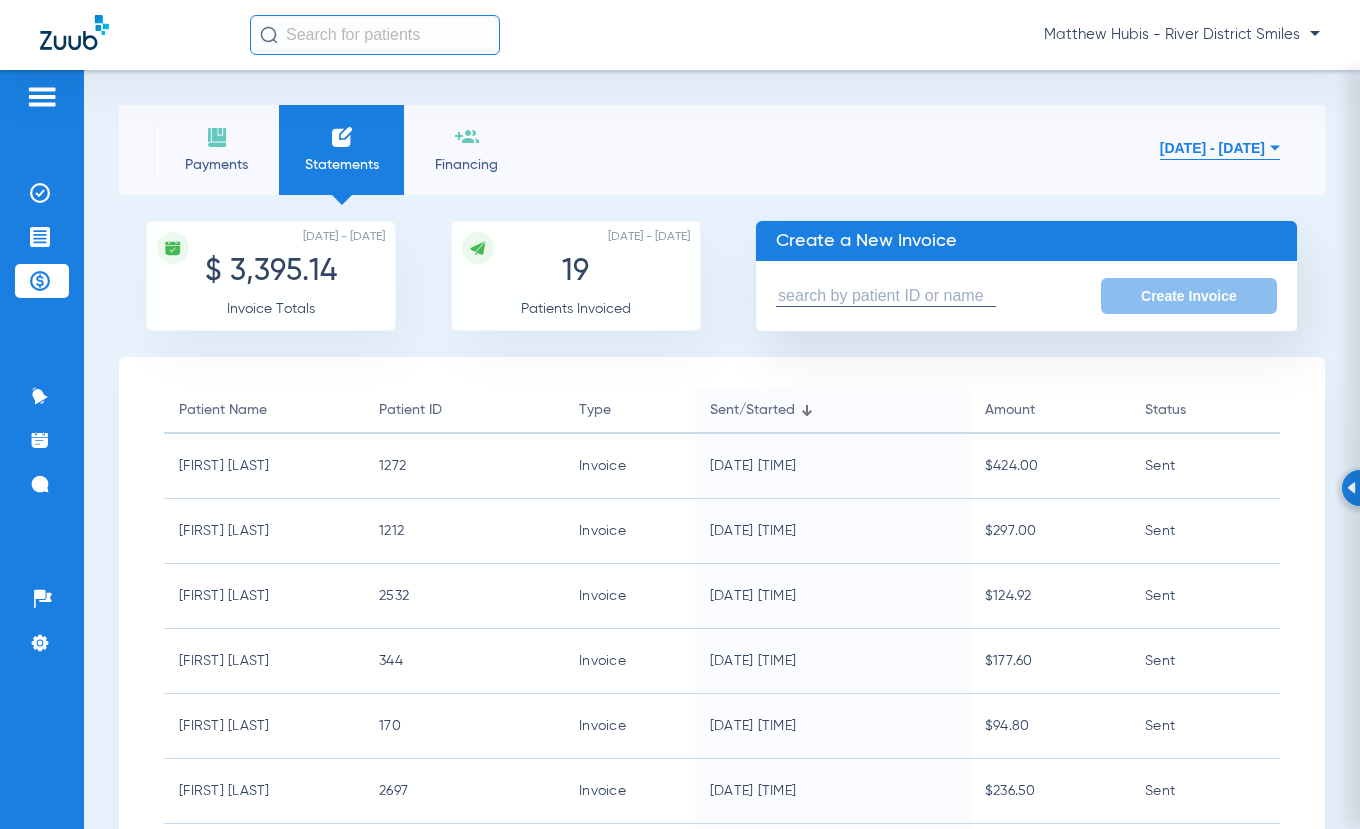 click at bounding box center (886, 296) 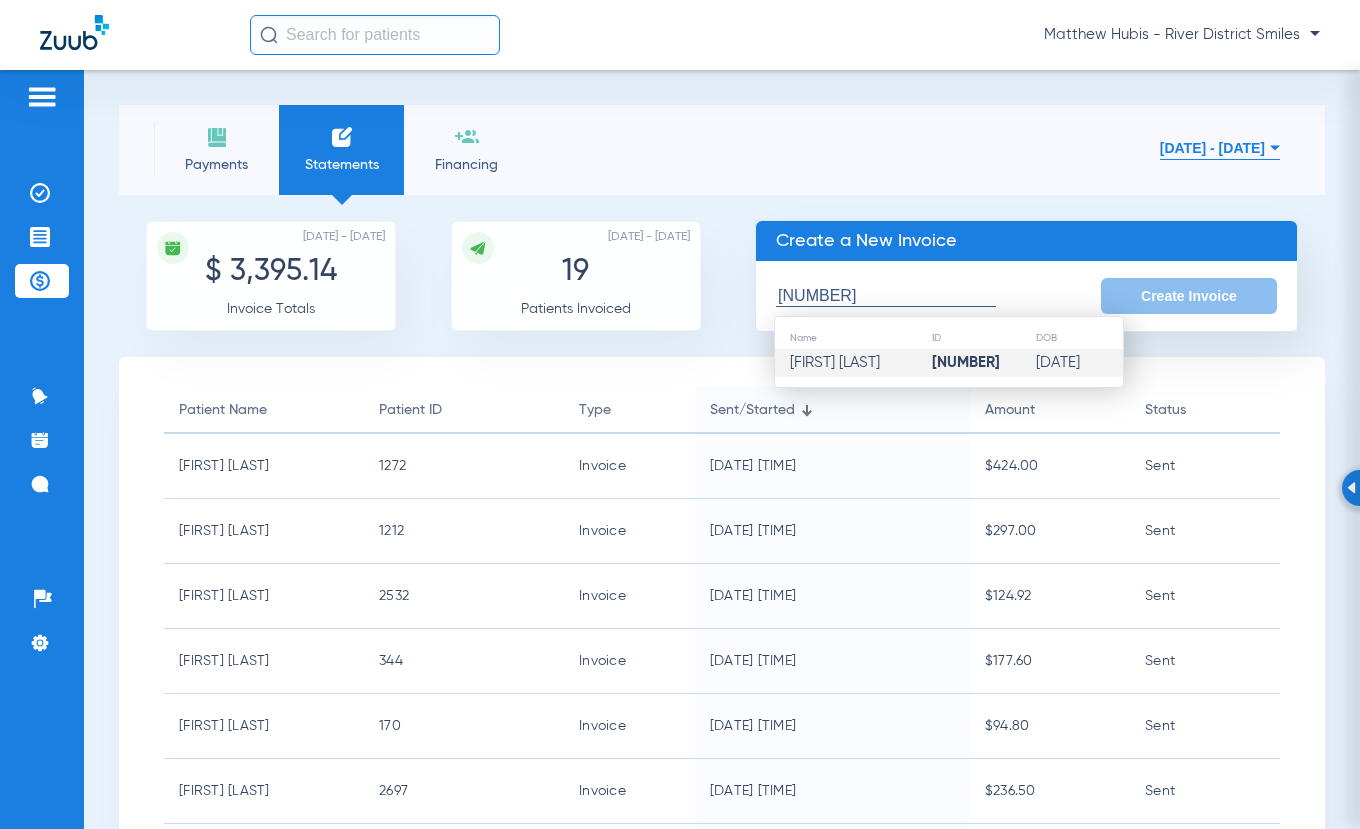 click on "[FIRST] [LAST]" 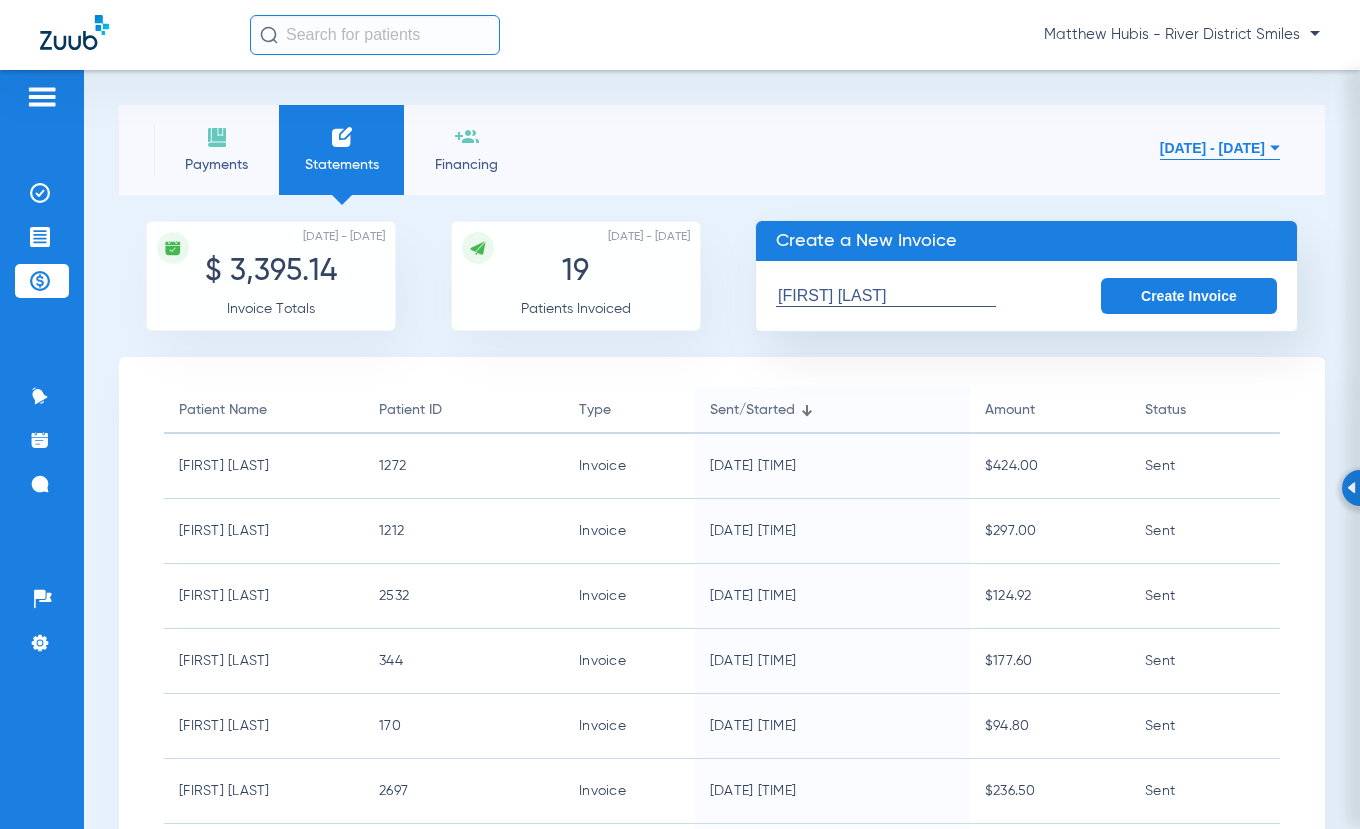 click on "Create Invoice" 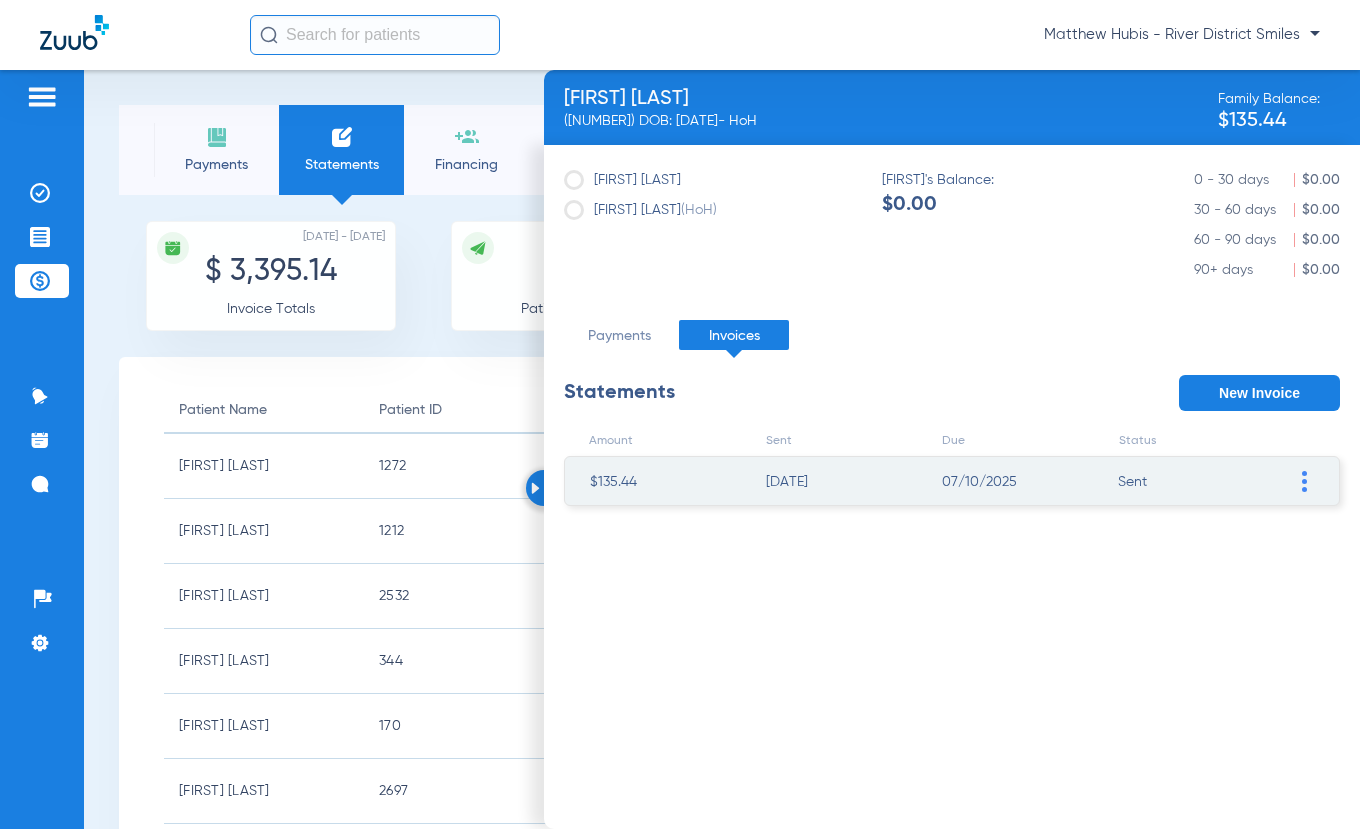 click 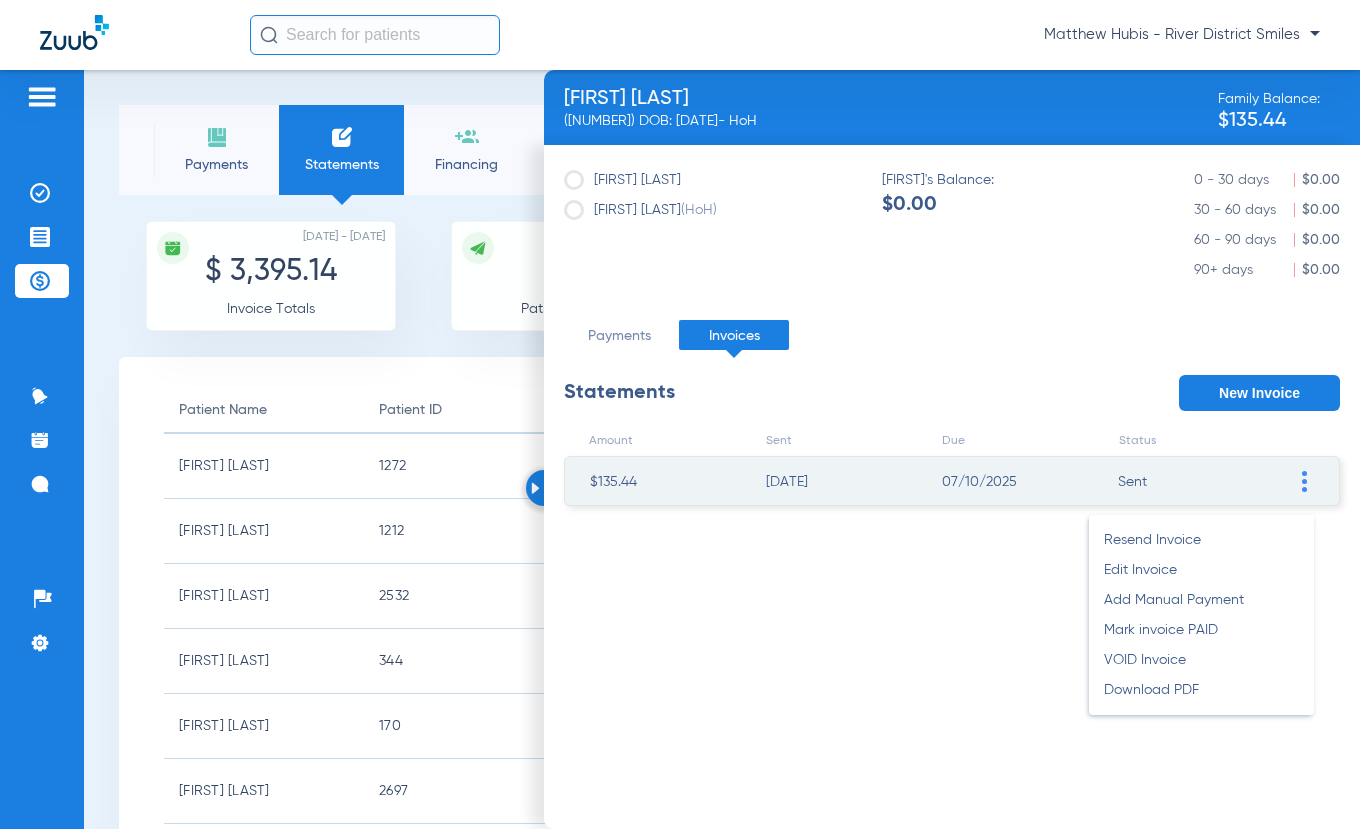 click 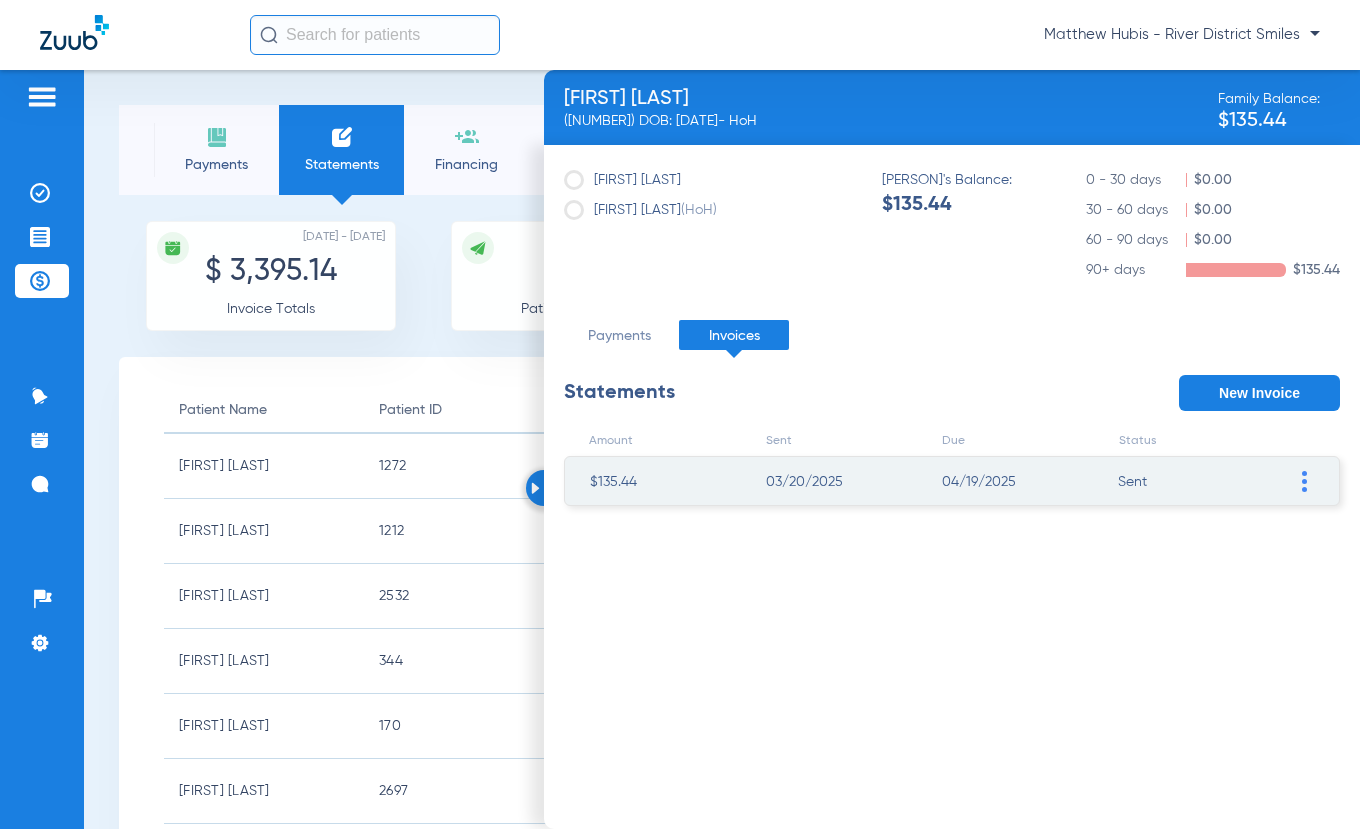 click 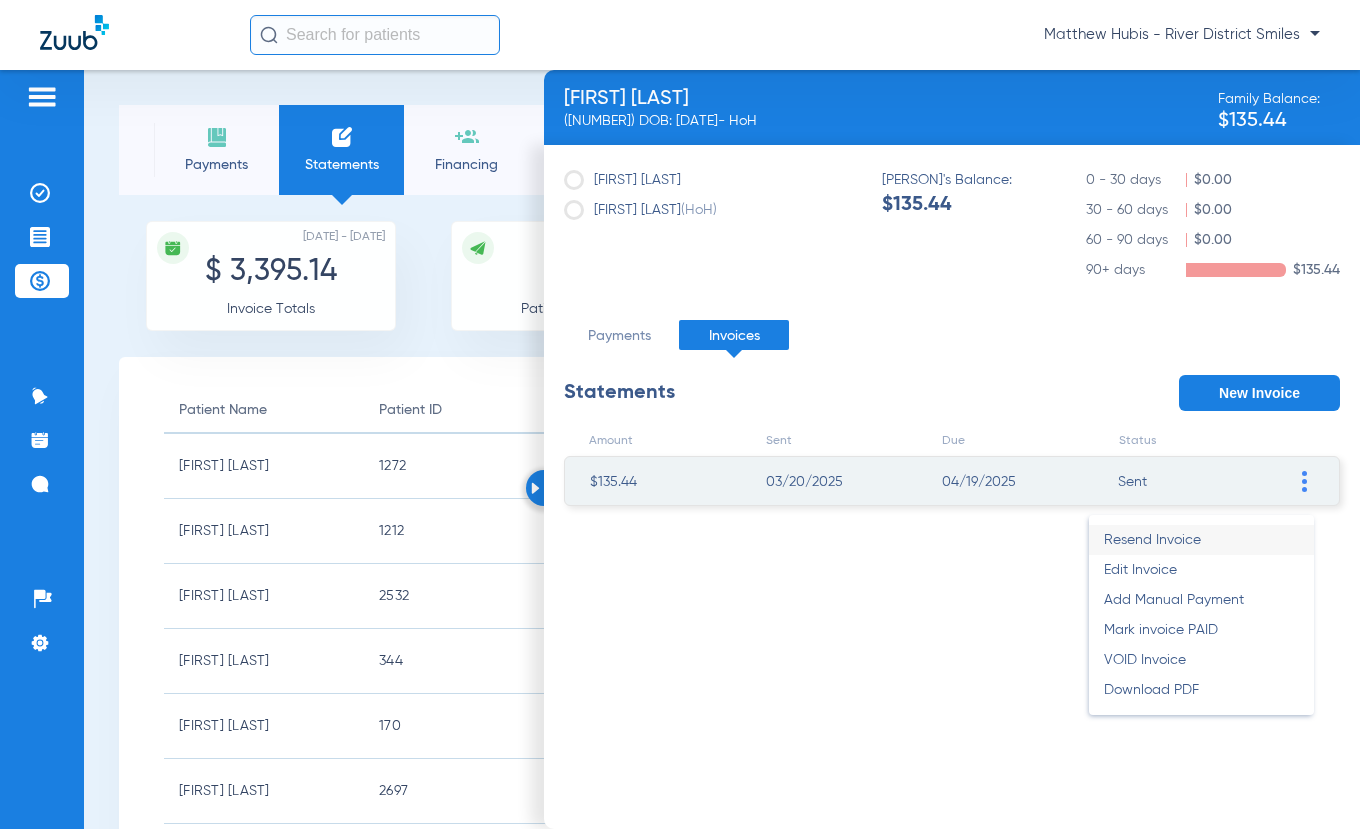 click on "Resend Invoice" 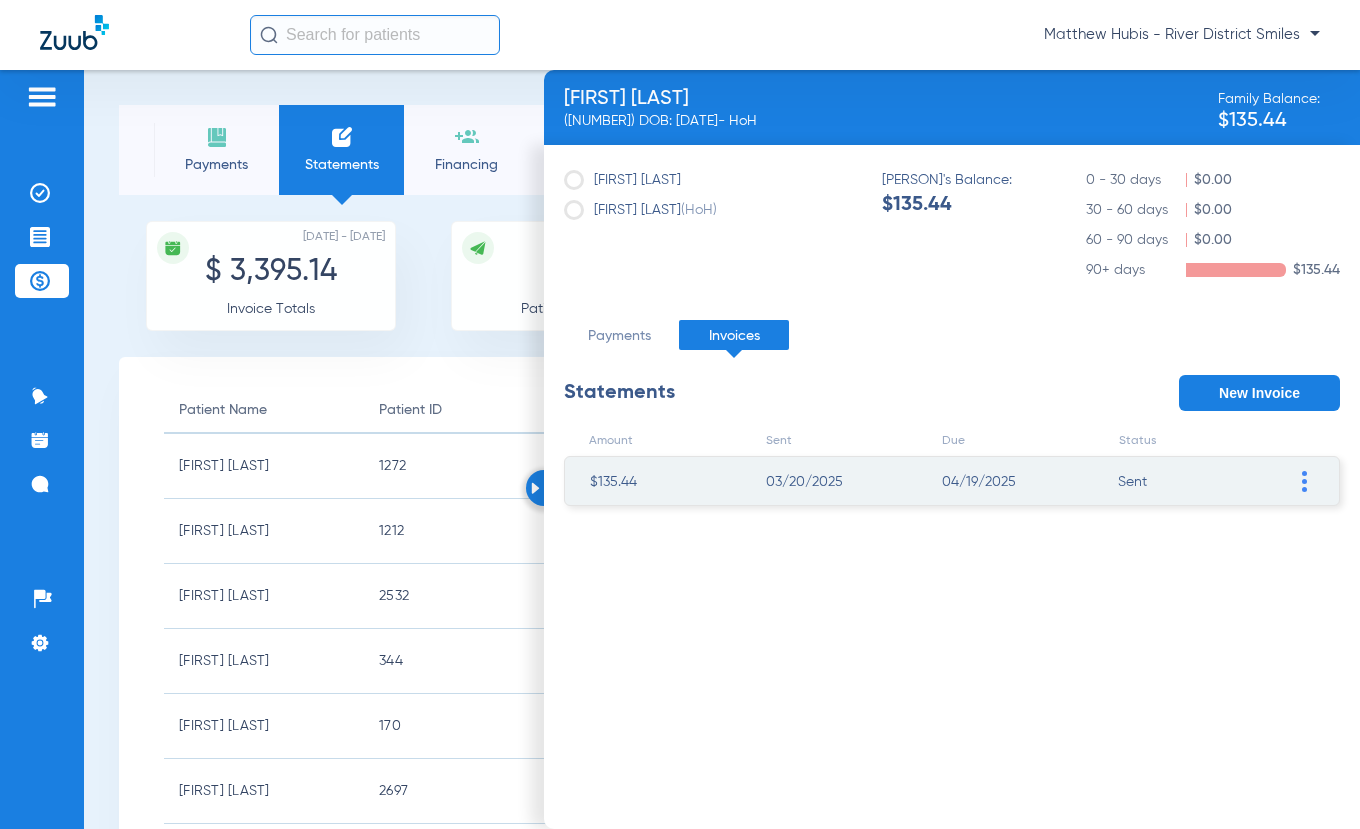 click on "Payments" 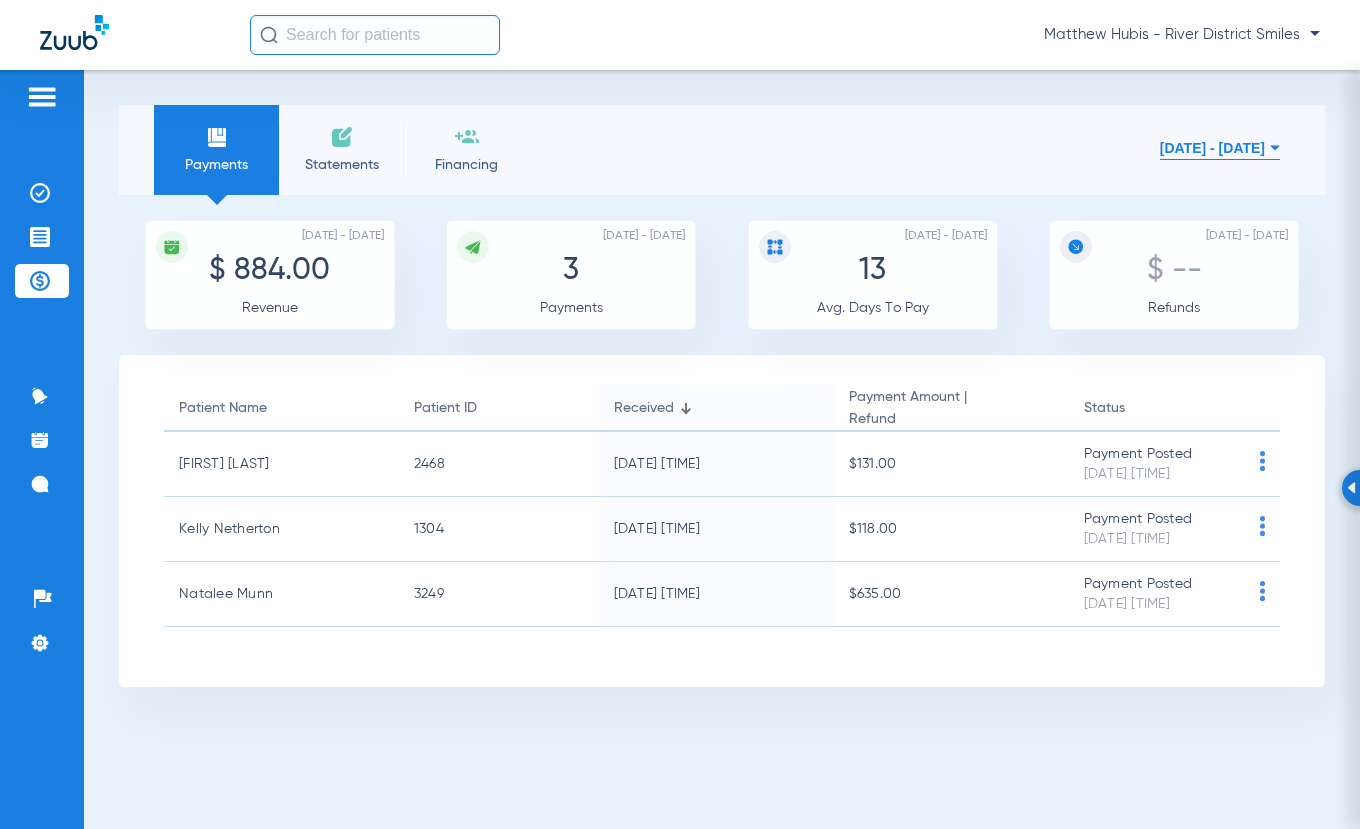click on "Statements" 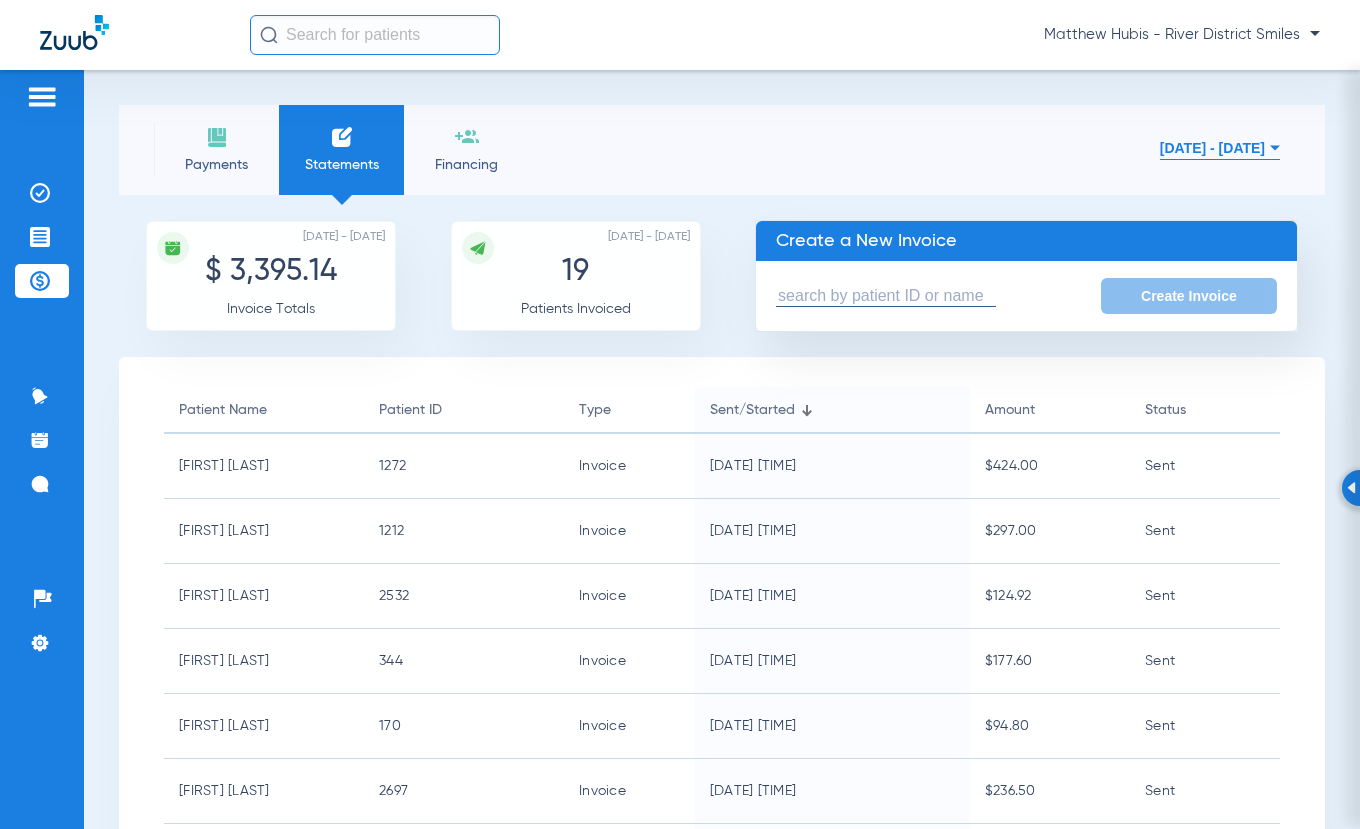 click at bounding box center (886, 296) 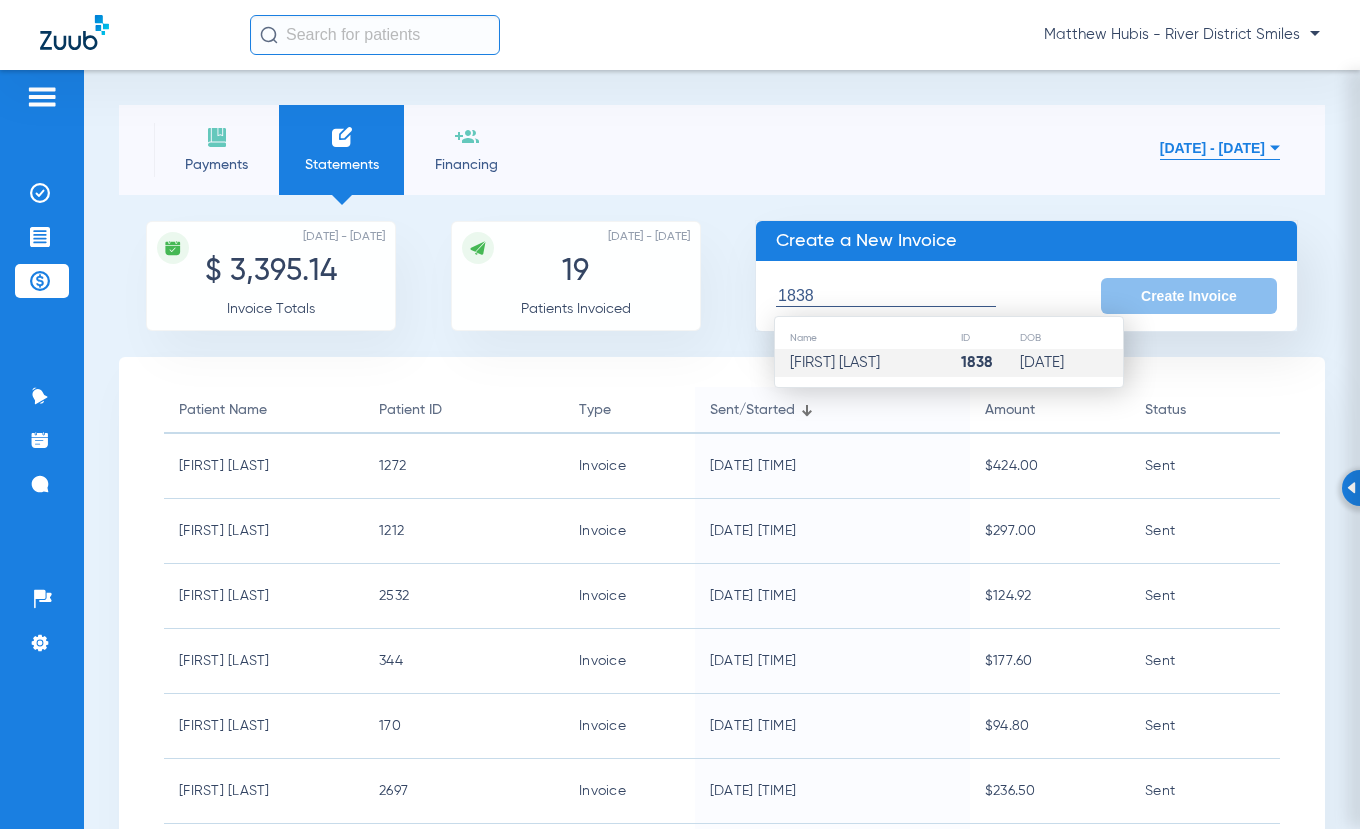 click on "[FIRST] [LAST]" 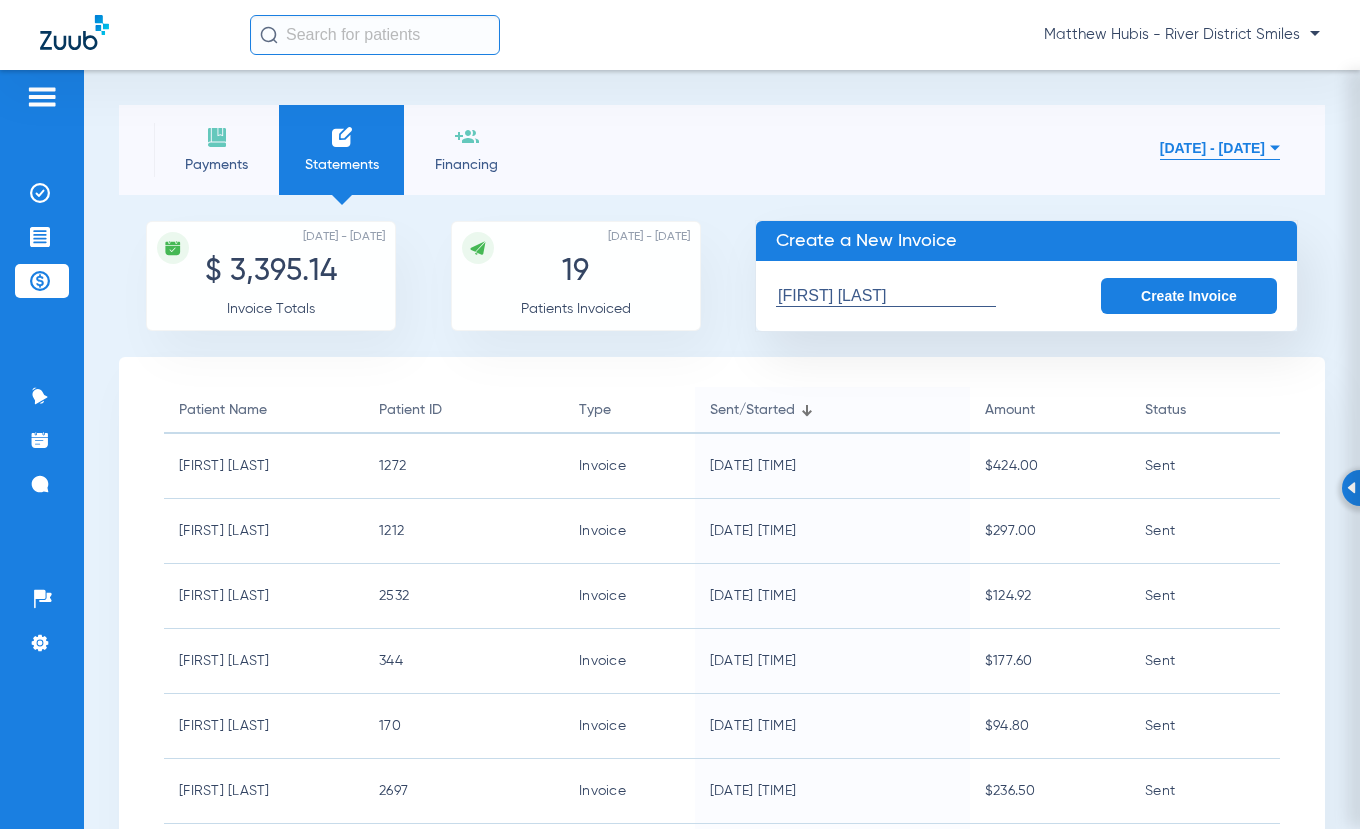 click on "Create Invoice" 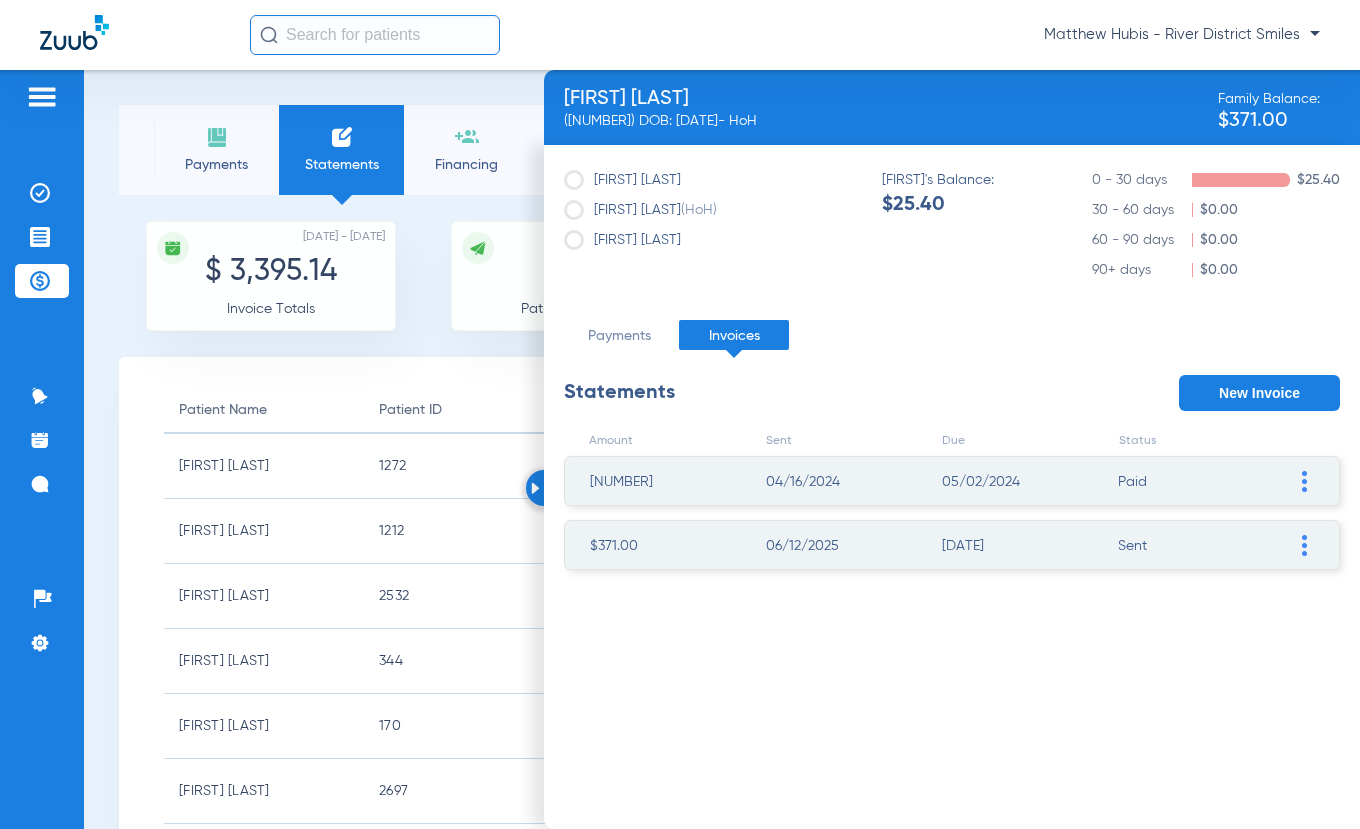 click 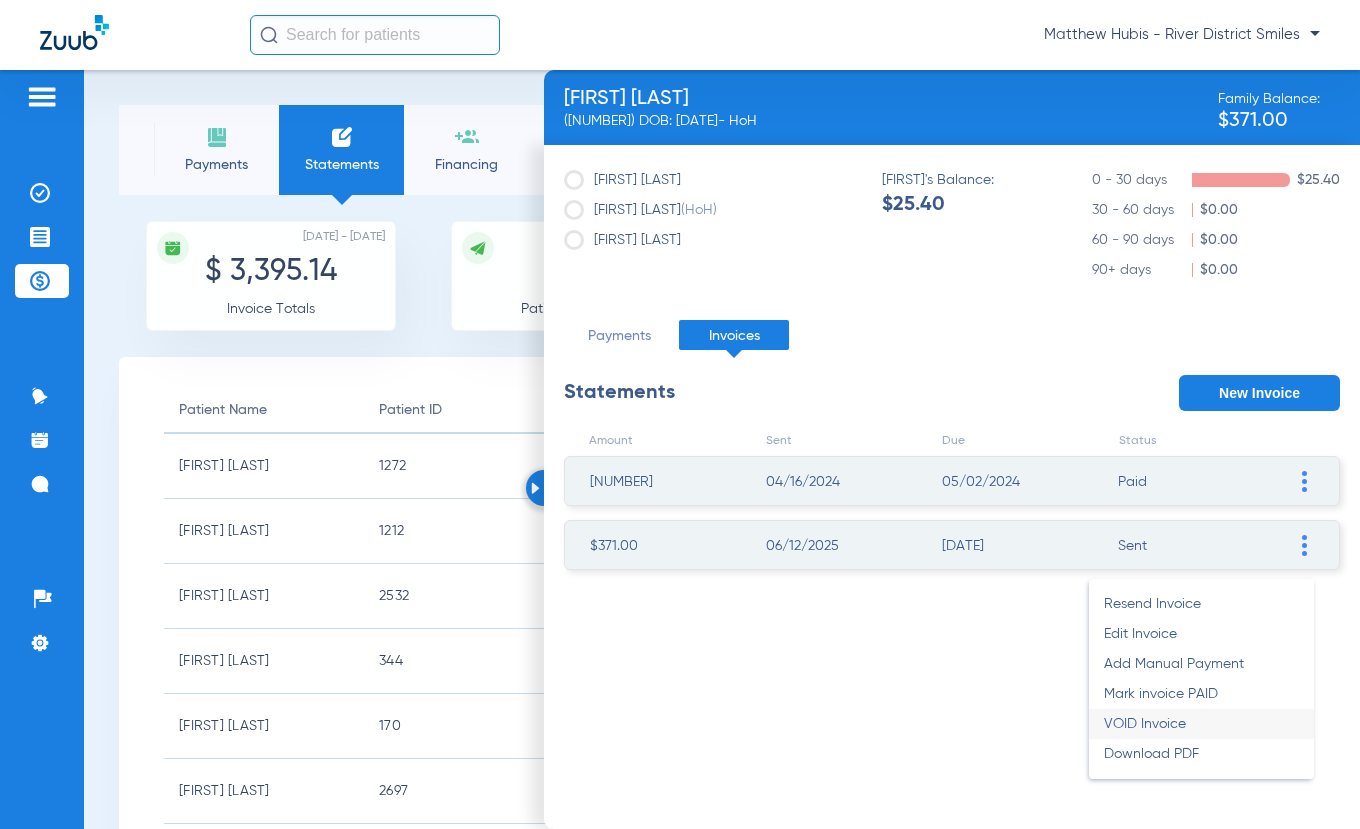 click on "VOID Invoice" 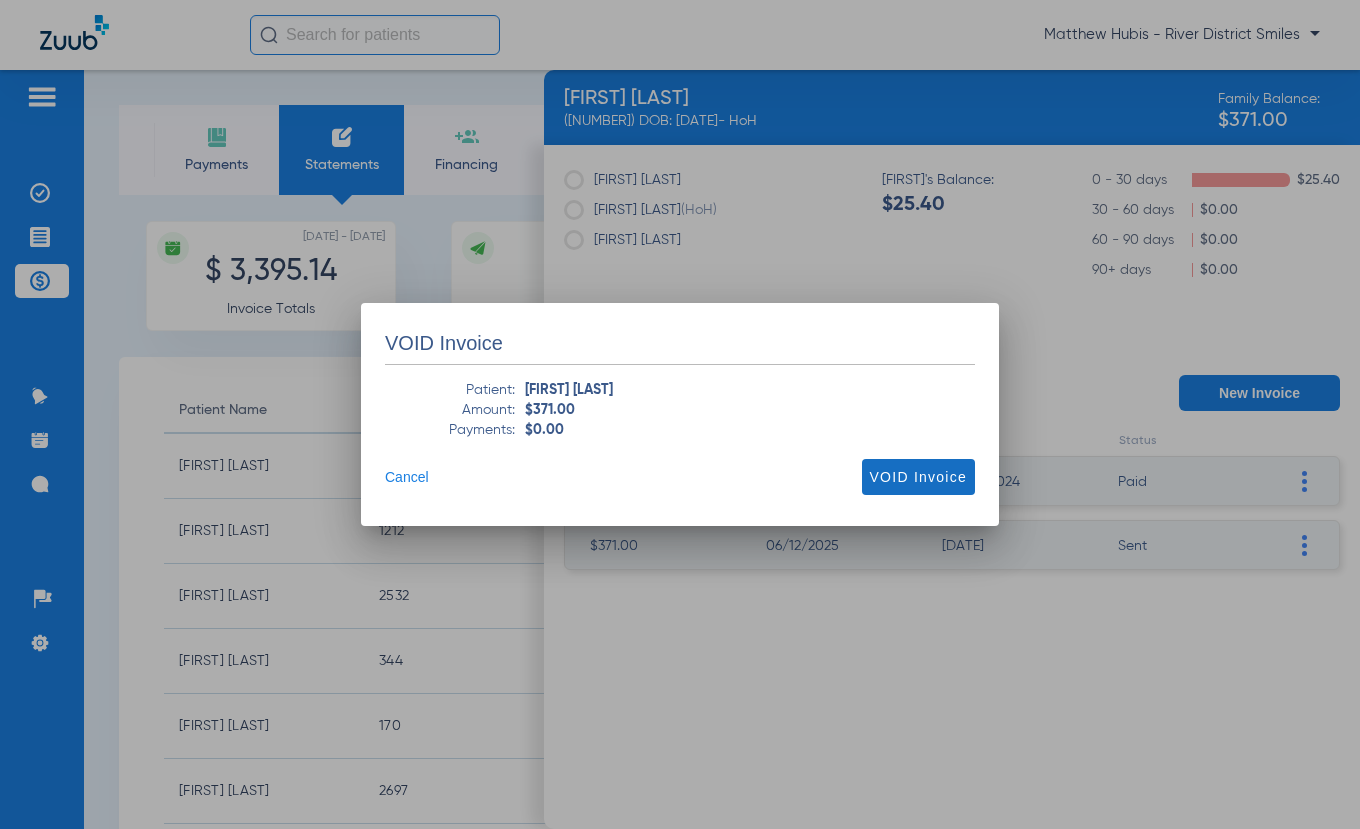 click on "VOID Invoice" at bounding box center (918, 477) 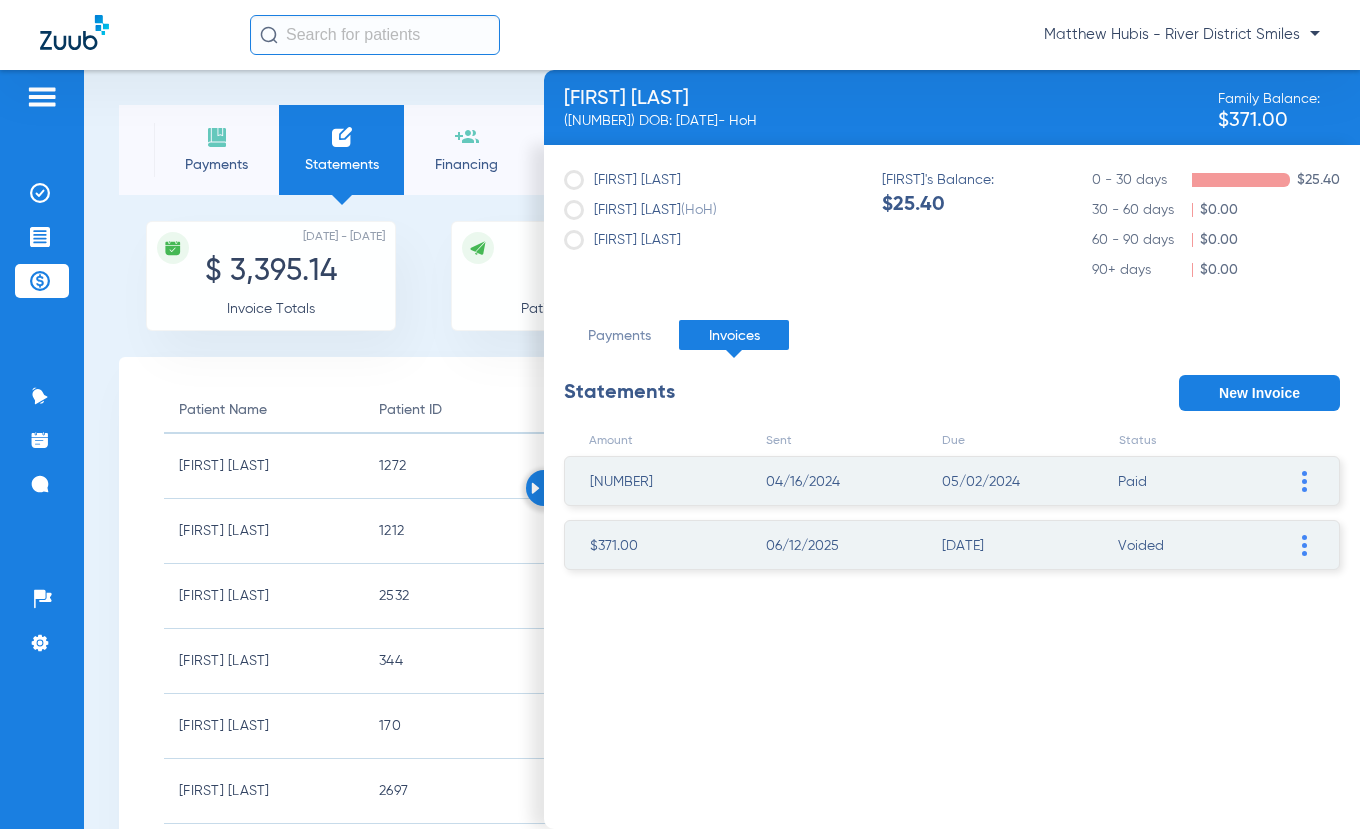 click on "New Invoice" 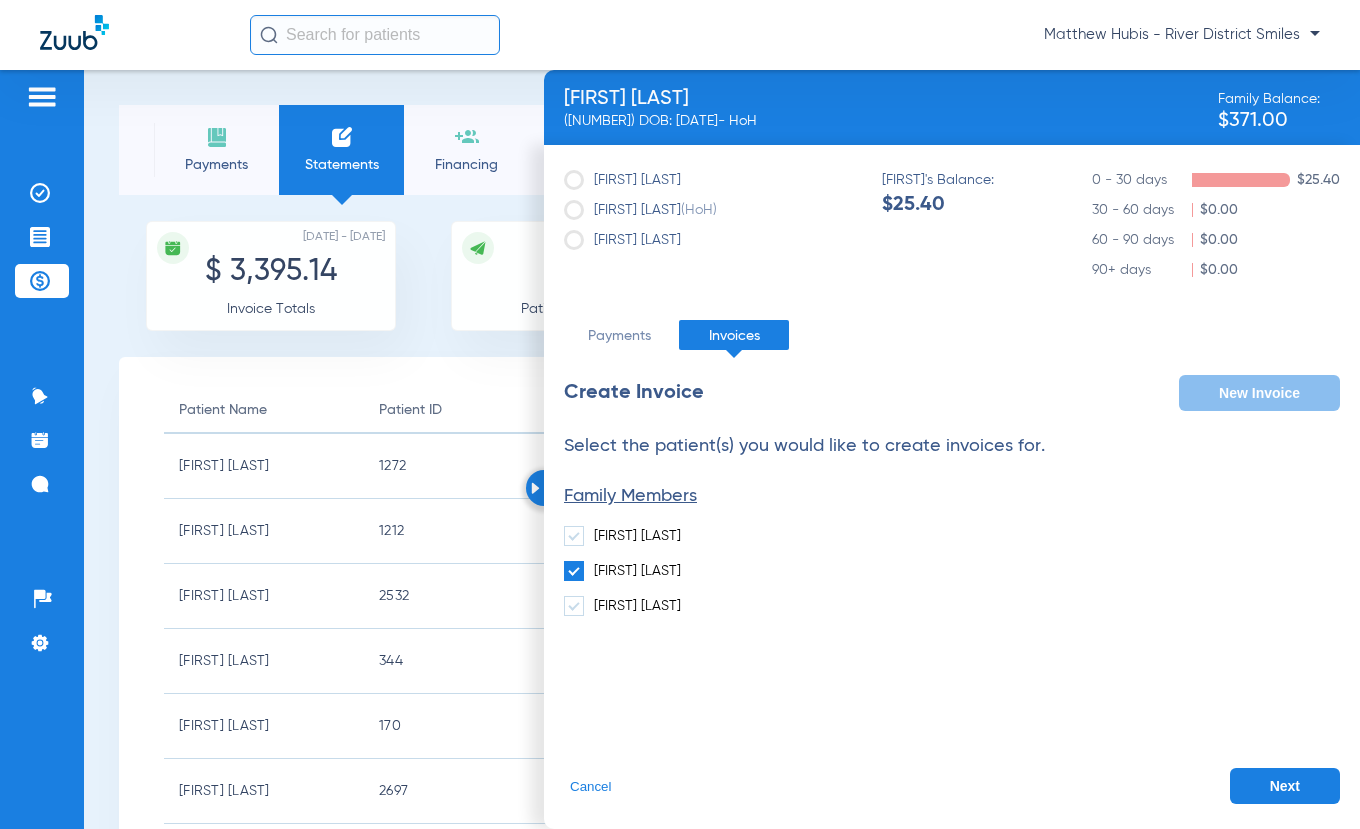 click on "Next" 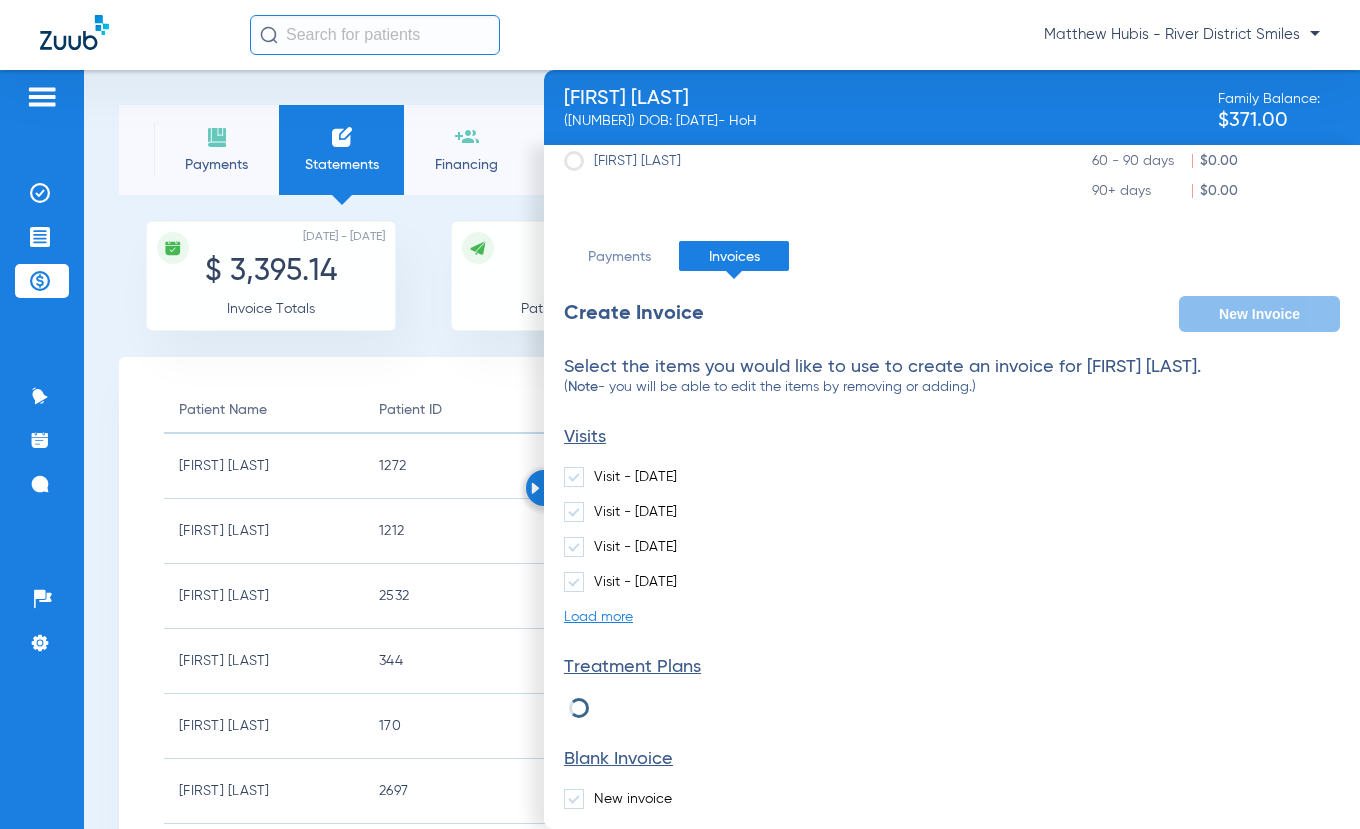 scroll, scrollTop: 155, scrollLeft: 0, axis: vertical 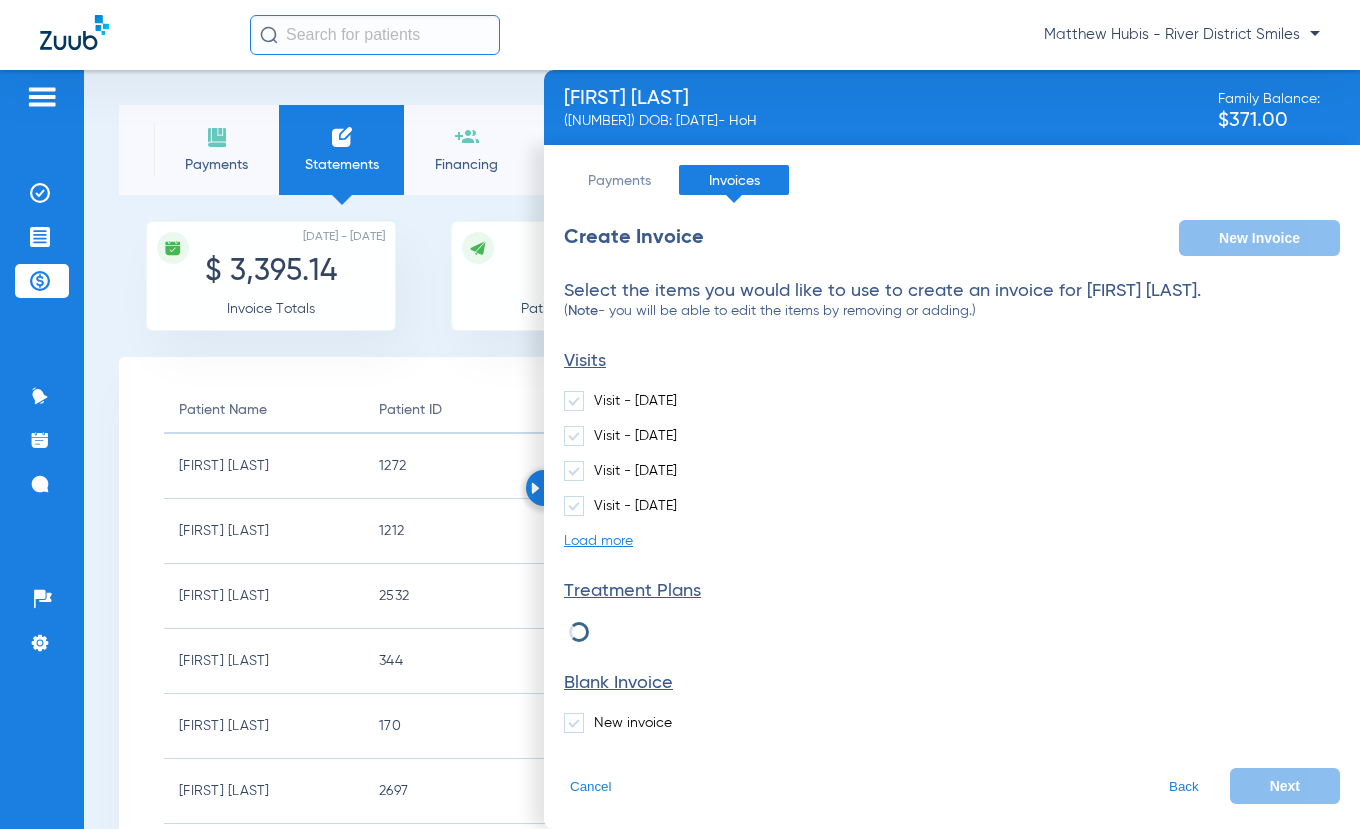 click 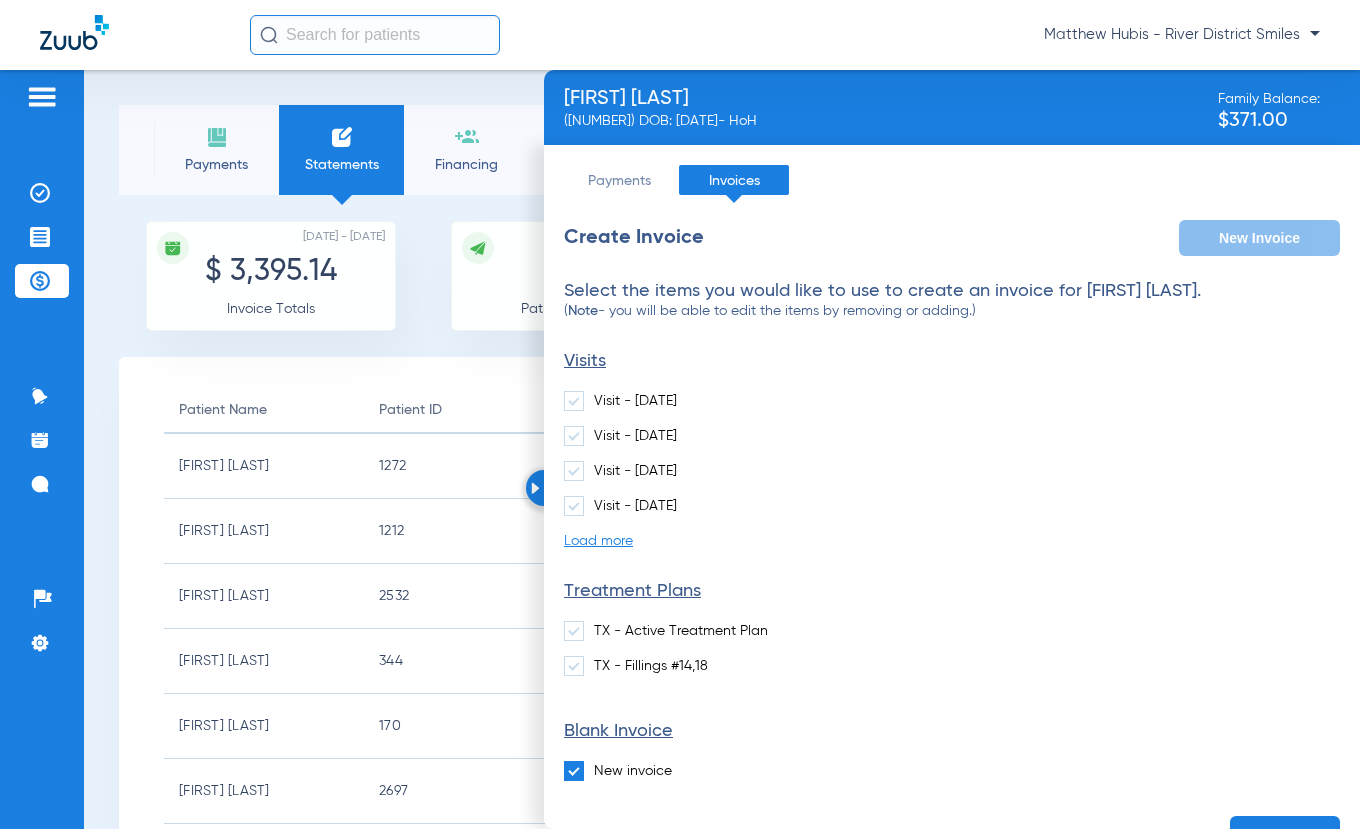 scroll, scrollTop: 203, scrollLeft: 0, axis: vertical 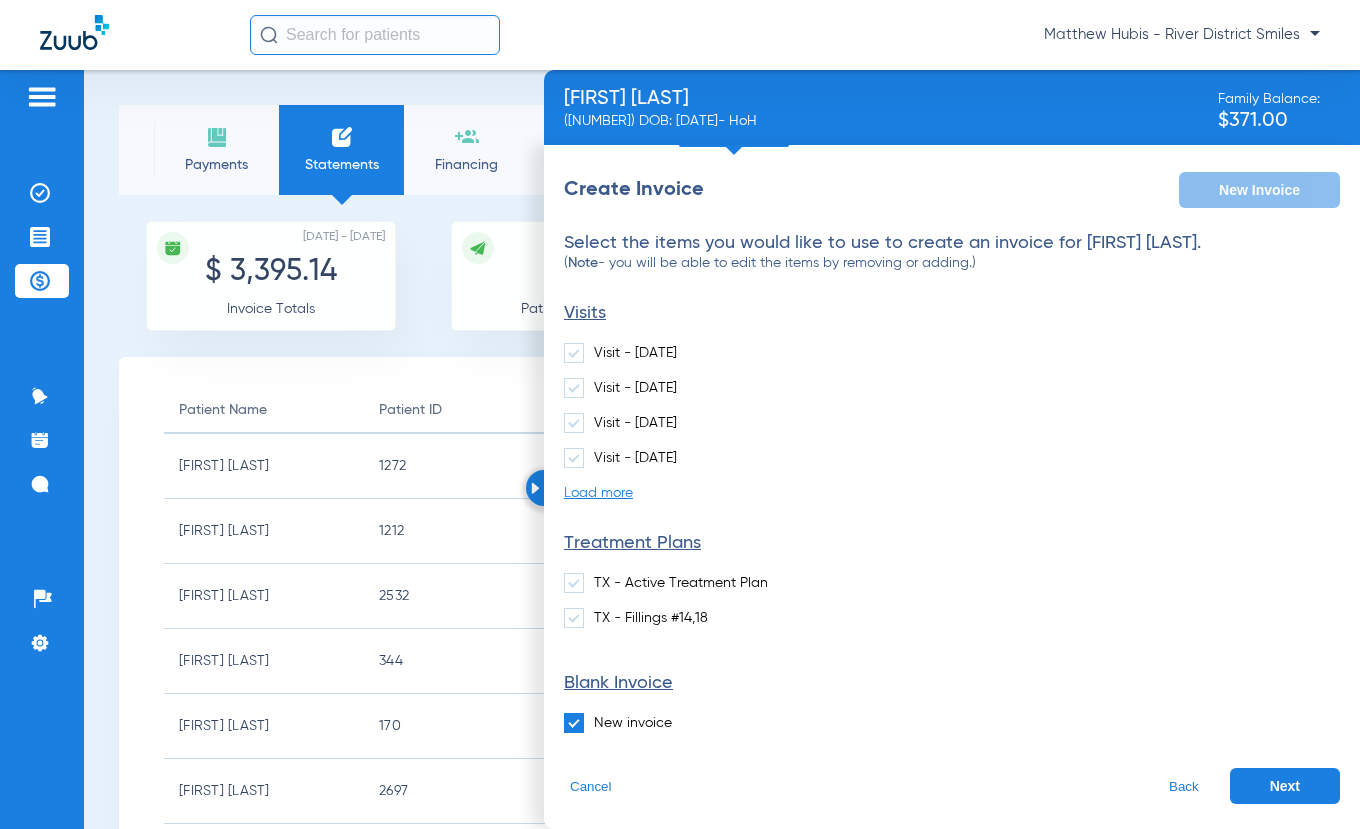click on "Next" 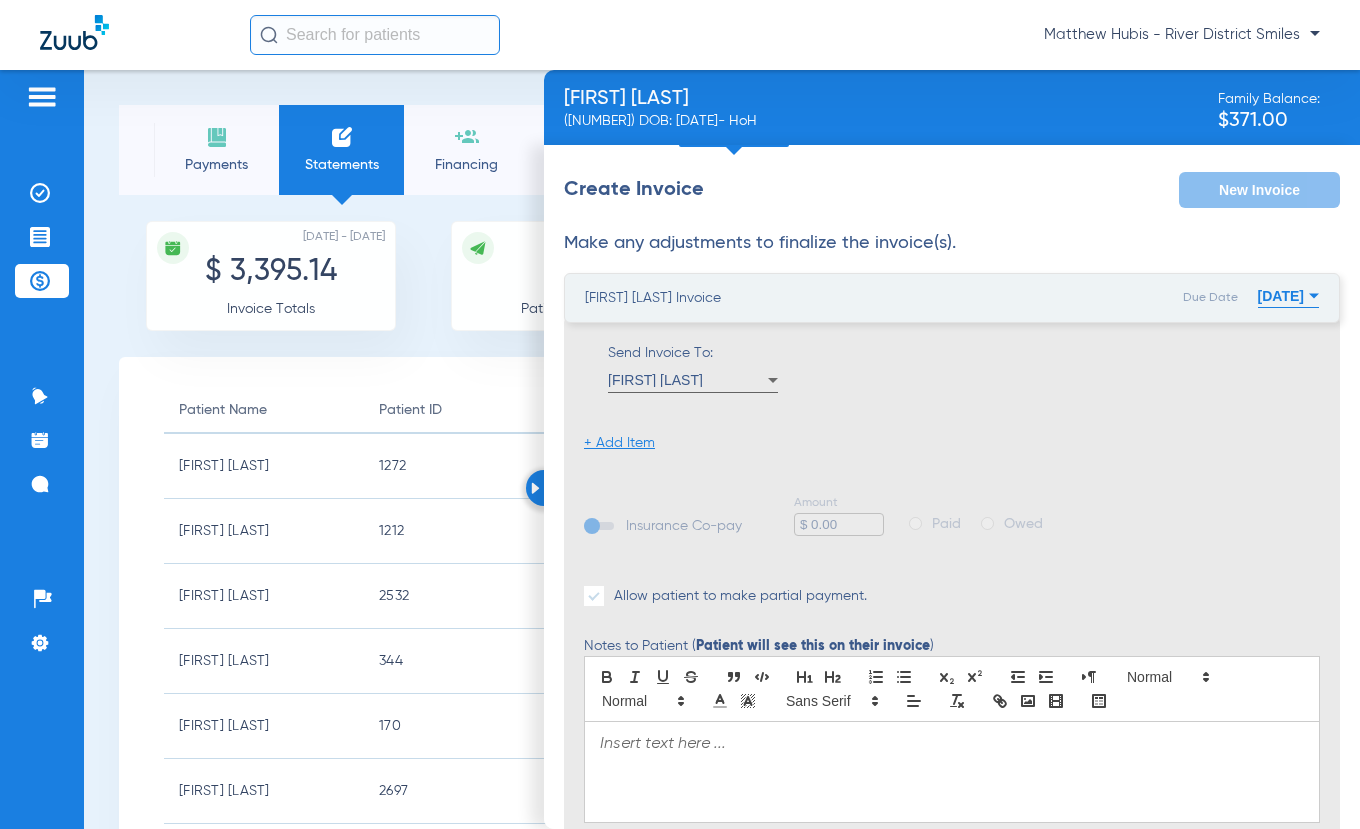 click on "+ Add Item" 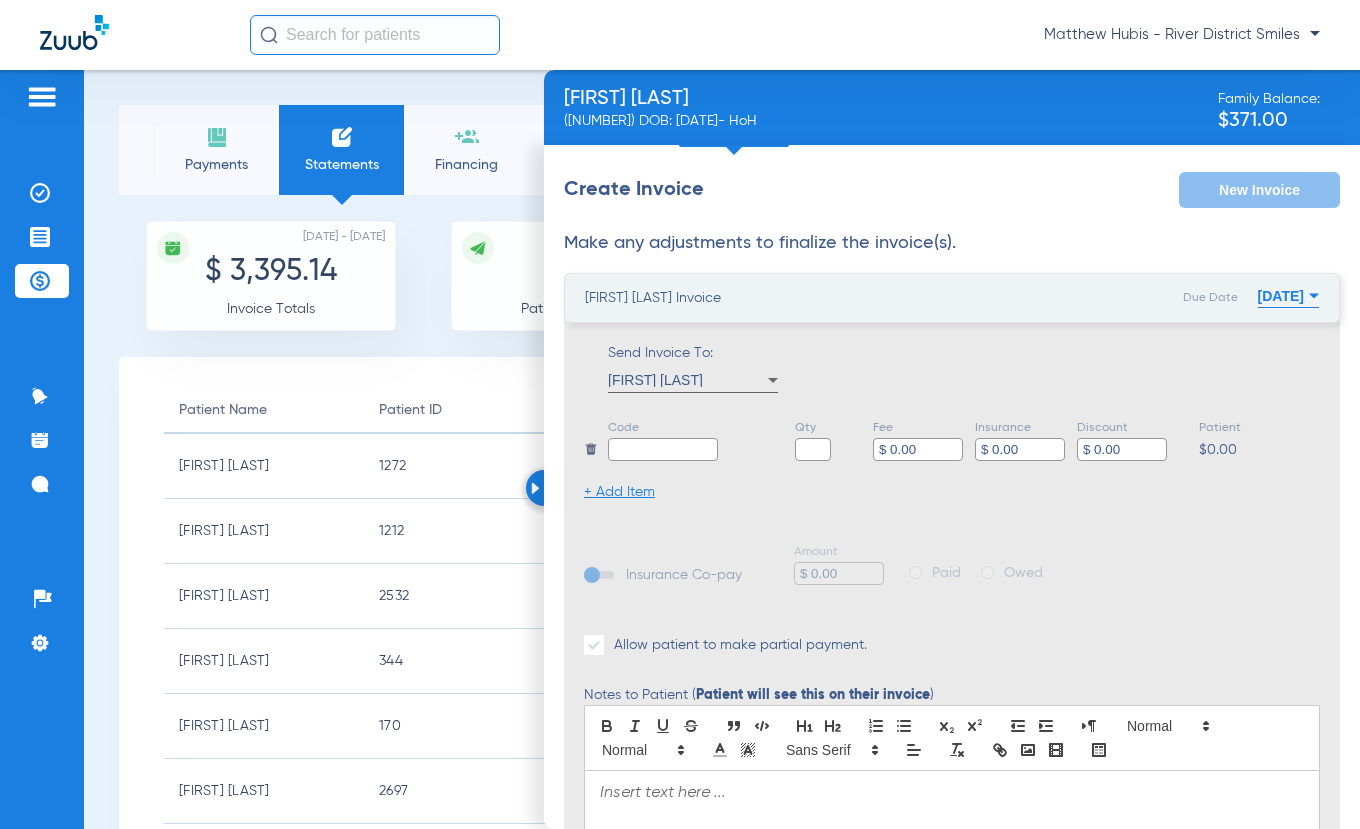 click 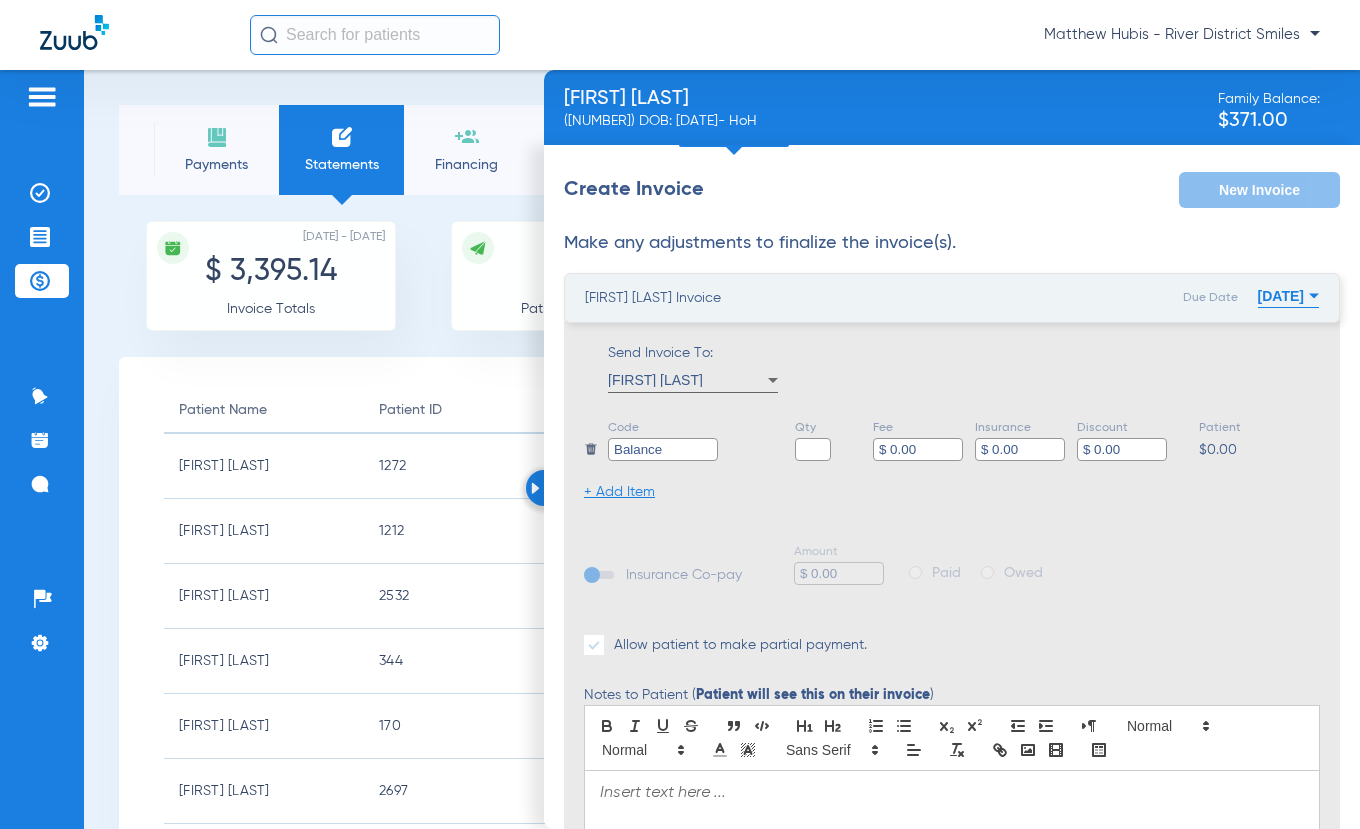 type on "Balance" 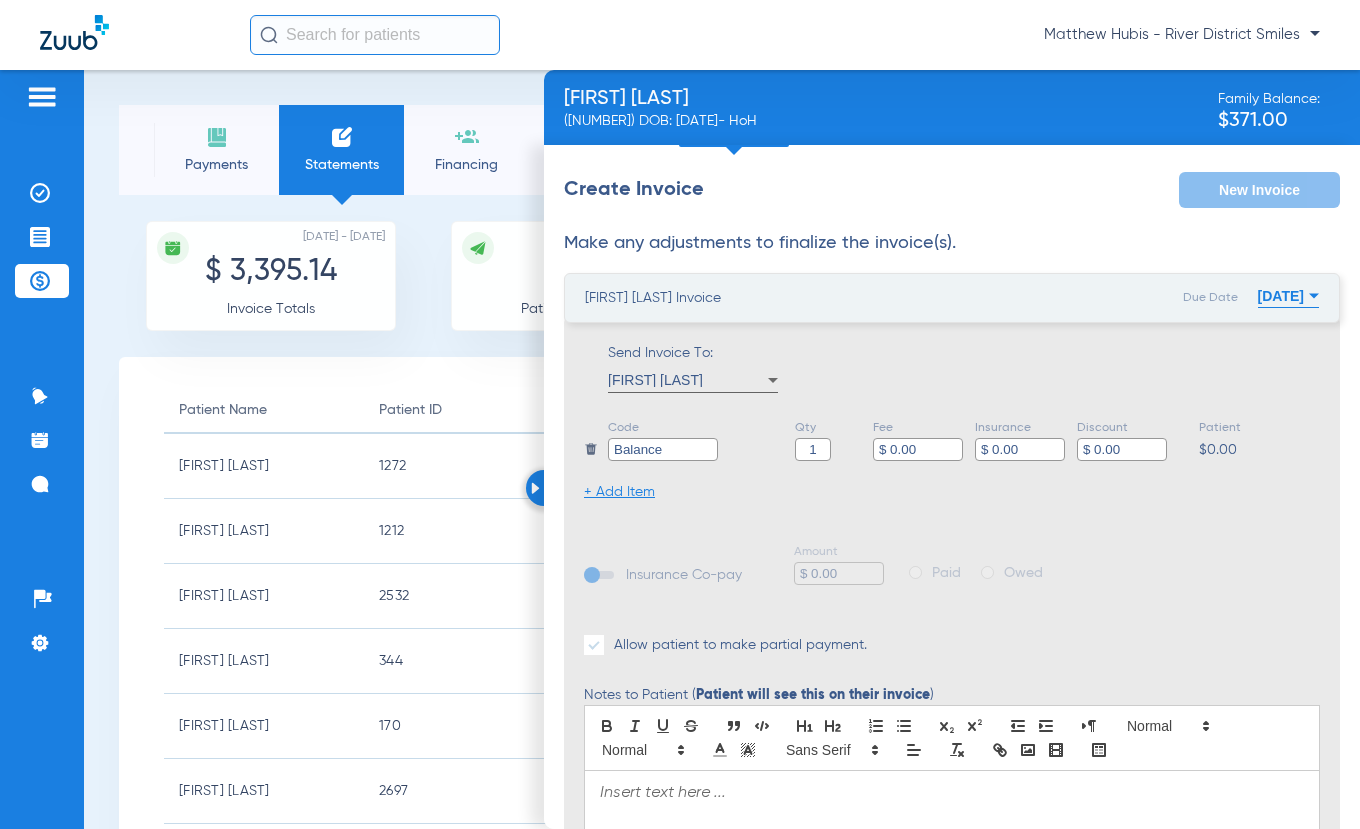 type on "1" 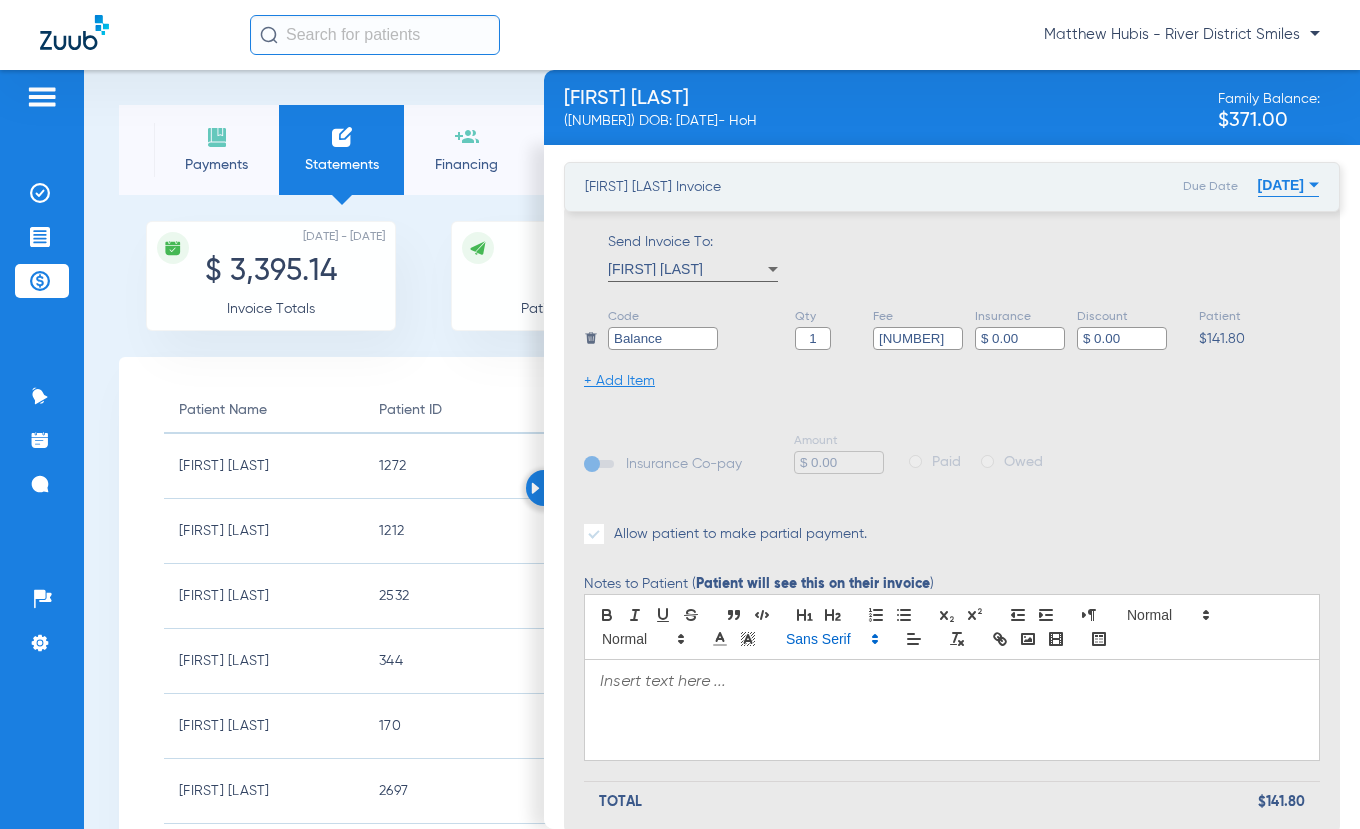scroll, scrollTop: 397, scrollLeft: 0, axis: vertical 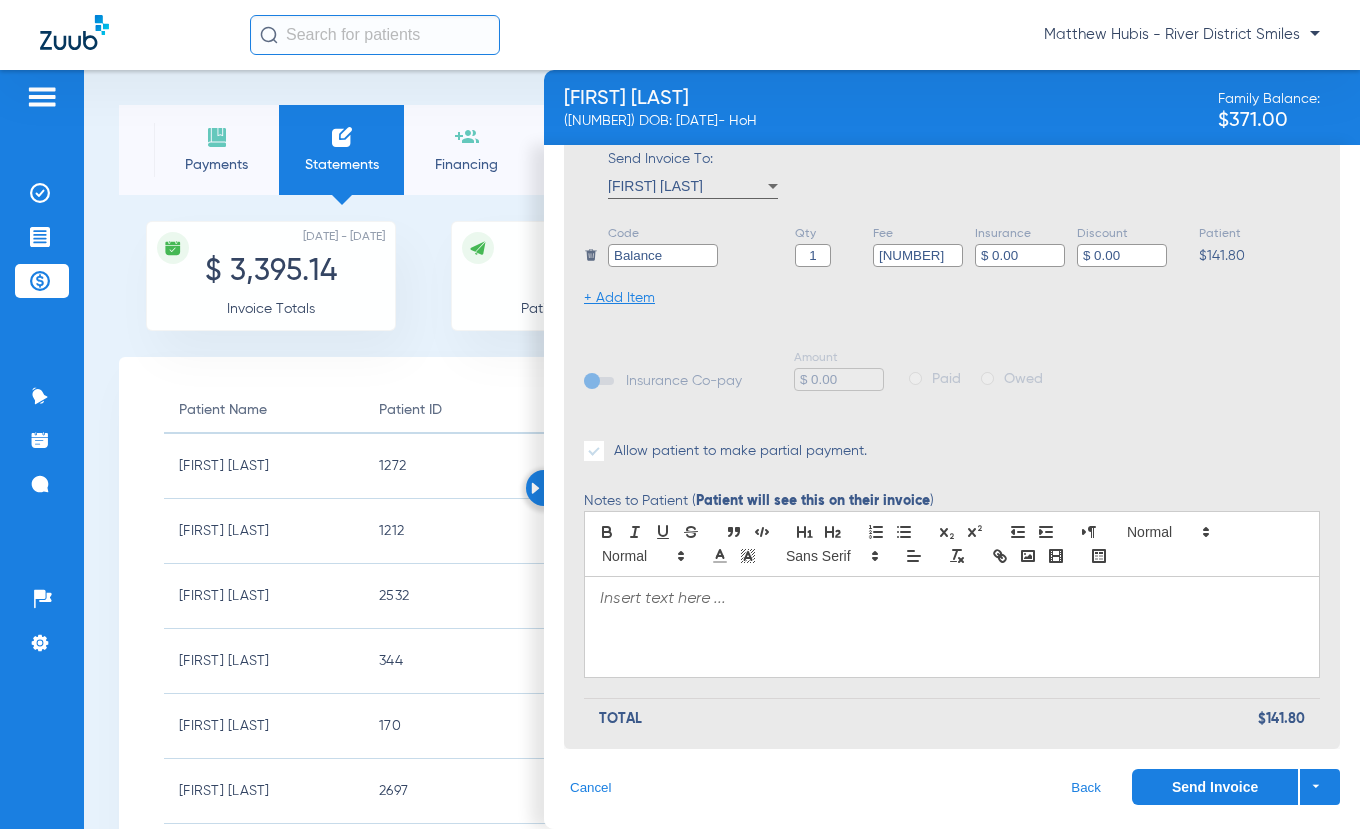 type on "[NUMBER]" 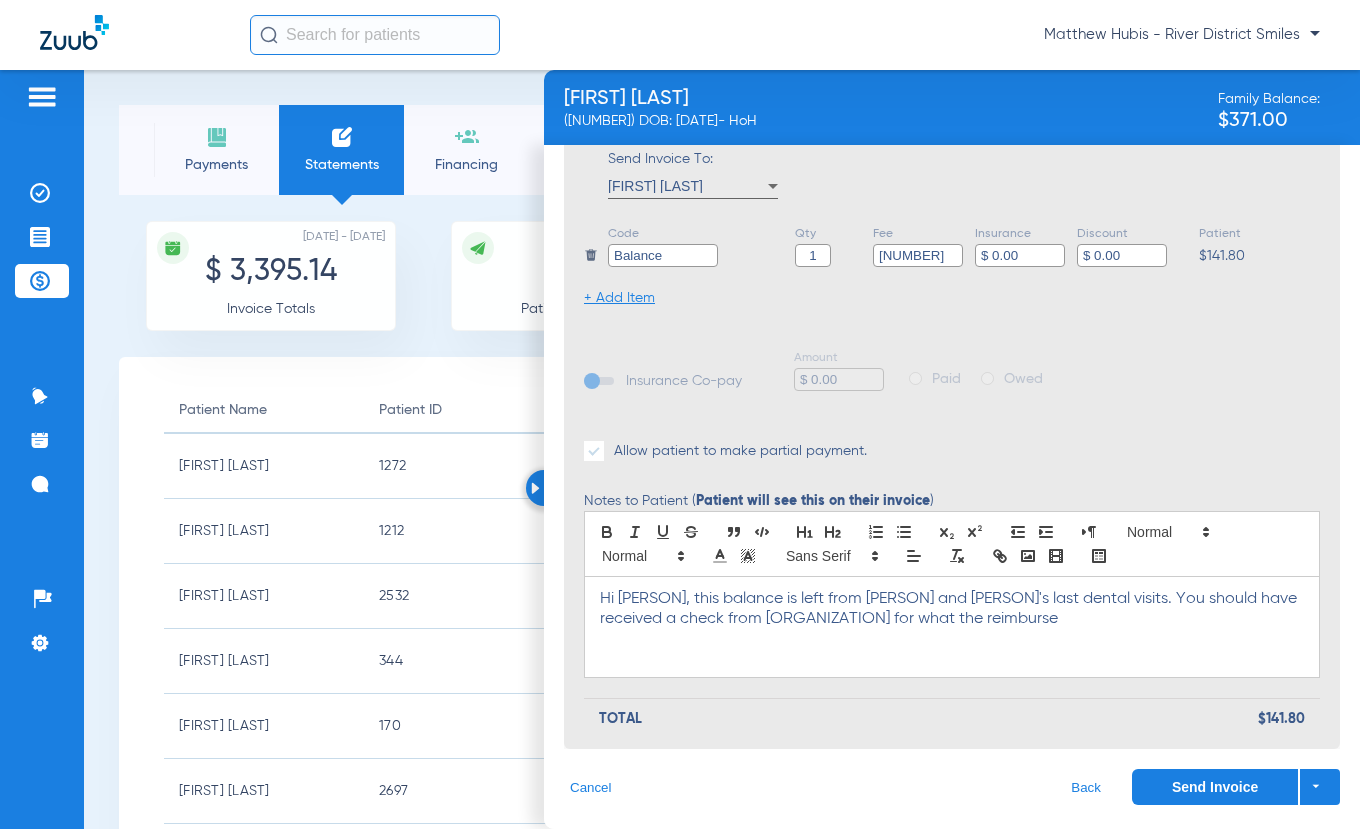 click on "Hi [PERSON], this balance is left from [PERSON] and [PERSON]'s last dental visits. You should have received a check from [ORGANIZATION] for what the reimburse" at bounding box center (952, 609) 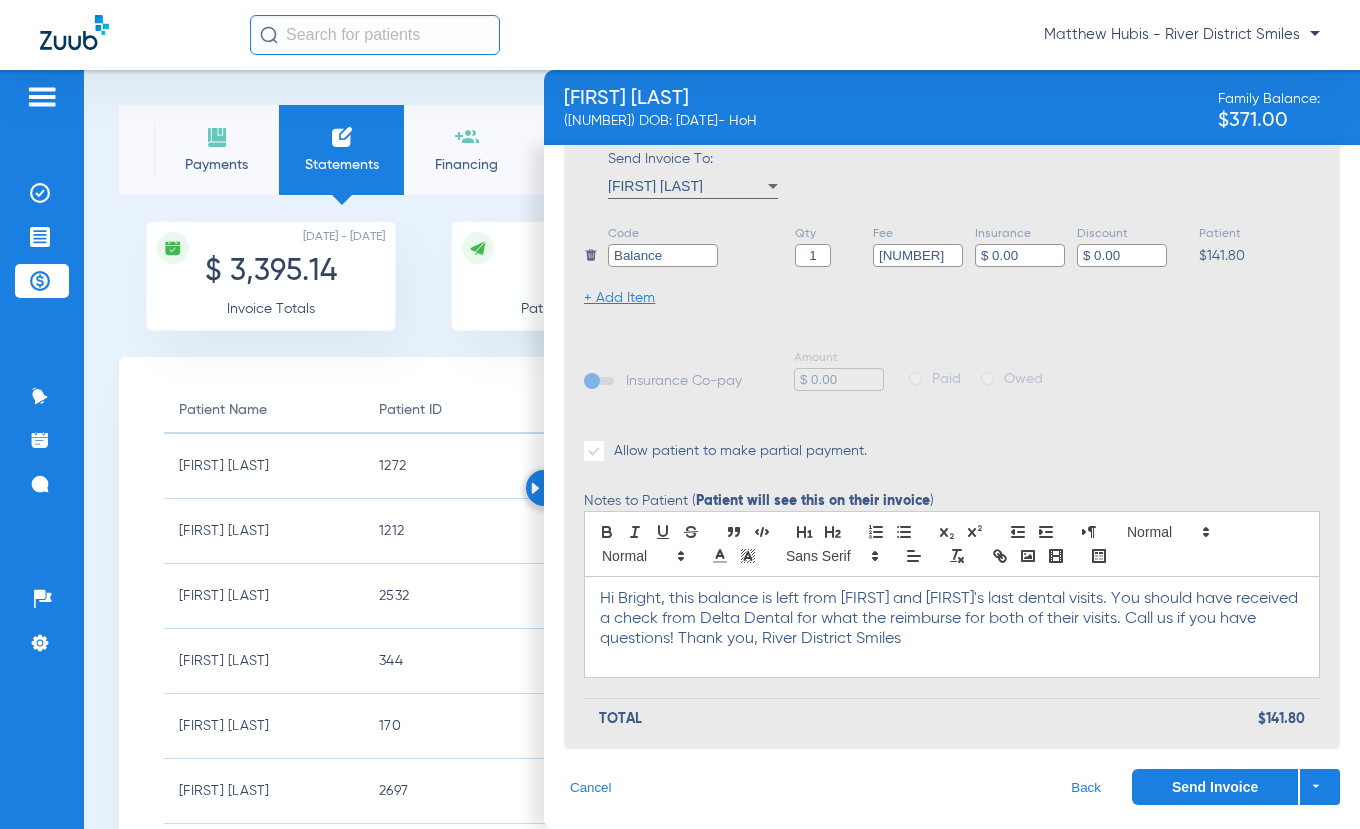 click on "Send Invoice" 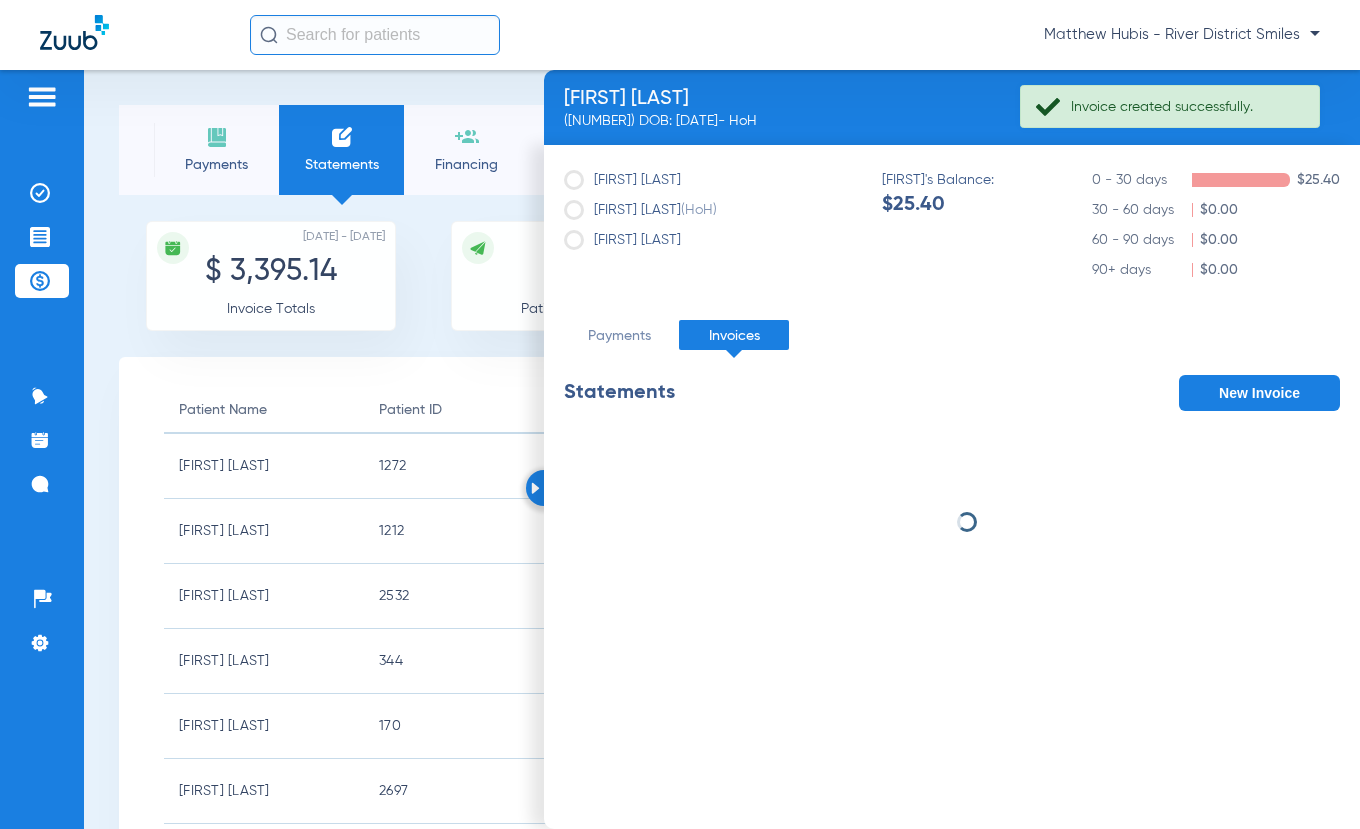 scroll, scrollTop: 0, scrollLeft: 0, axis: both 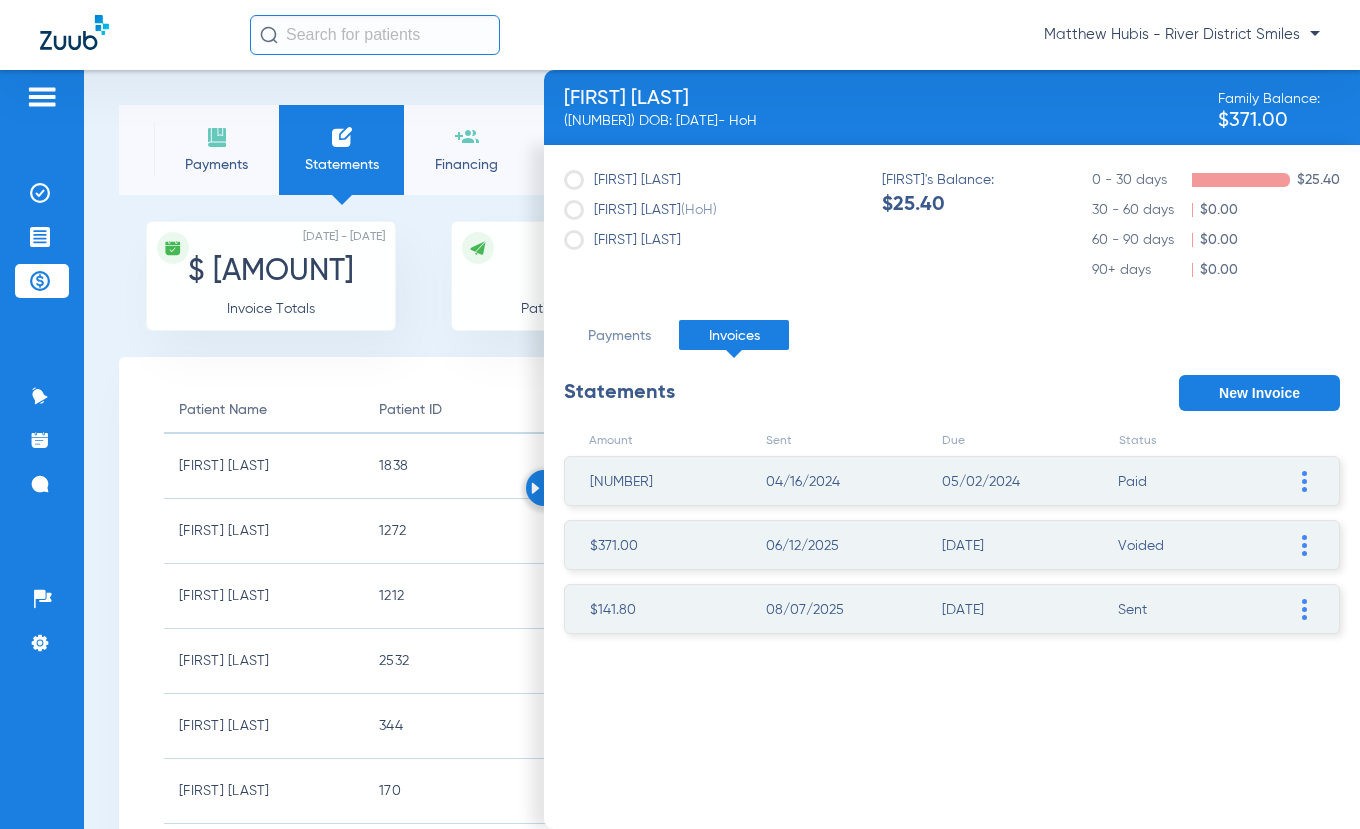 click on "Payments" 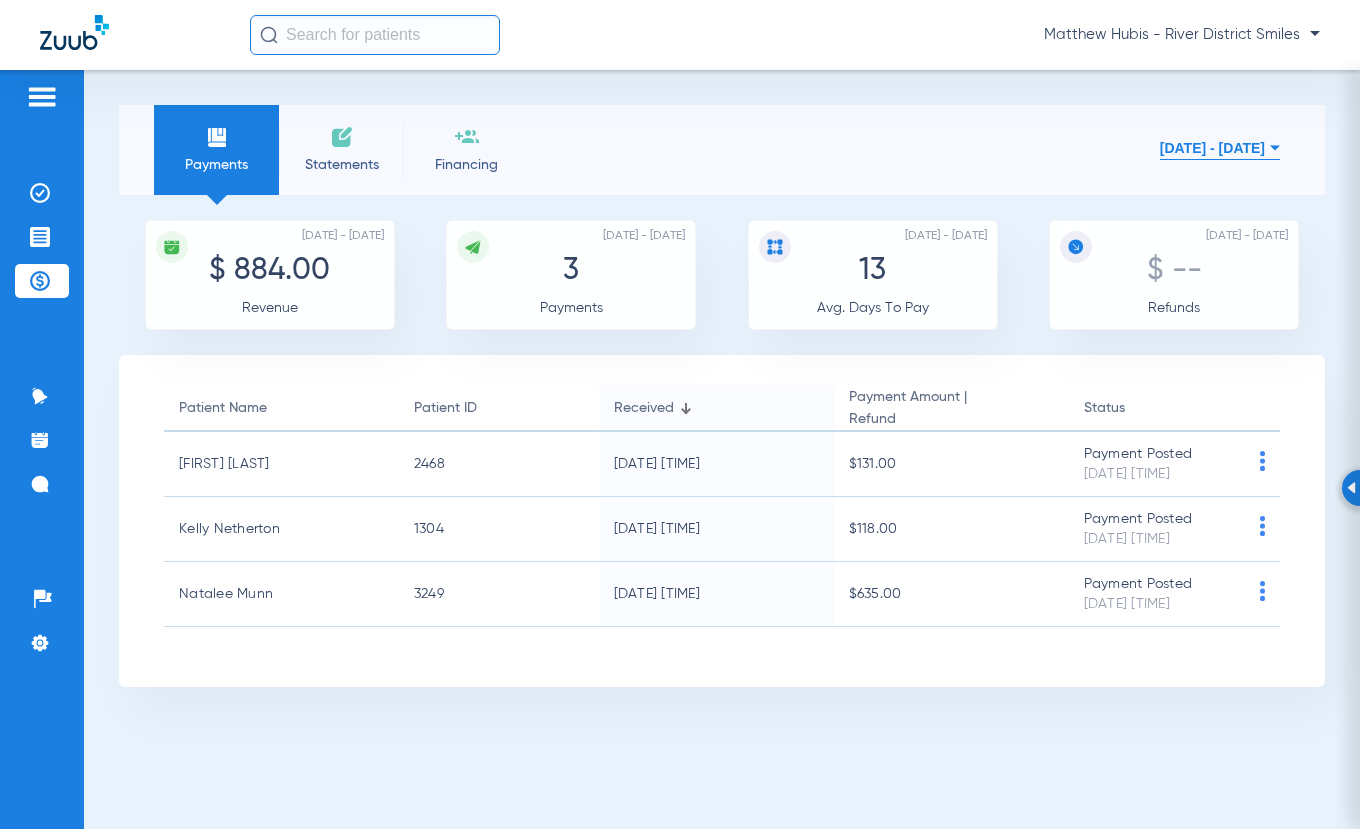 click on "Statements" 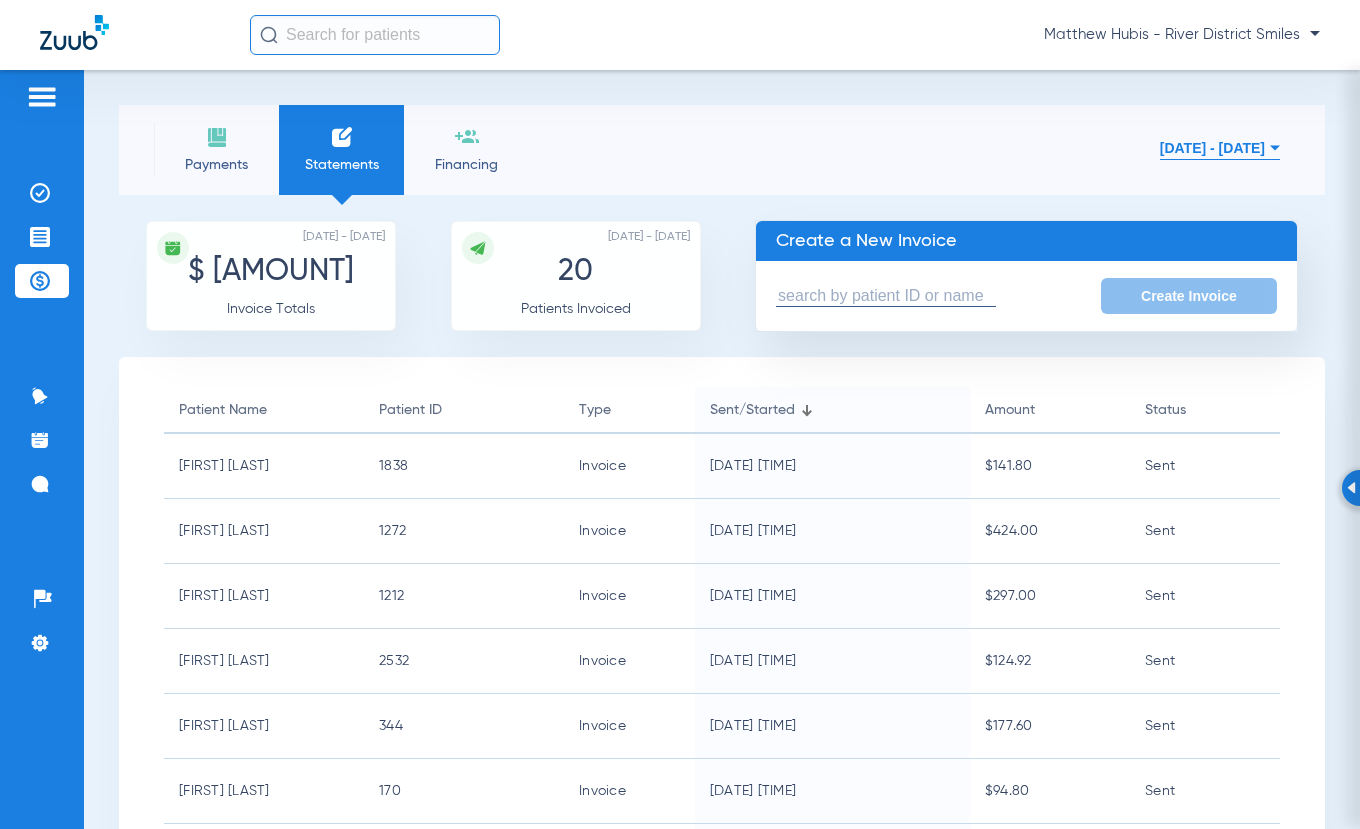 click at bounding box center [886, 296] 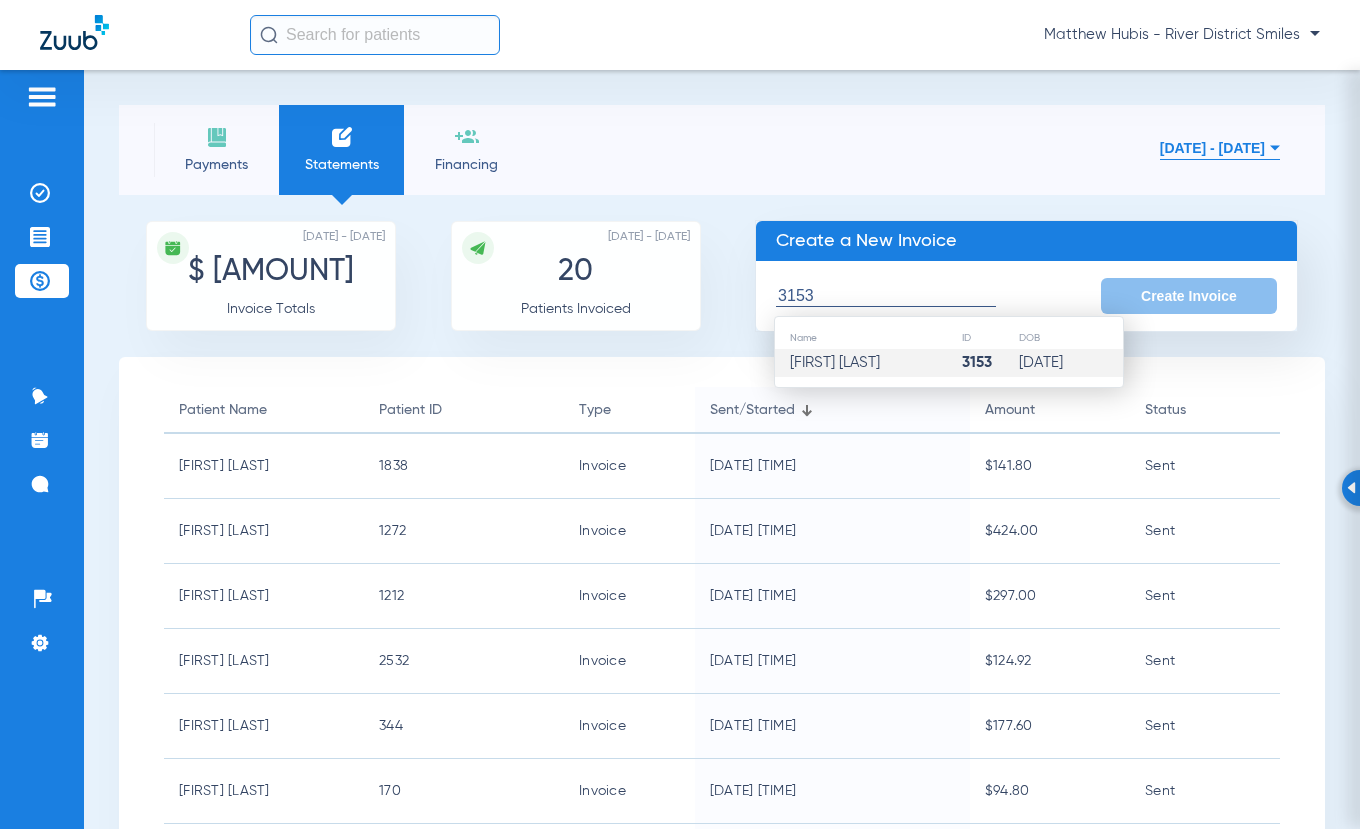 click on "[FIRST] [LAST]" 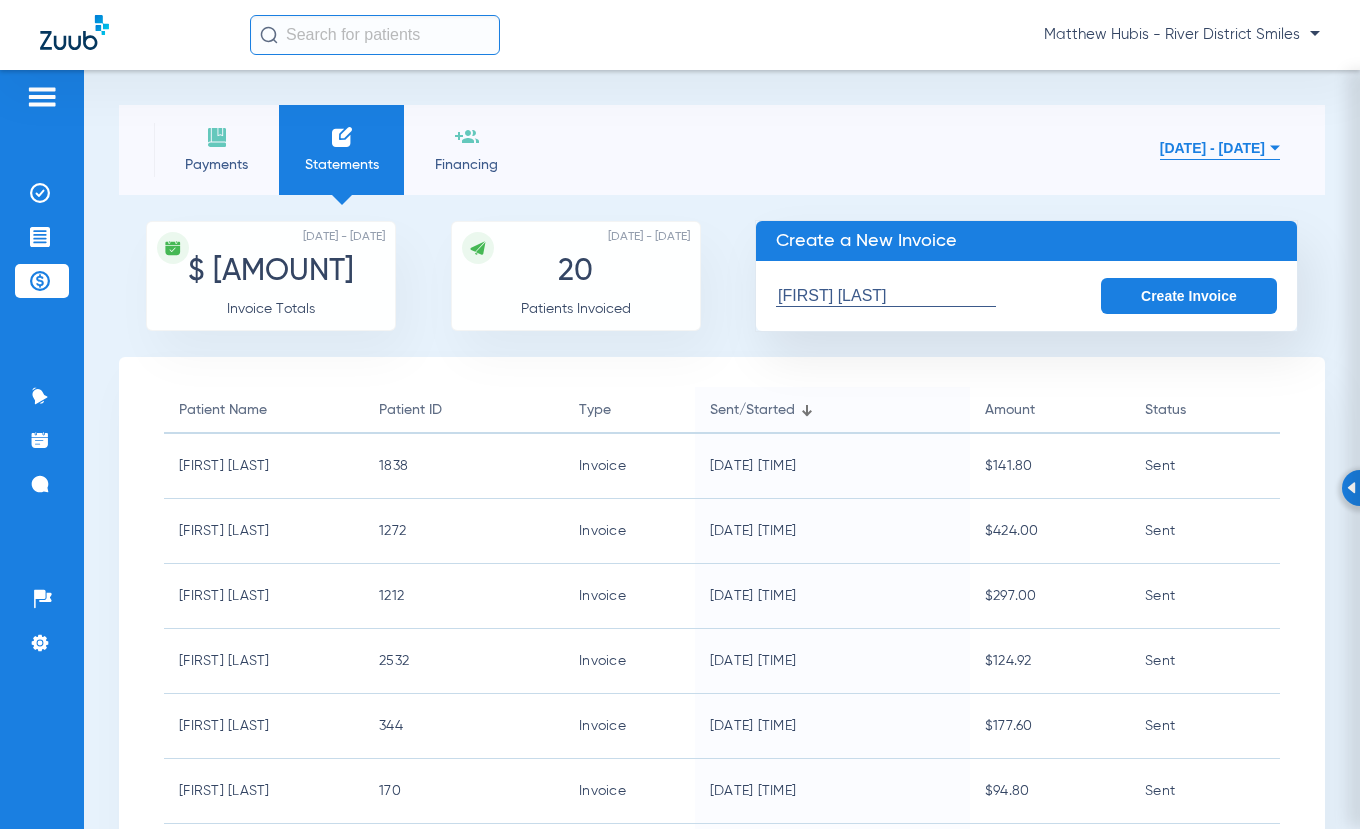 click on "Create Invoice" 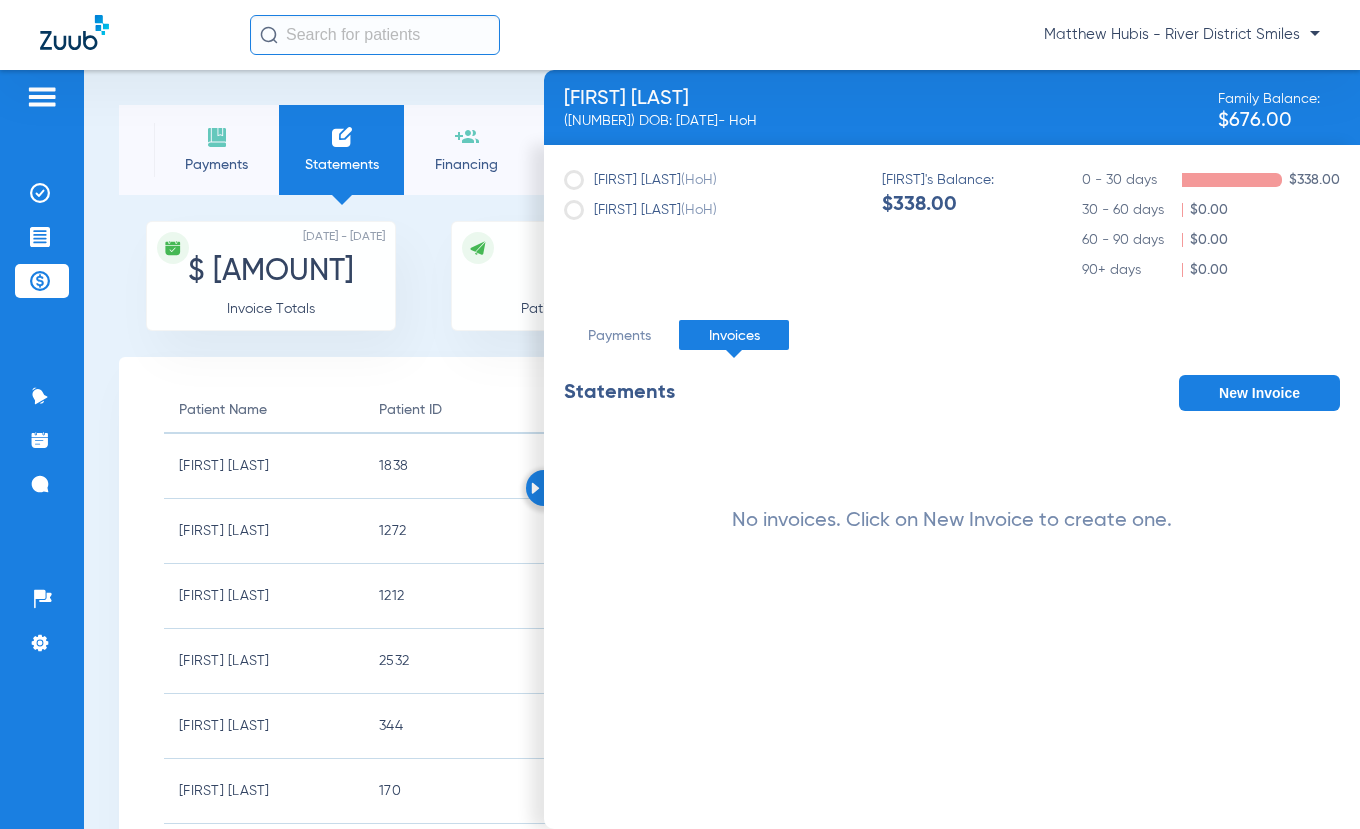 click on "New Invoice" 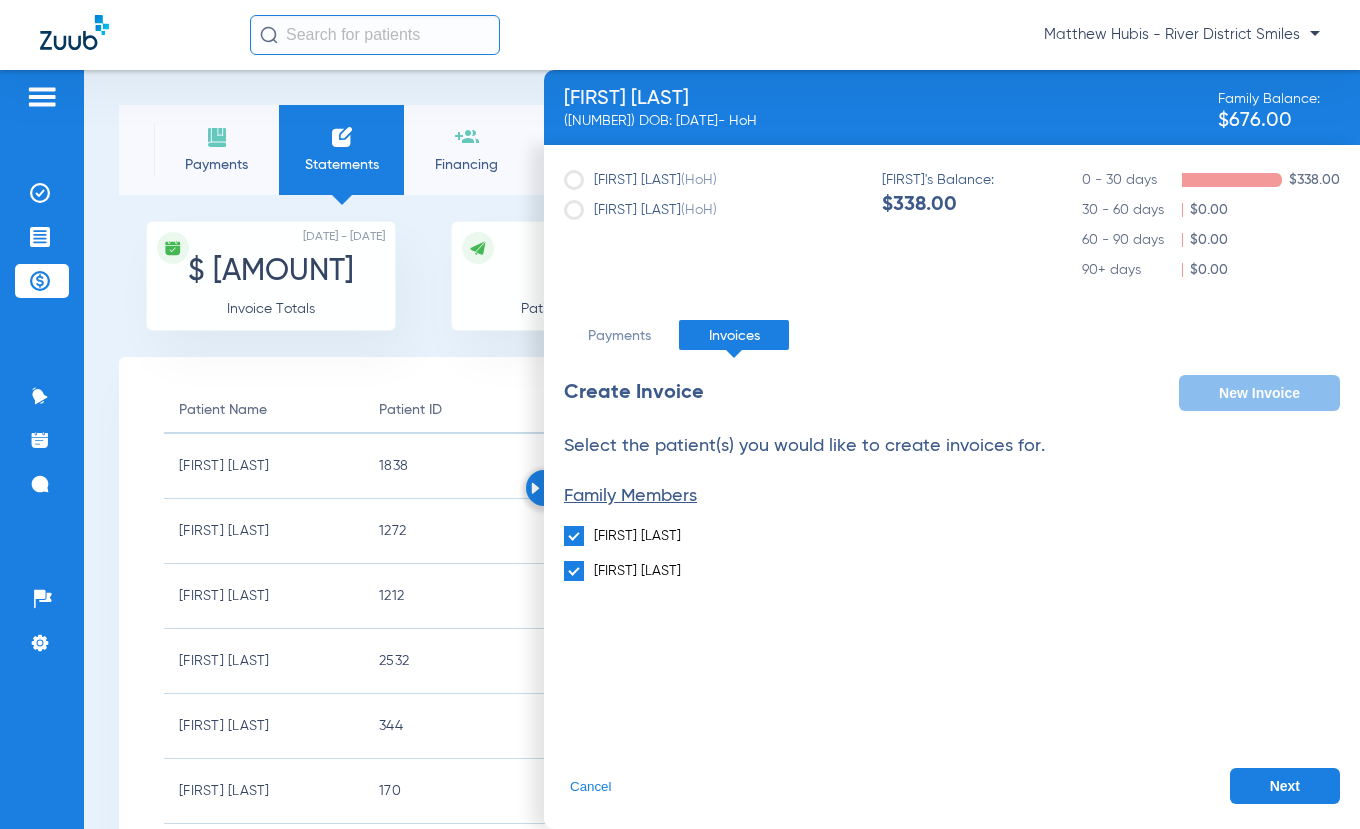 click 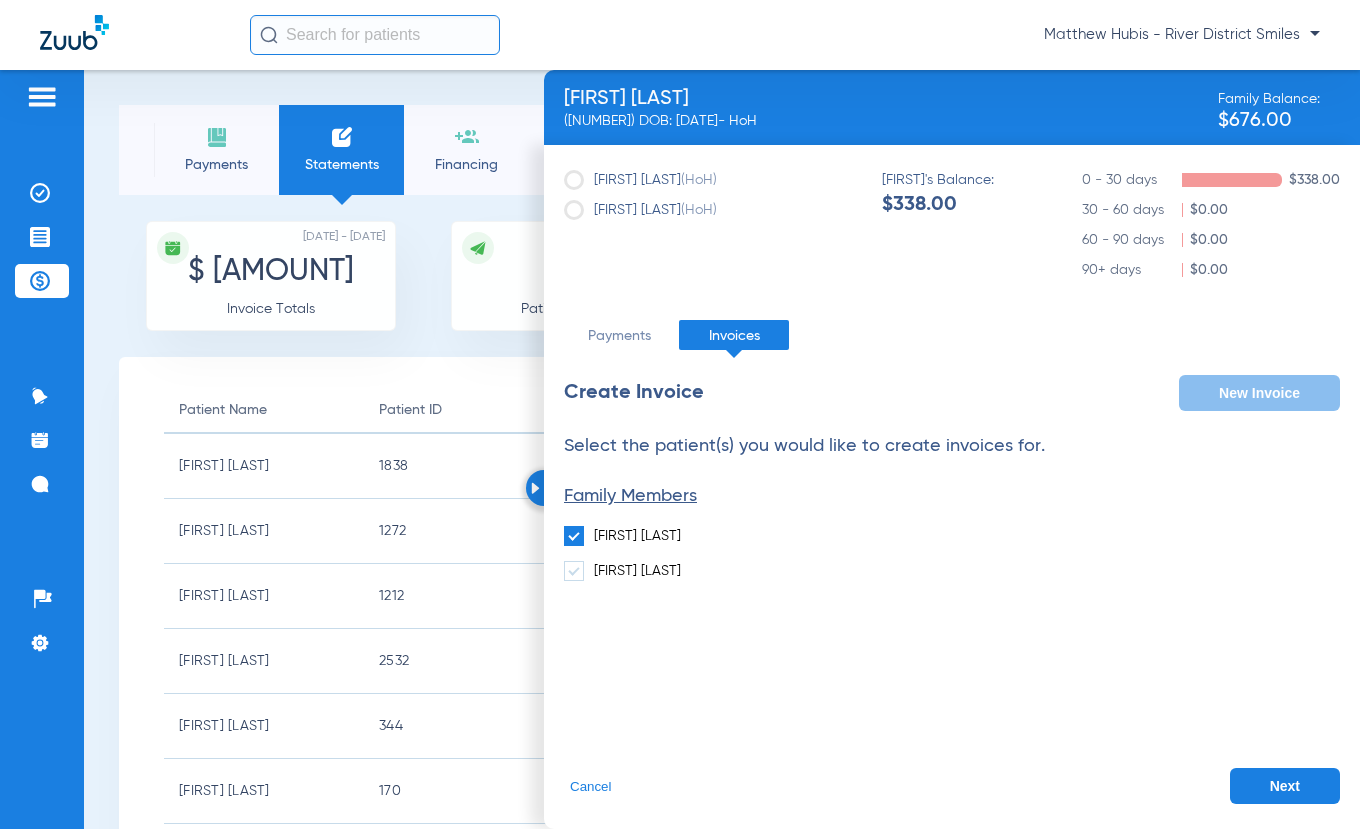 click 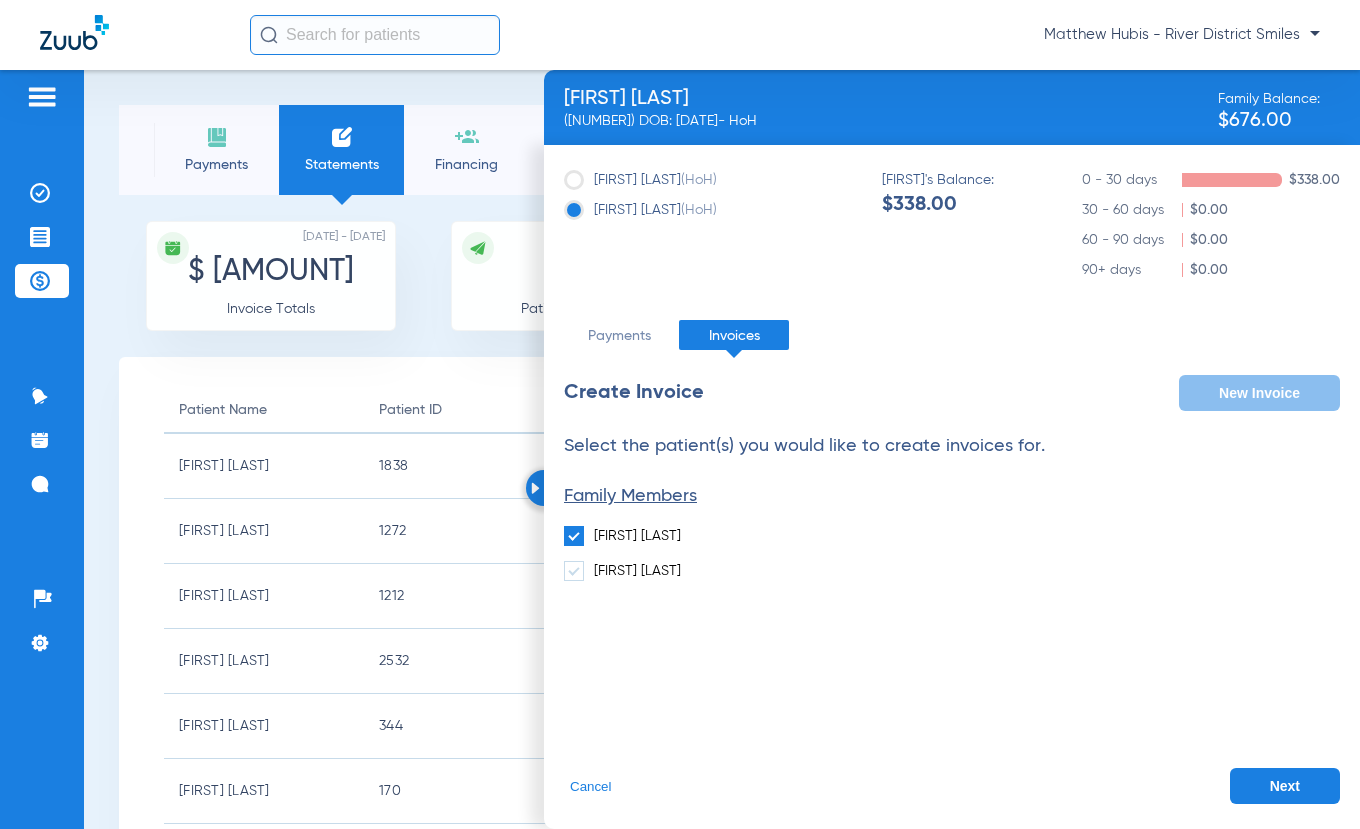 click on "Next" 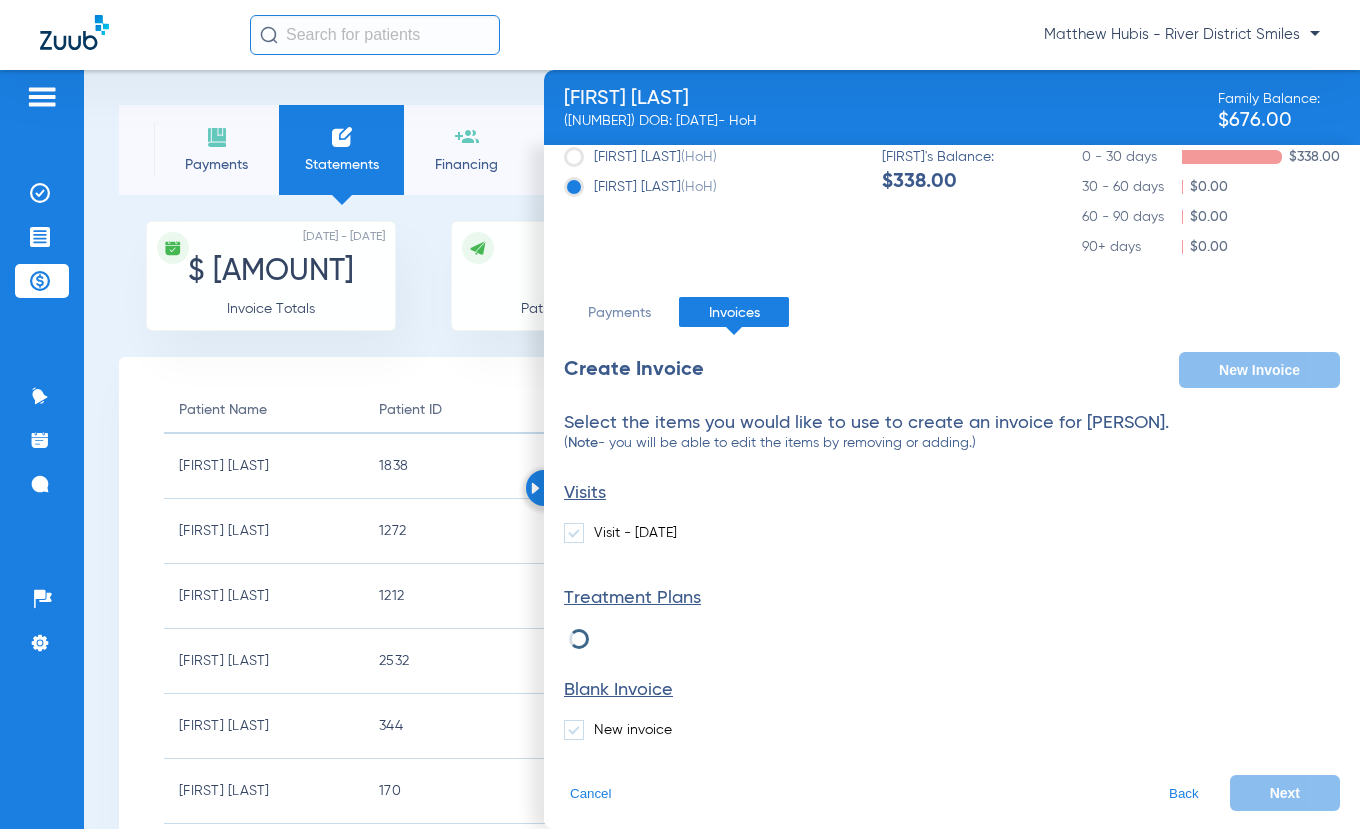 scroll, scrollTop: 30, scrollLeft: 0, axis: vertical 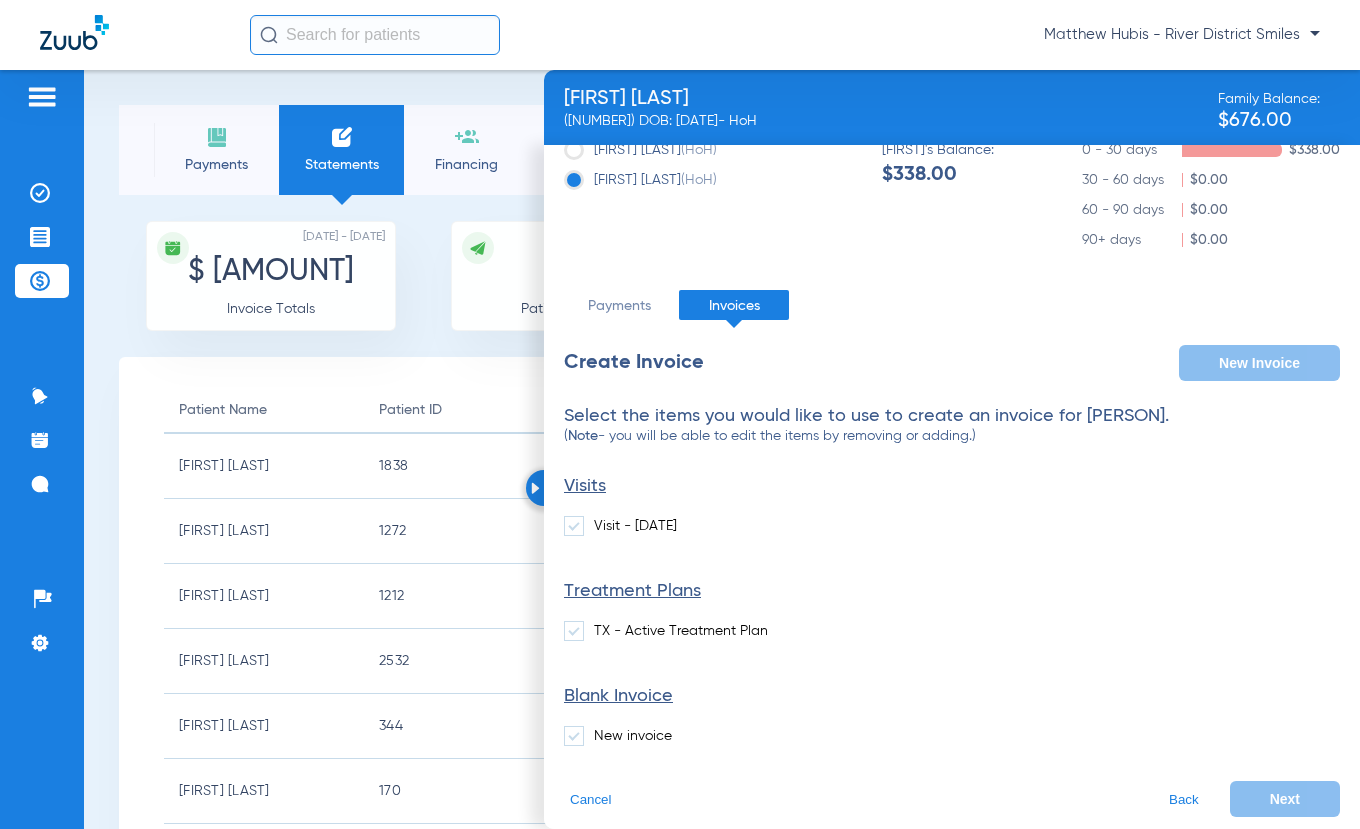click on "[FIRST] [LAST] (HoH) [FIRST] [LAST] (HoH) [FIRST]'s Balance:  $[NUMBER] [NUMBER] - [NUMBER] days  $[NUMBER]  [NUMBER] - [NUMBER] days  $[NUMBER]  [NUMBER] - [NUMBER] days  $[NUMBER]  [NUMBER]+ days  $[NUMBER]   Payments   Invoices   Create Invoice   New Invoice   Select the items you would like to use to create an invoice for [FIRST] [LAST].   ( Note  - you will be able to edit the items by removing or adding.)  Visits  Visit - [DATE]  Treatment Plans  TX - Active Treatment Plan  Blank Invoice  New invoice   Cancel   Back   Next" 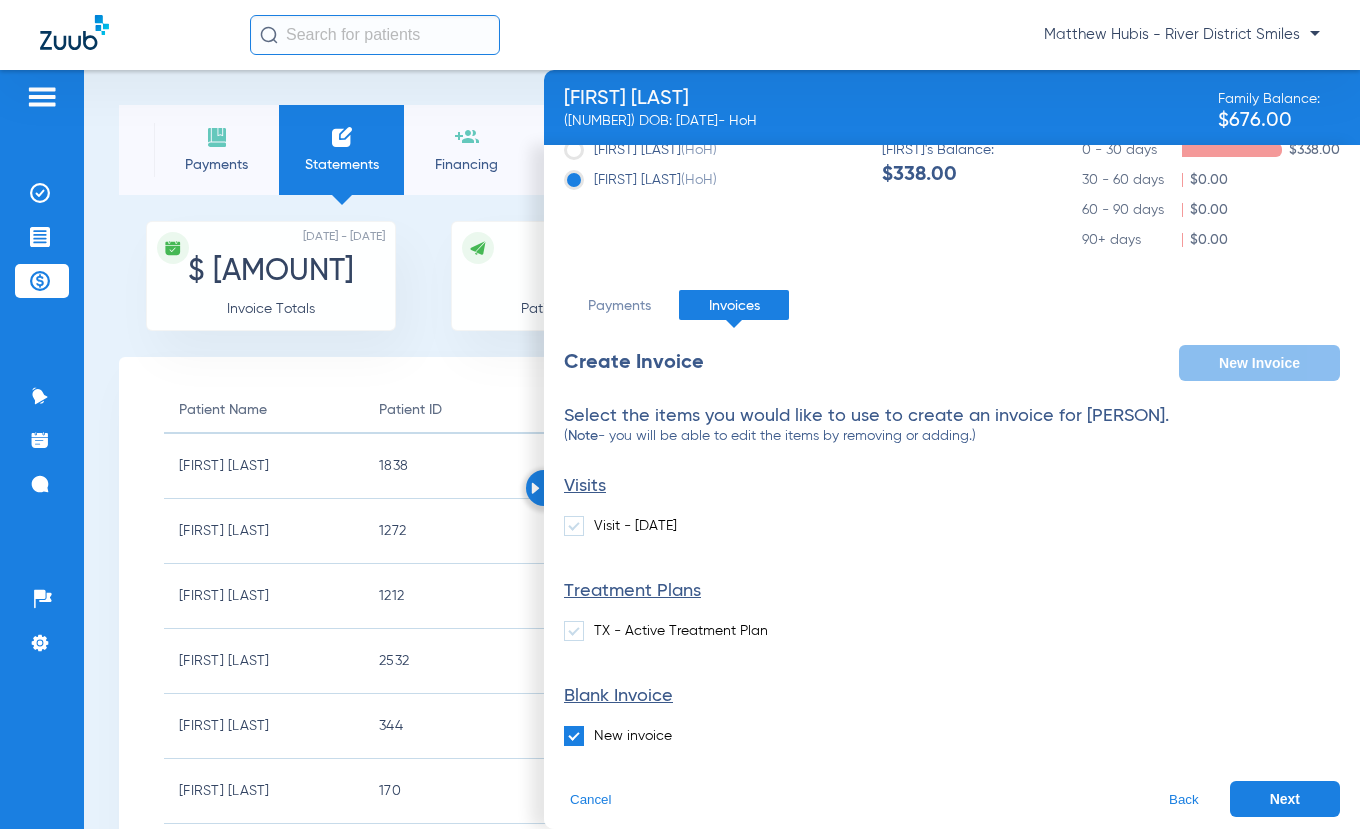 click on "Next" 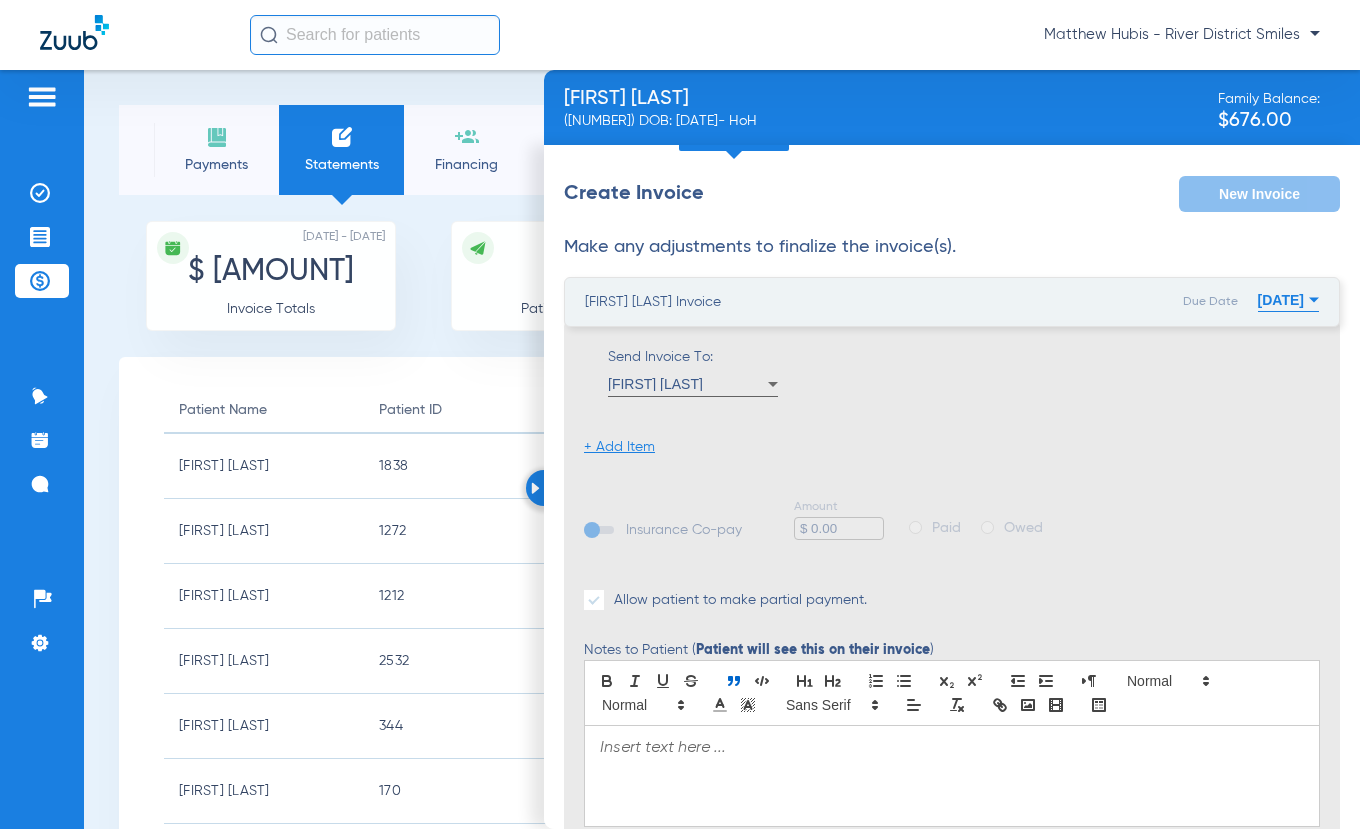 scroll, scrollTop: 348, scrollLeft: 0, axis: vertical 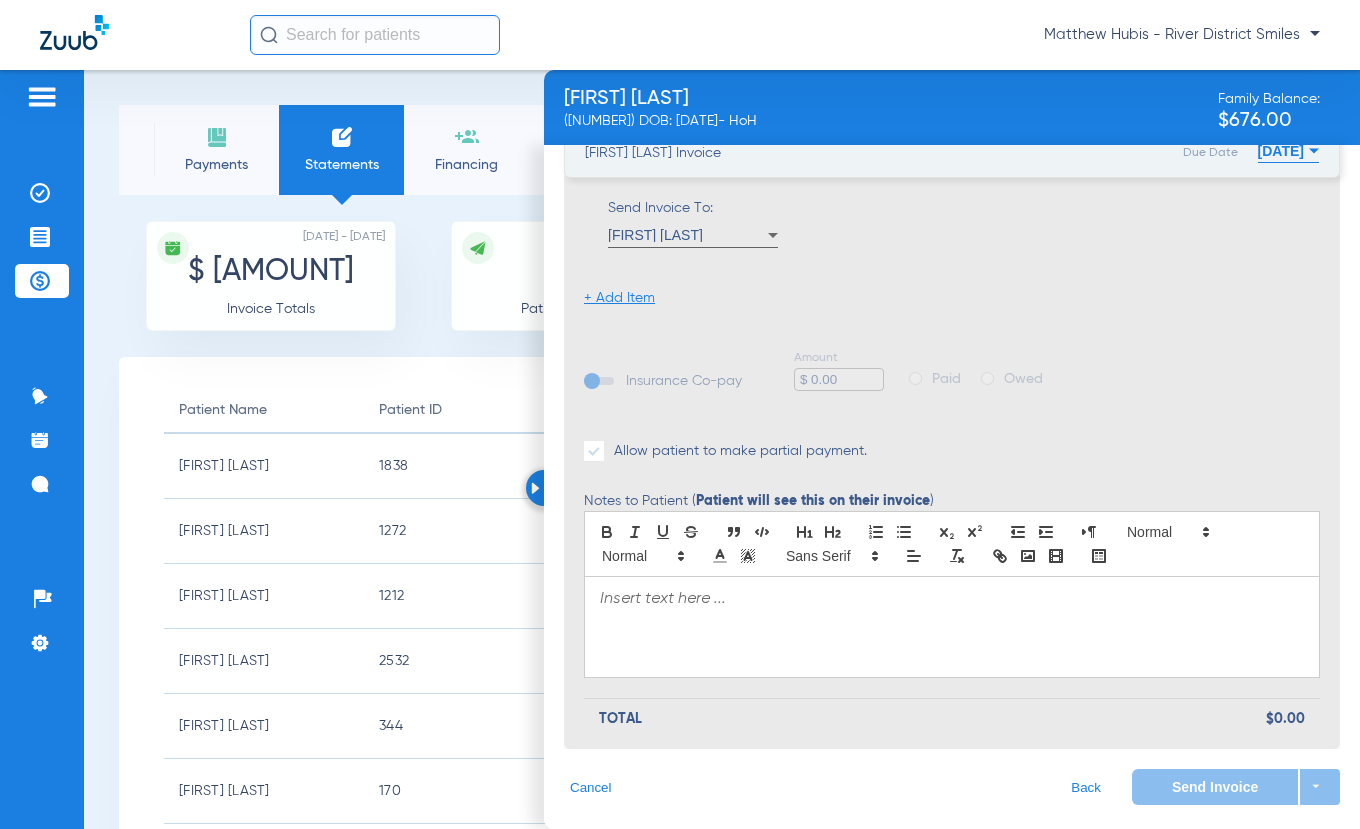 click on "+ Add Item" 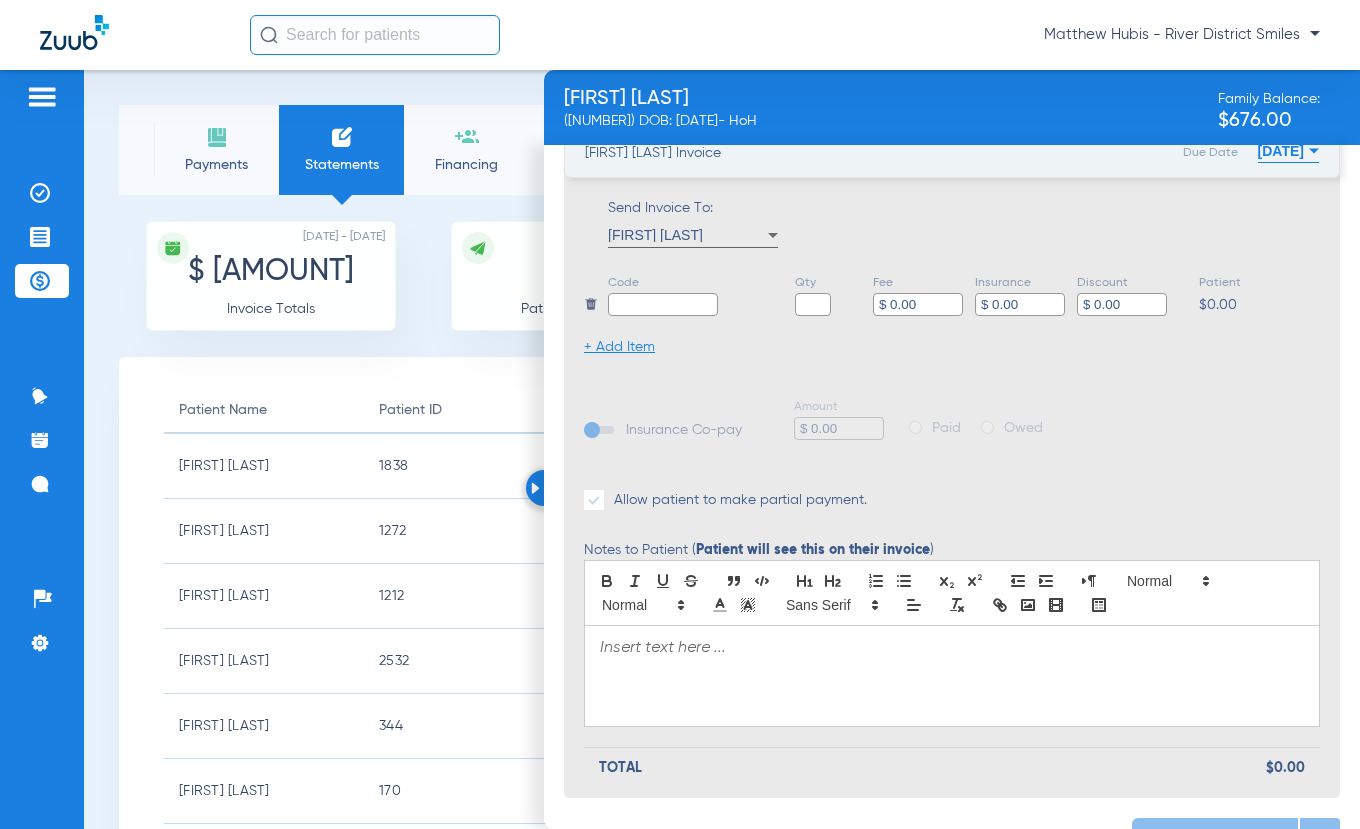 click 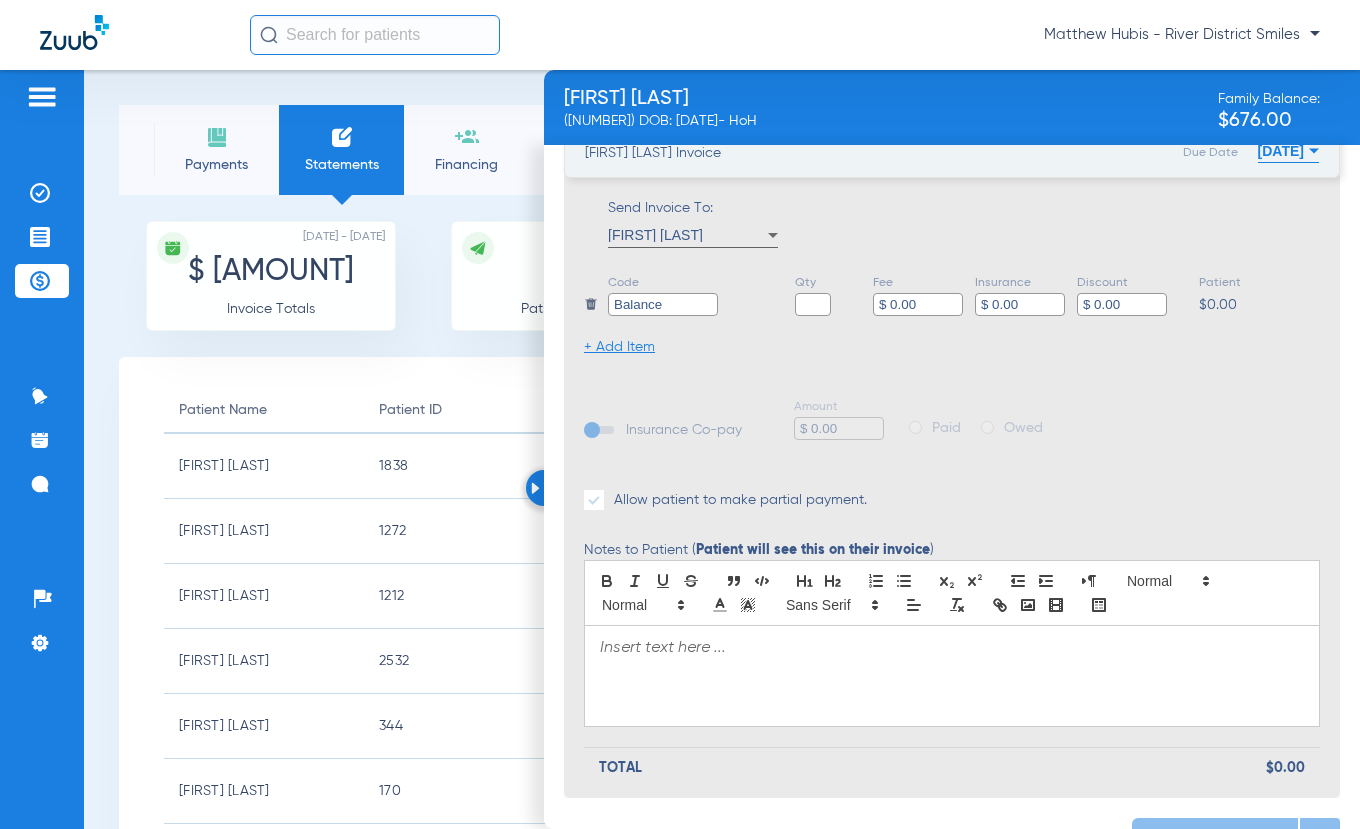 type on "Balance" 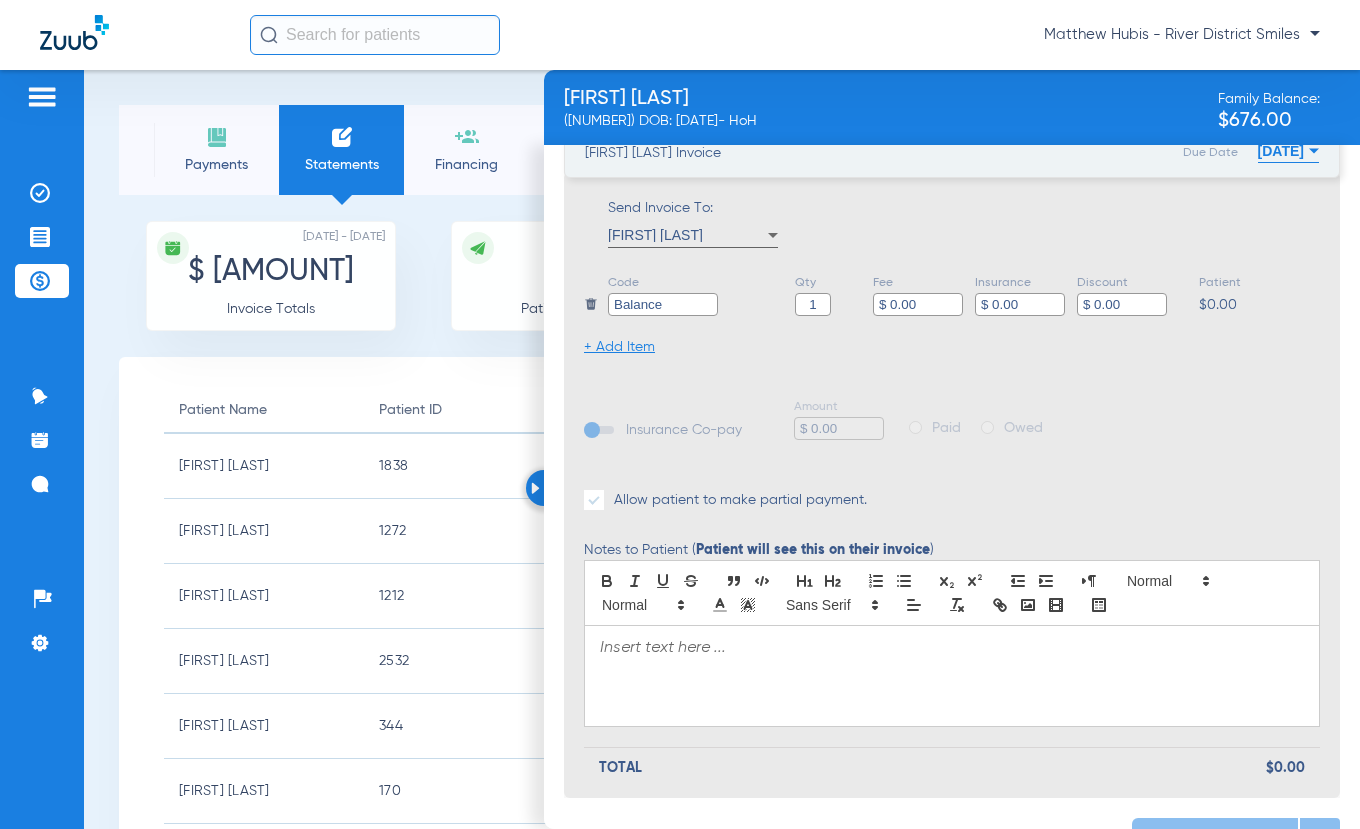 type on "1" 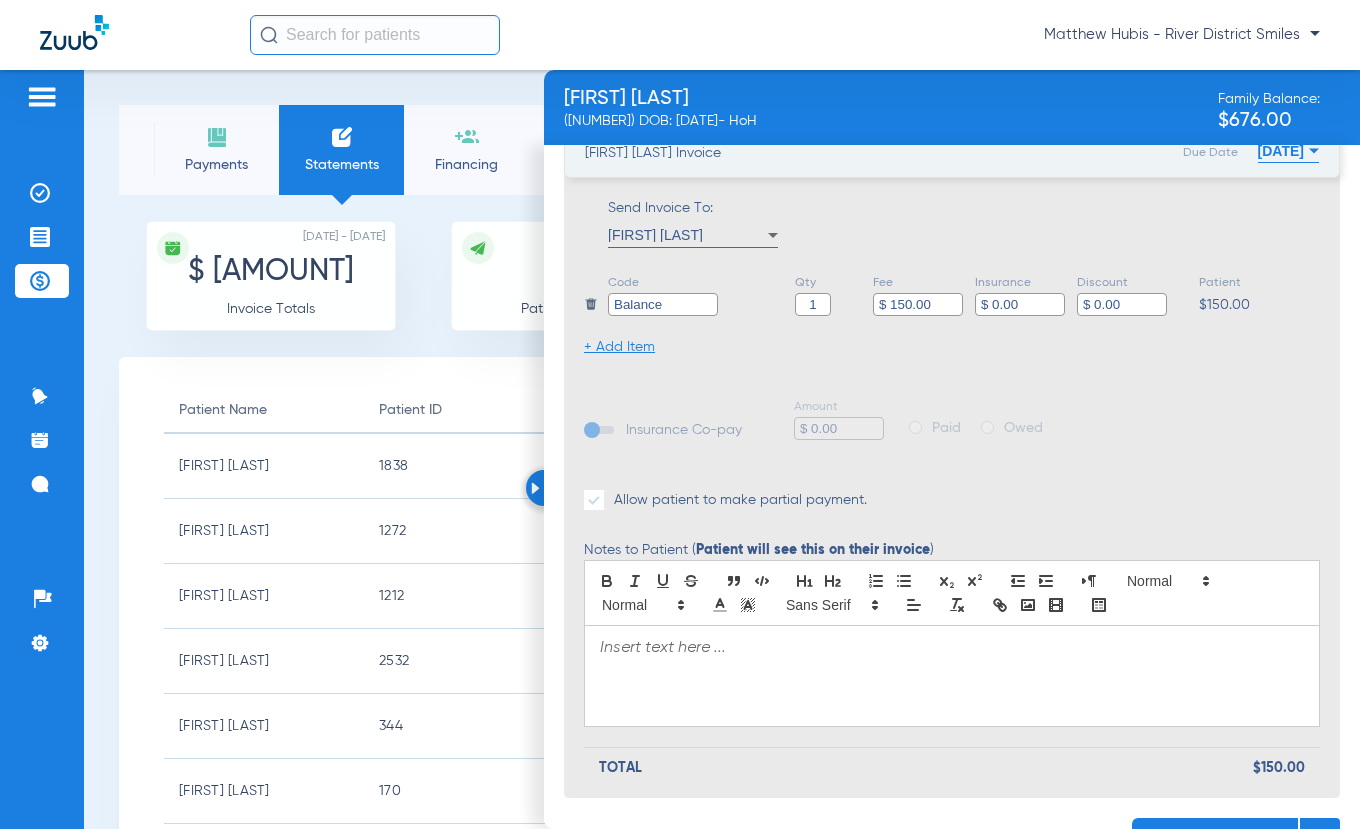 type on "$ 150.00" 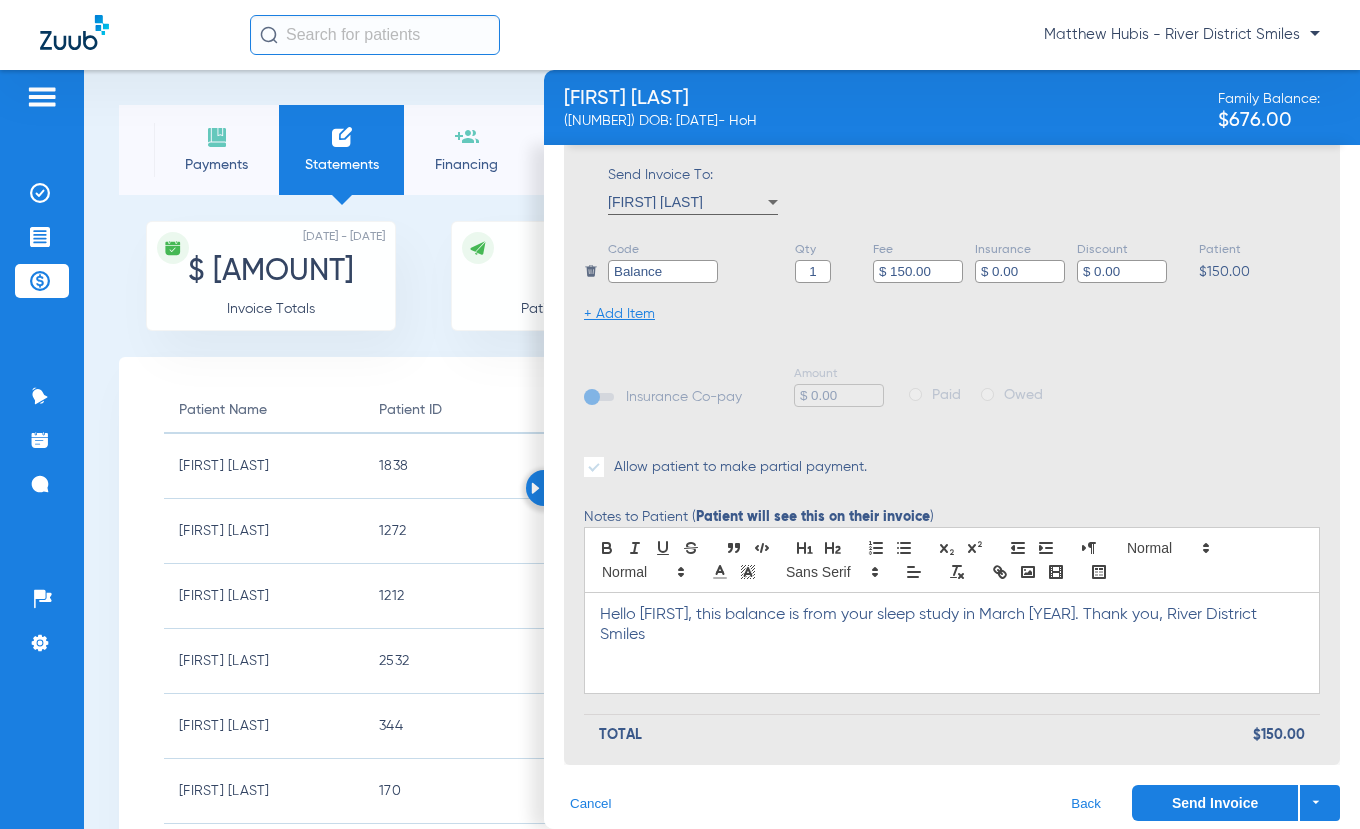scroll, scrollTop: 397, scrollLeft: 0, axis: vertical 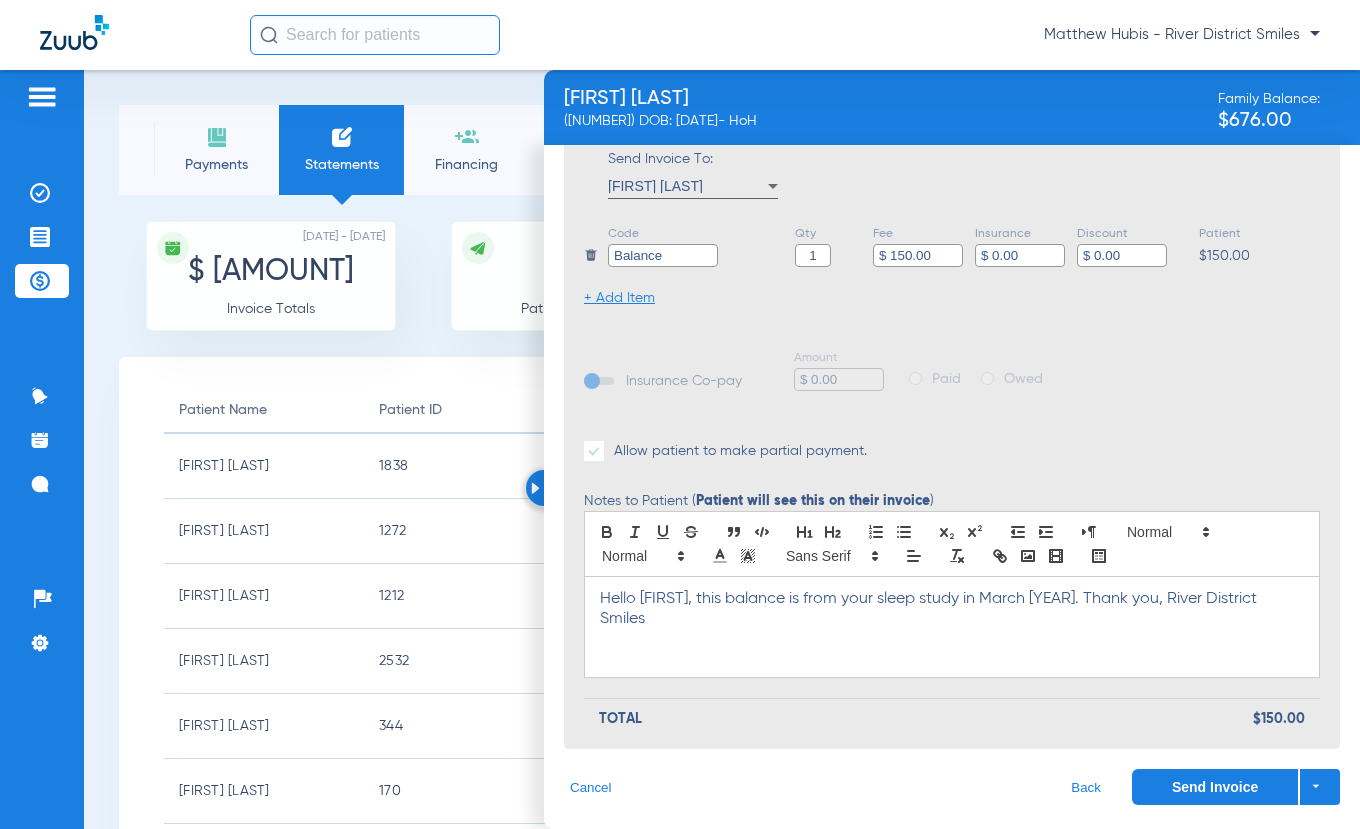 click on "Send Invoice" 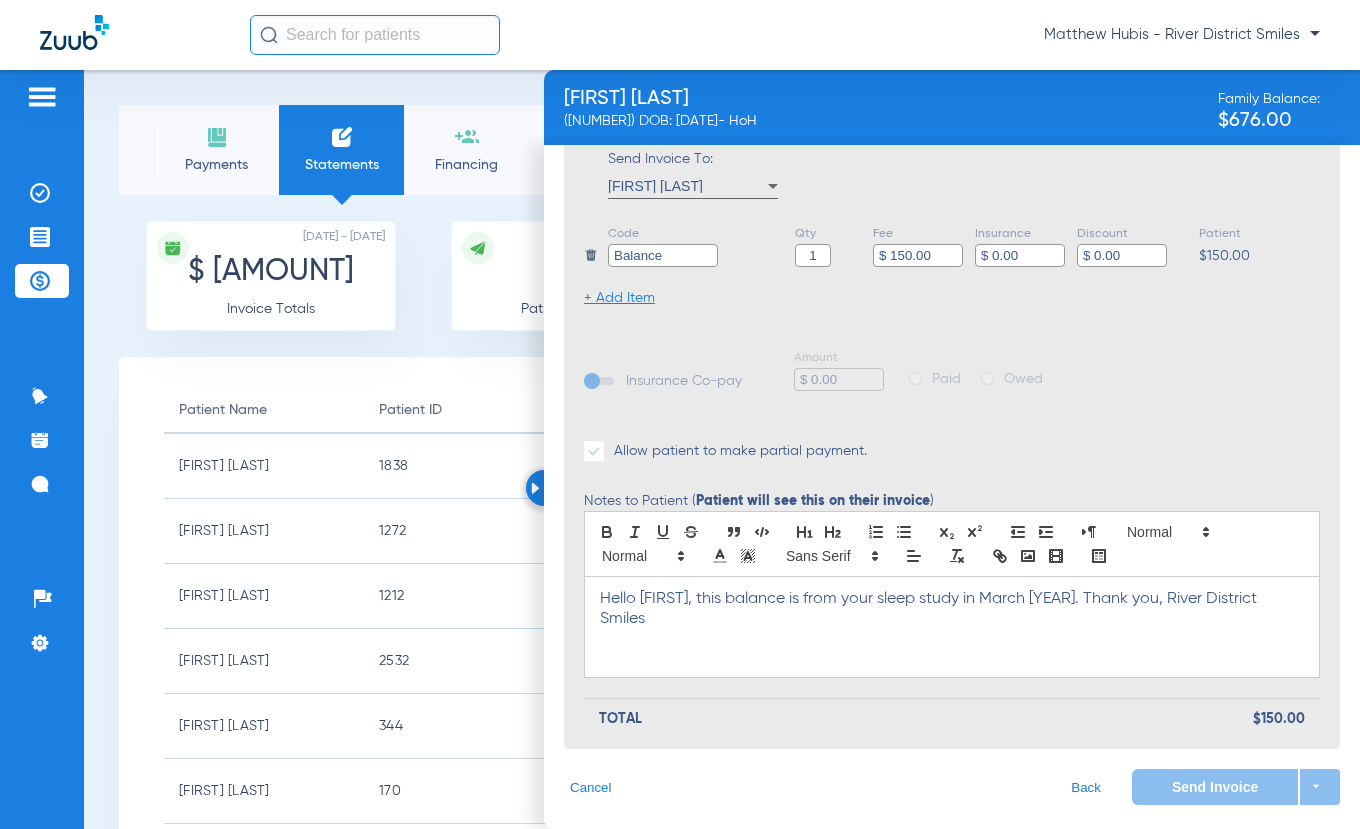 scroll, scrollTop: 0, scrollLeft: 0, axis: both 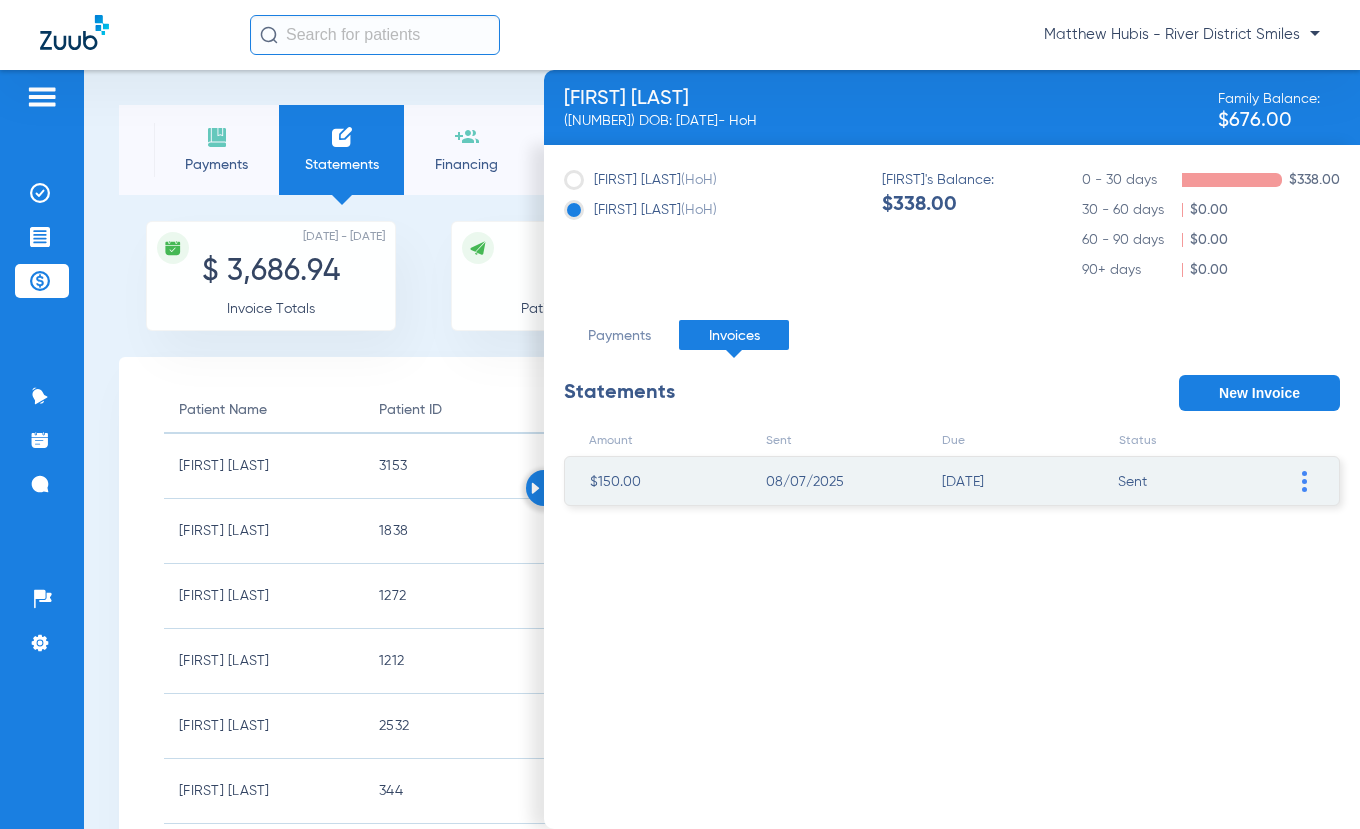 click on "Payments" 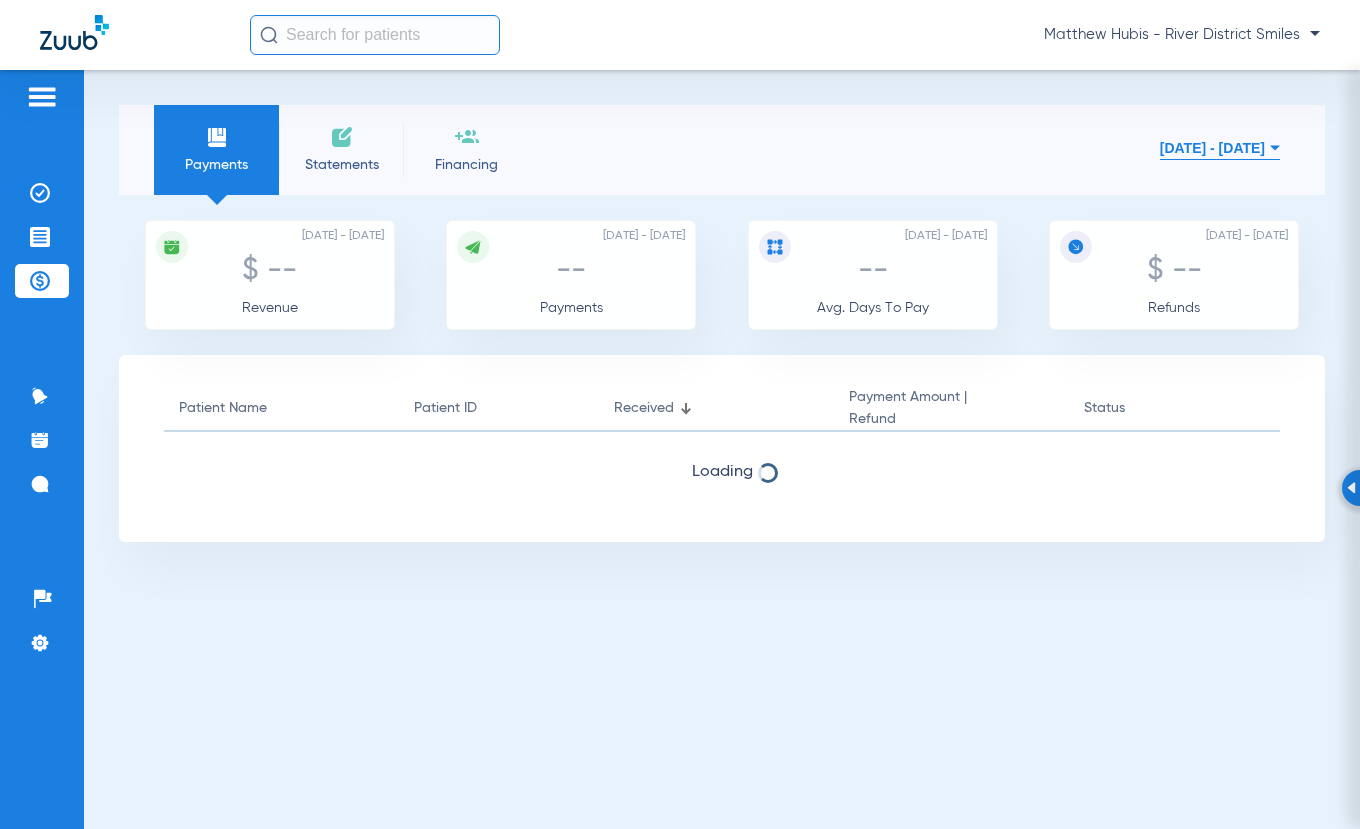 click 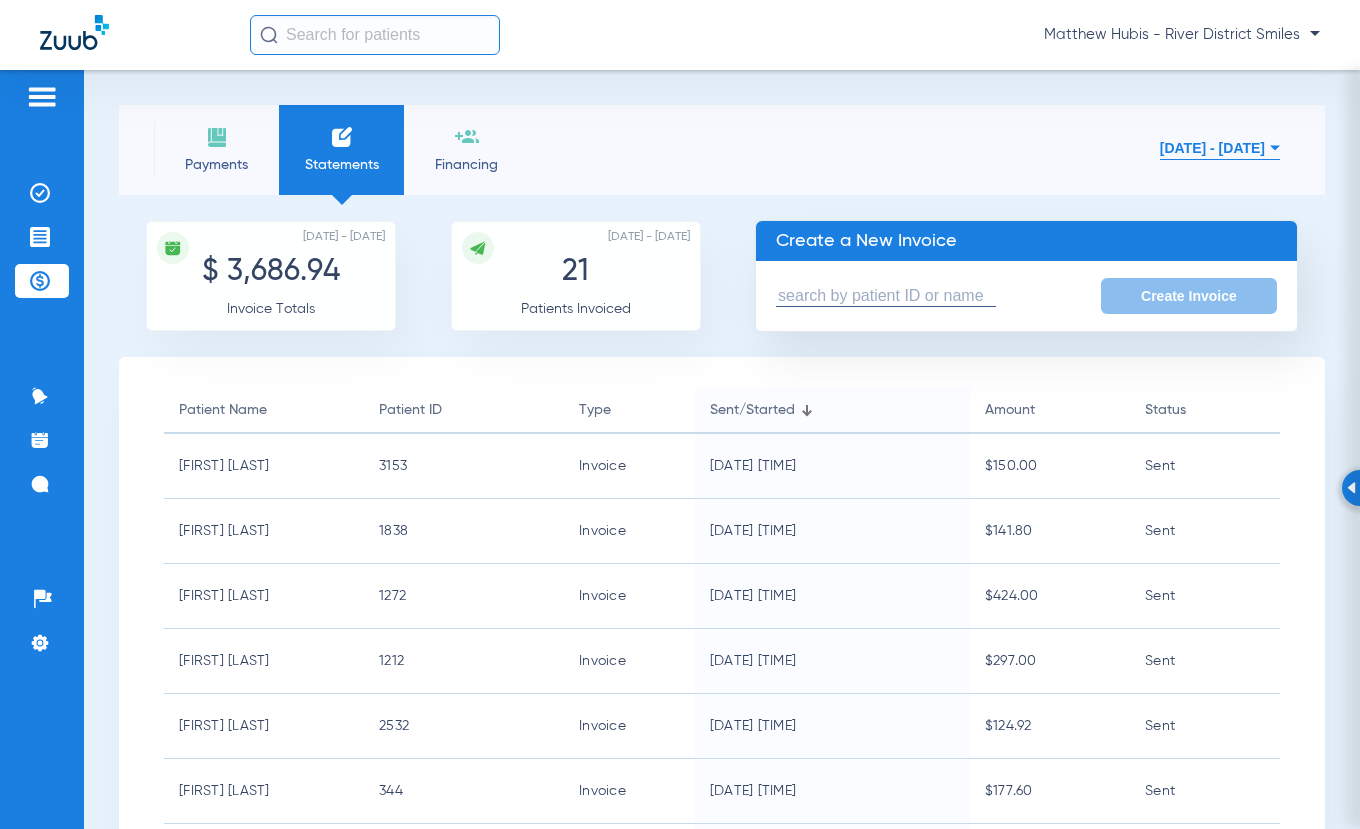 click at bounding box center [886, 296] 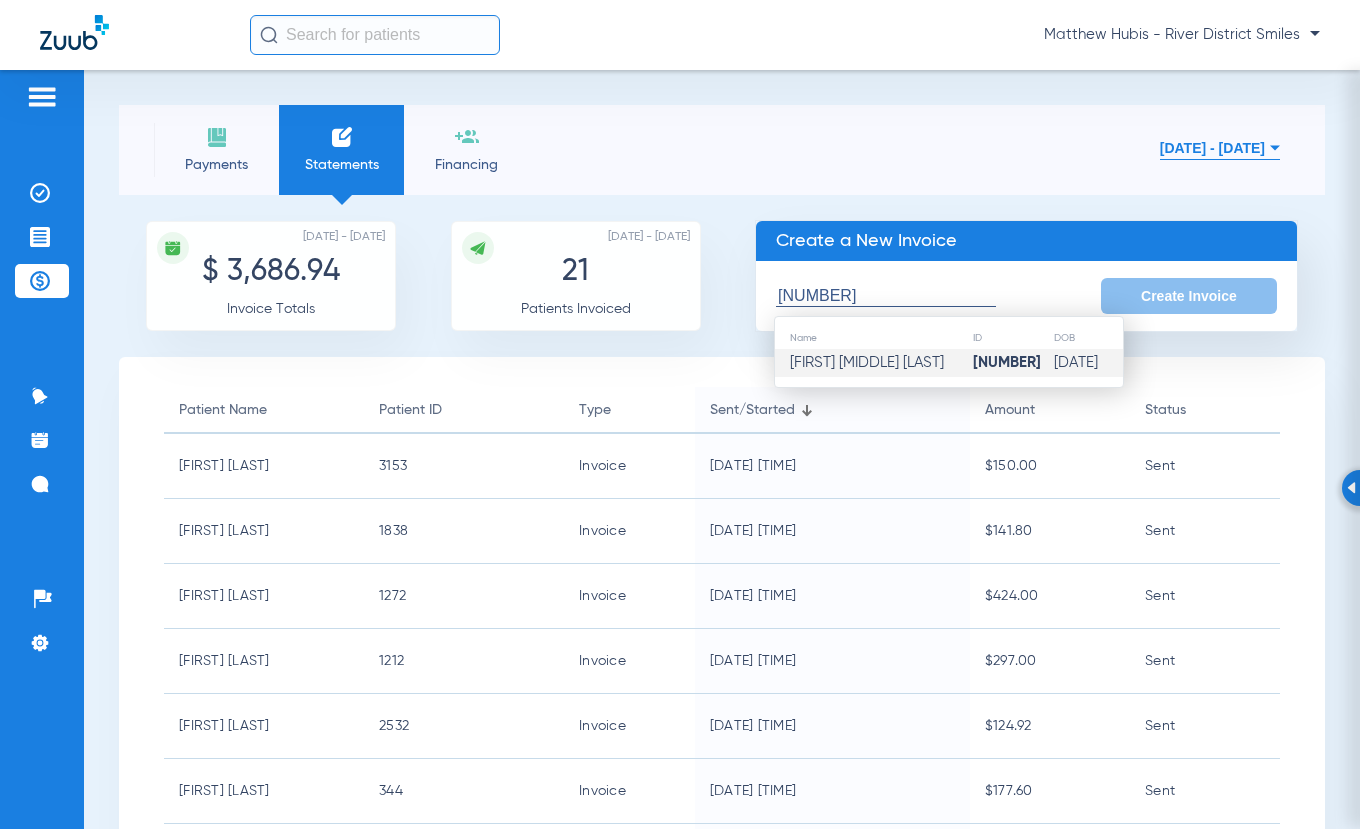 click on "[FIRST] [MIDDLE] [LAST]" 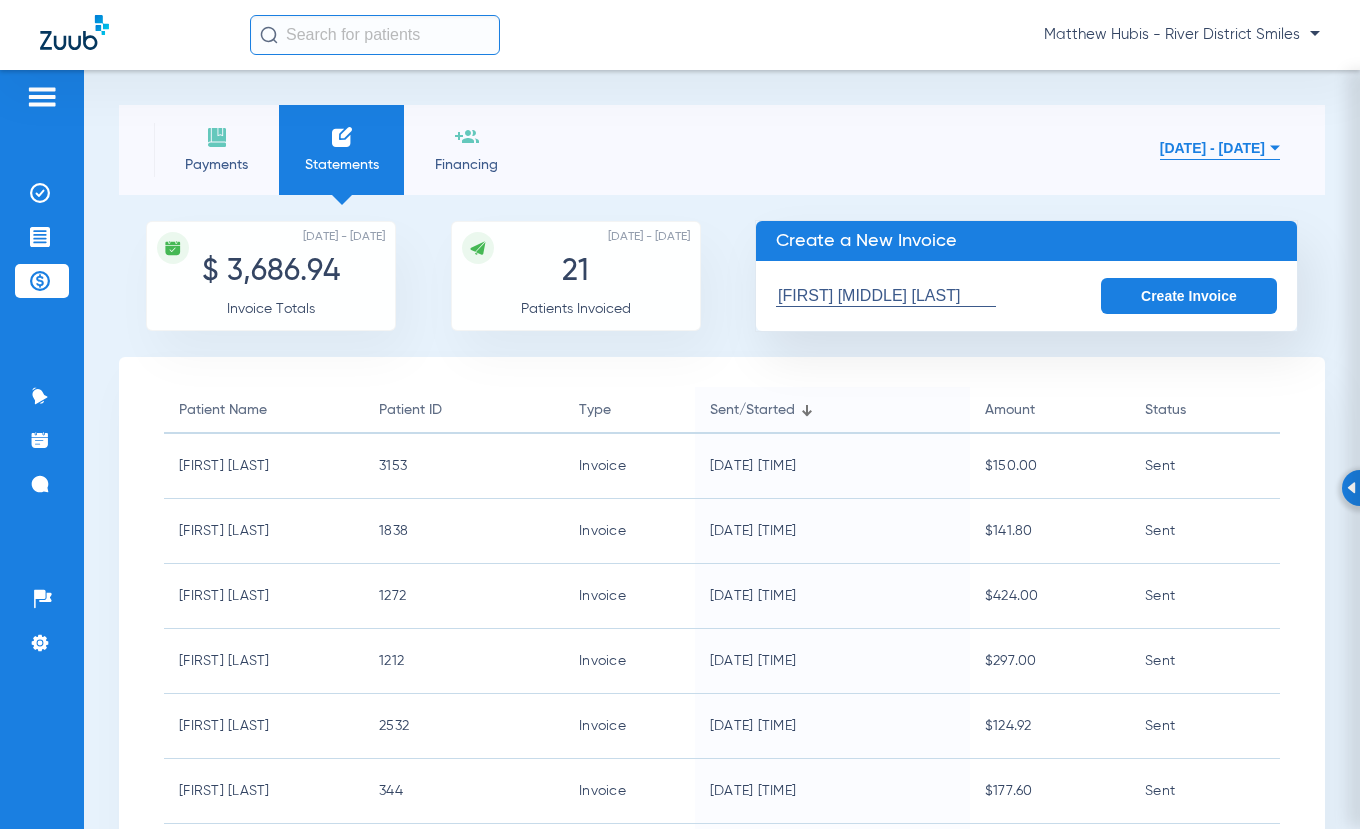 click on "Create Invoice" 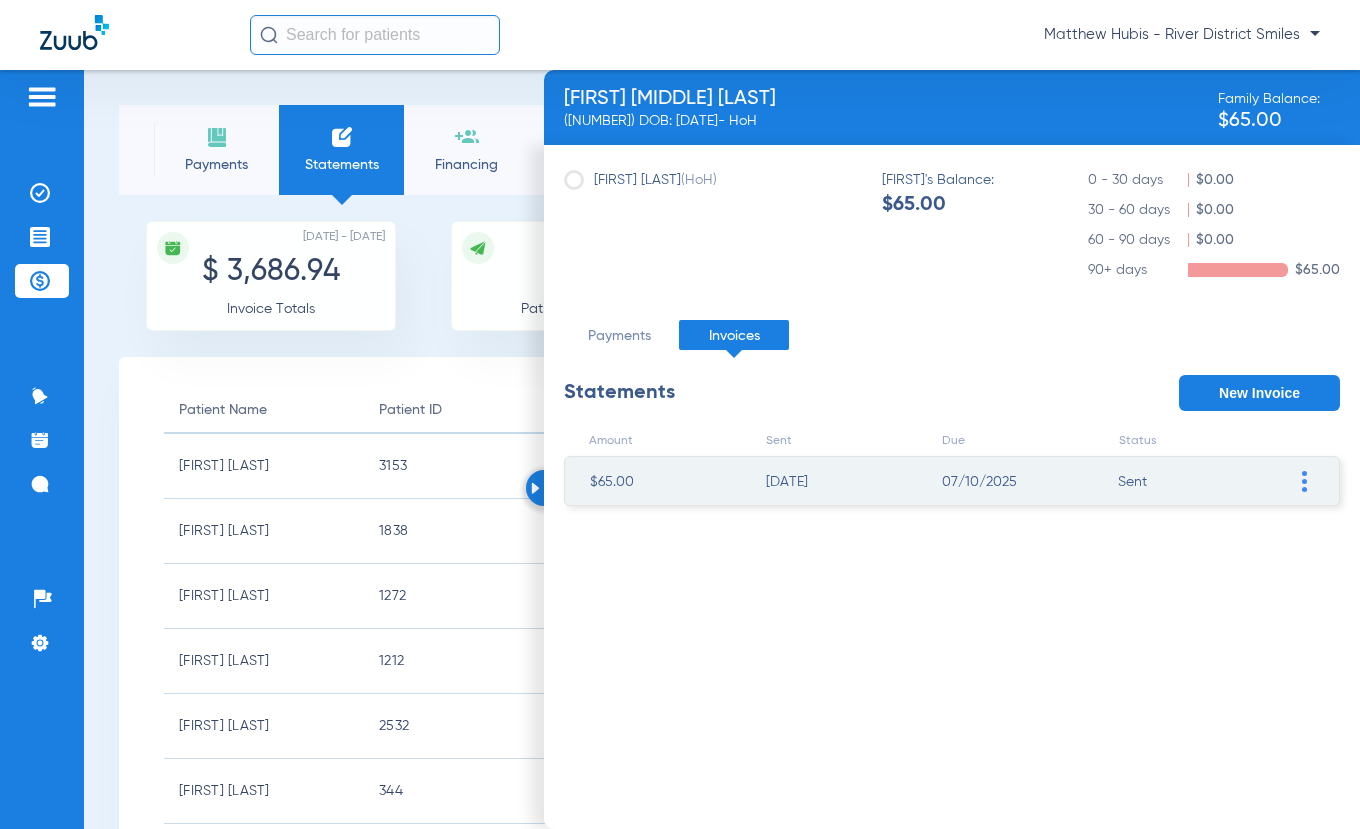 click 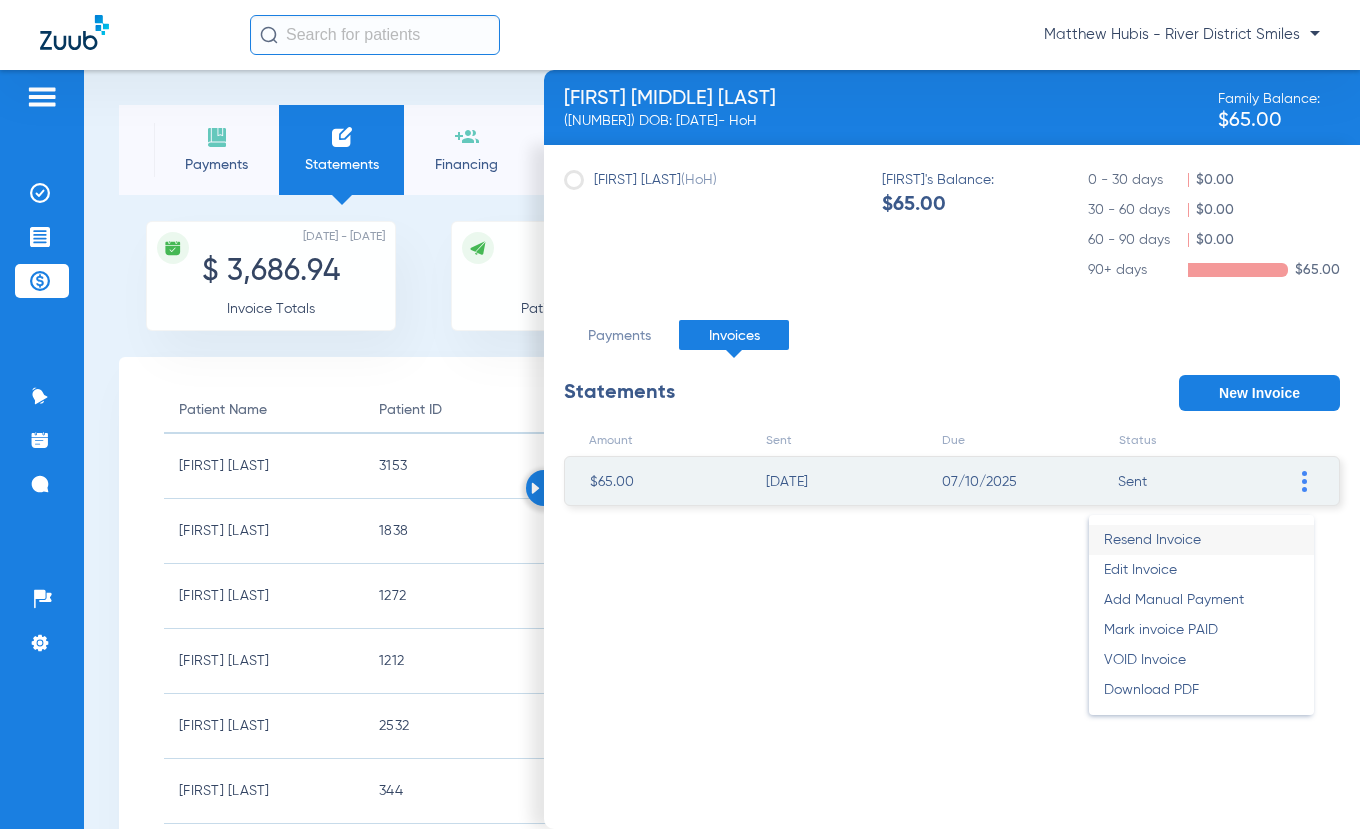 click on "Resend Invoice" 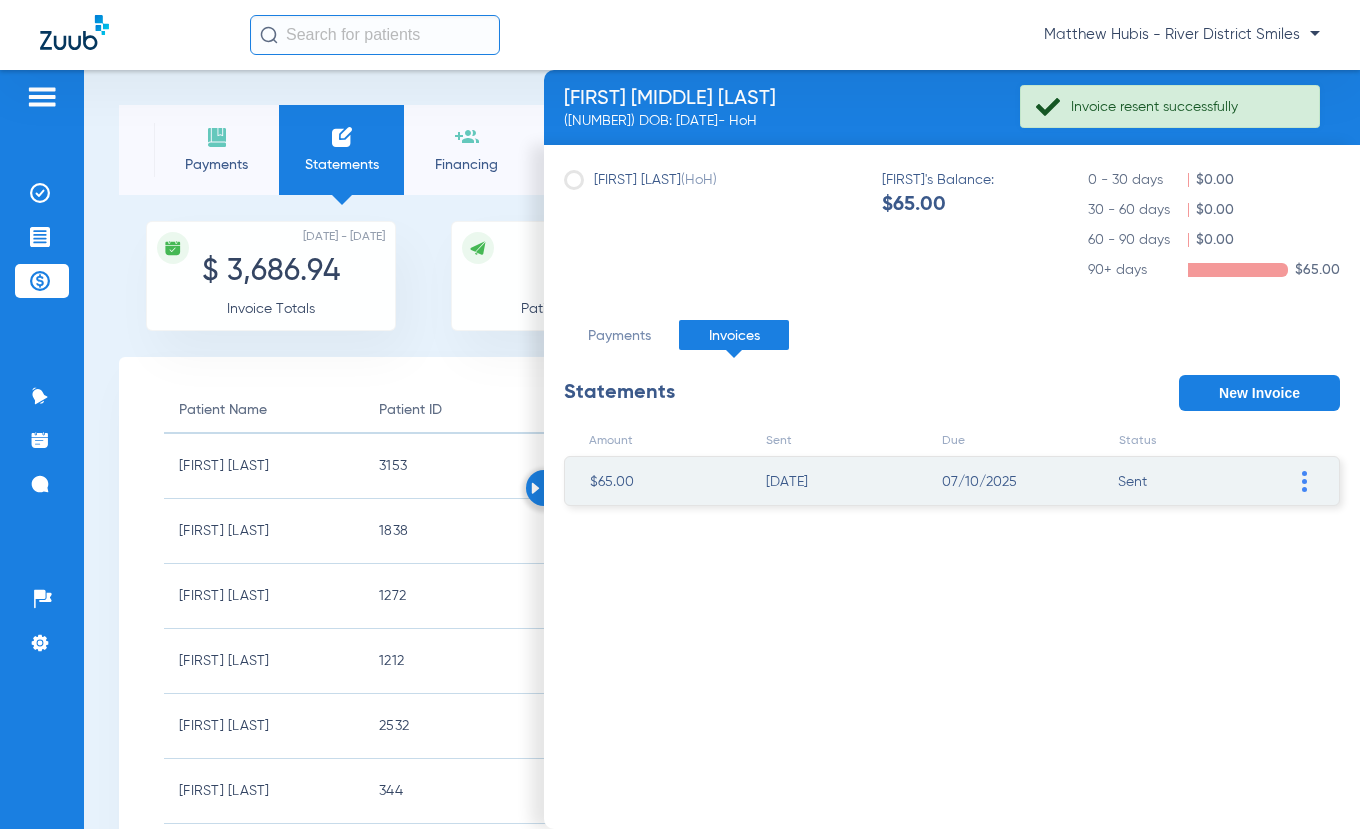 click on "Payments" 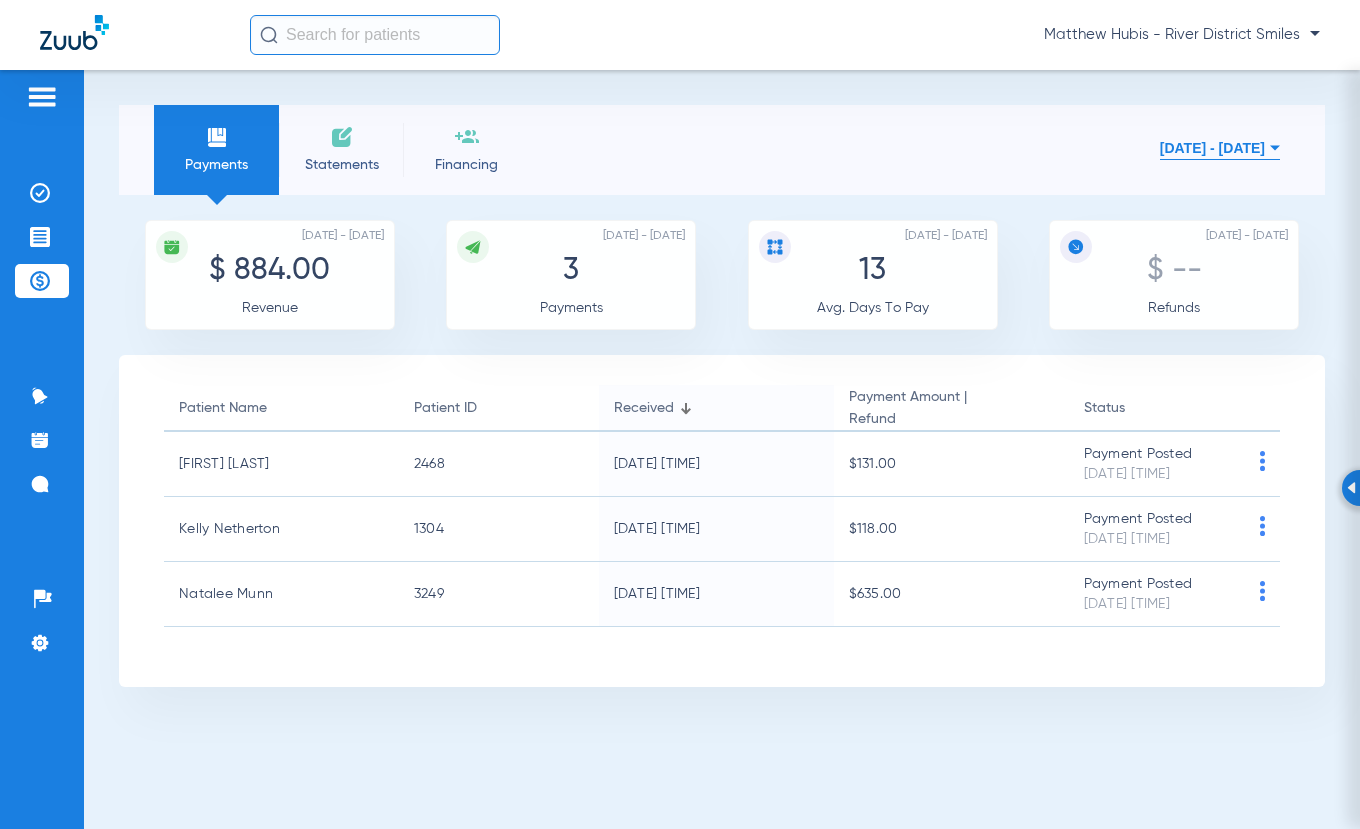 click on "Statements" 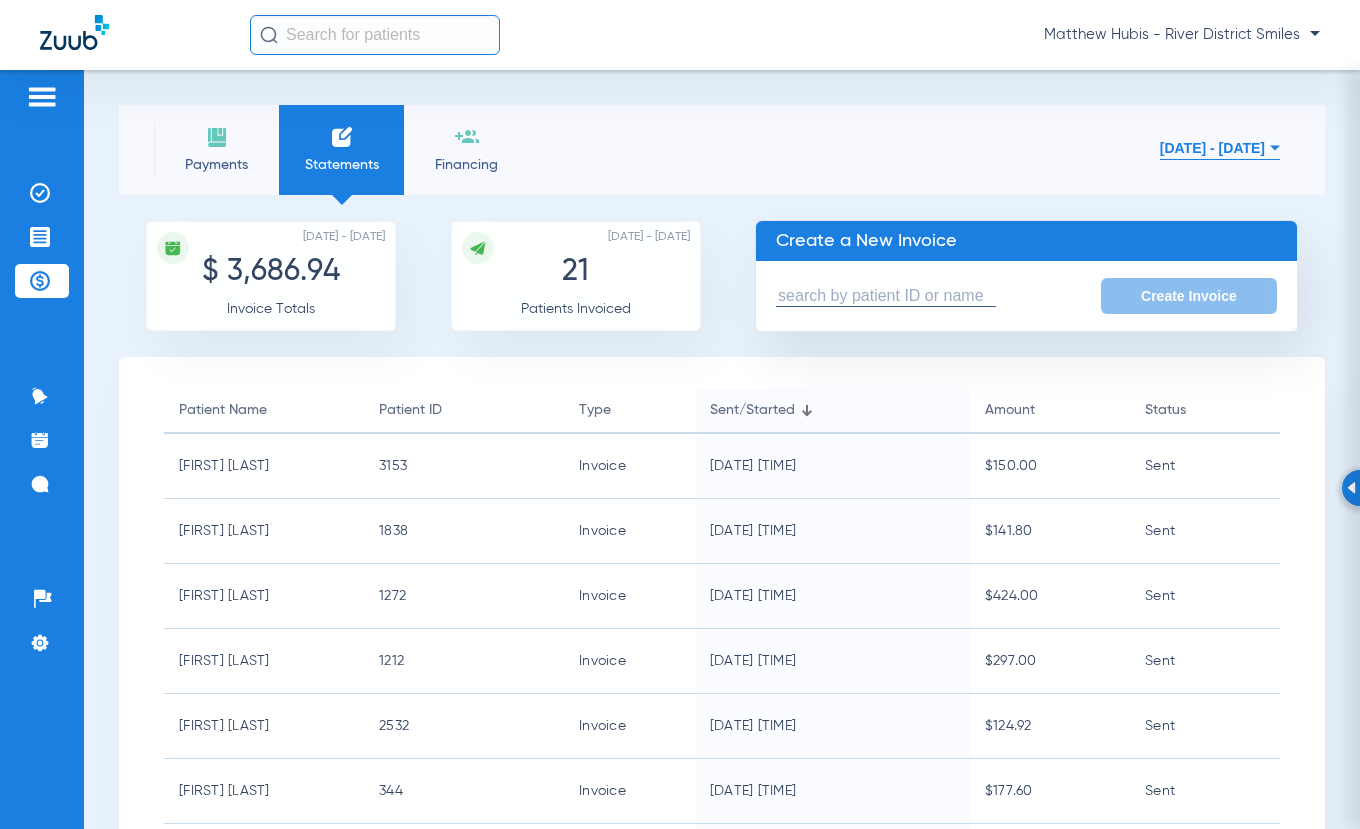 click on "Payments" 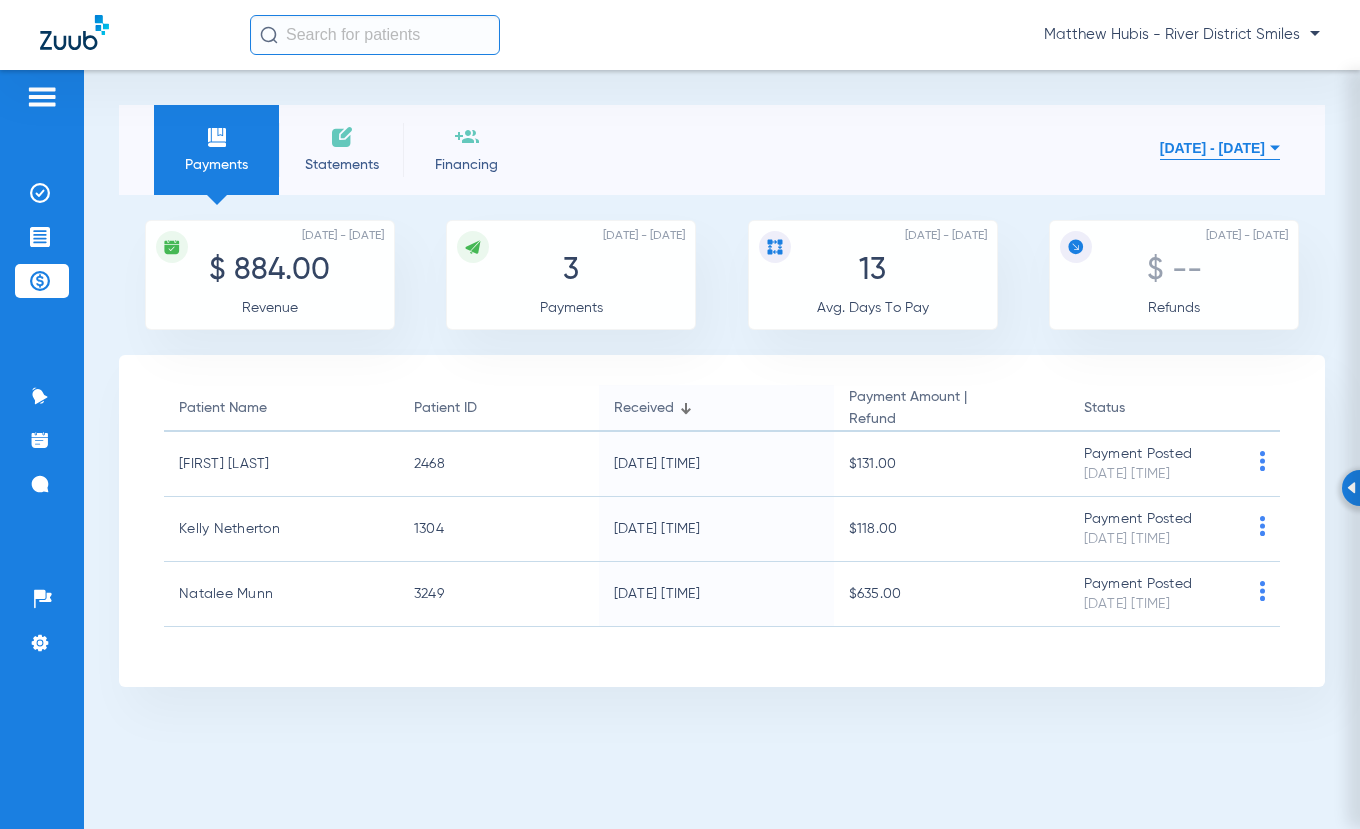 click on "Statements" 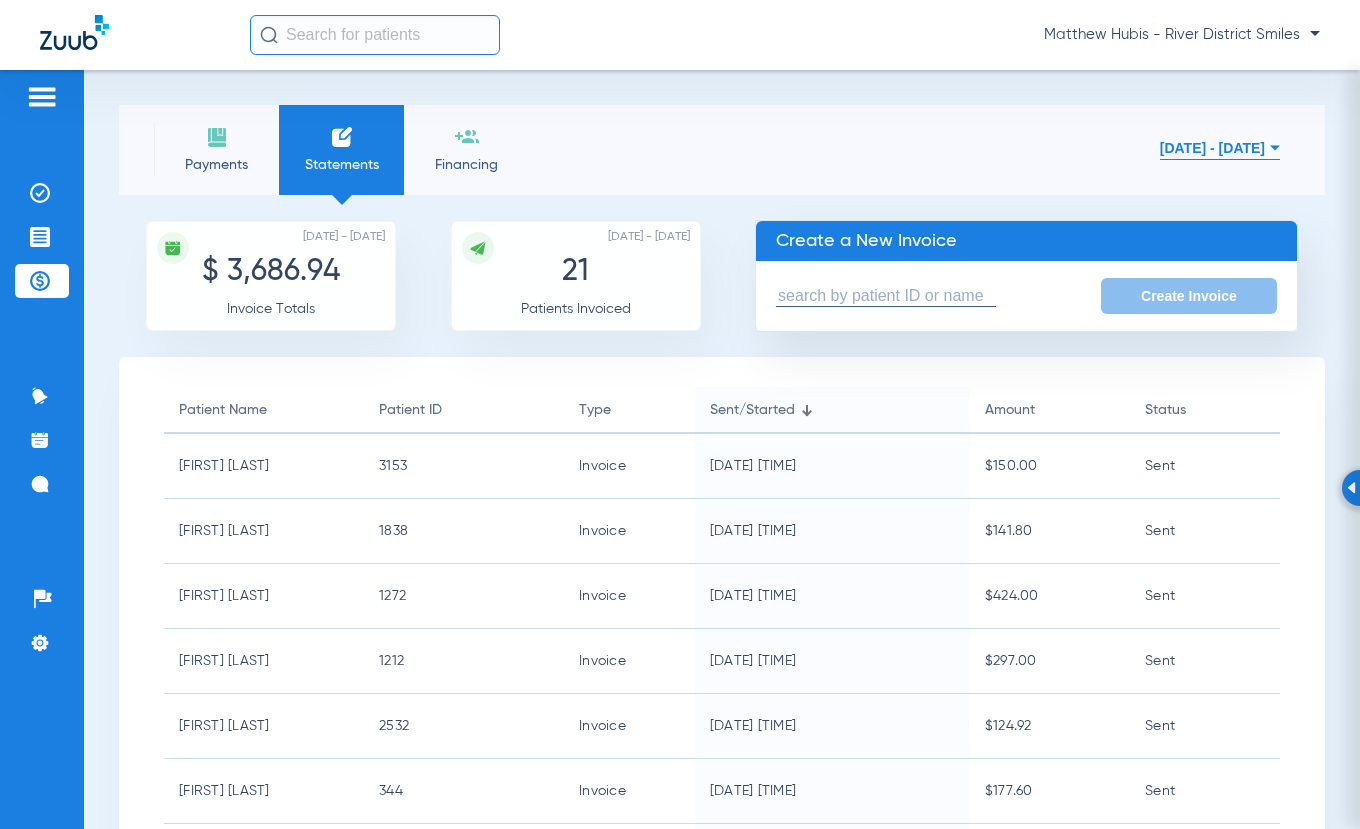 click at bounding box center (886, 296) 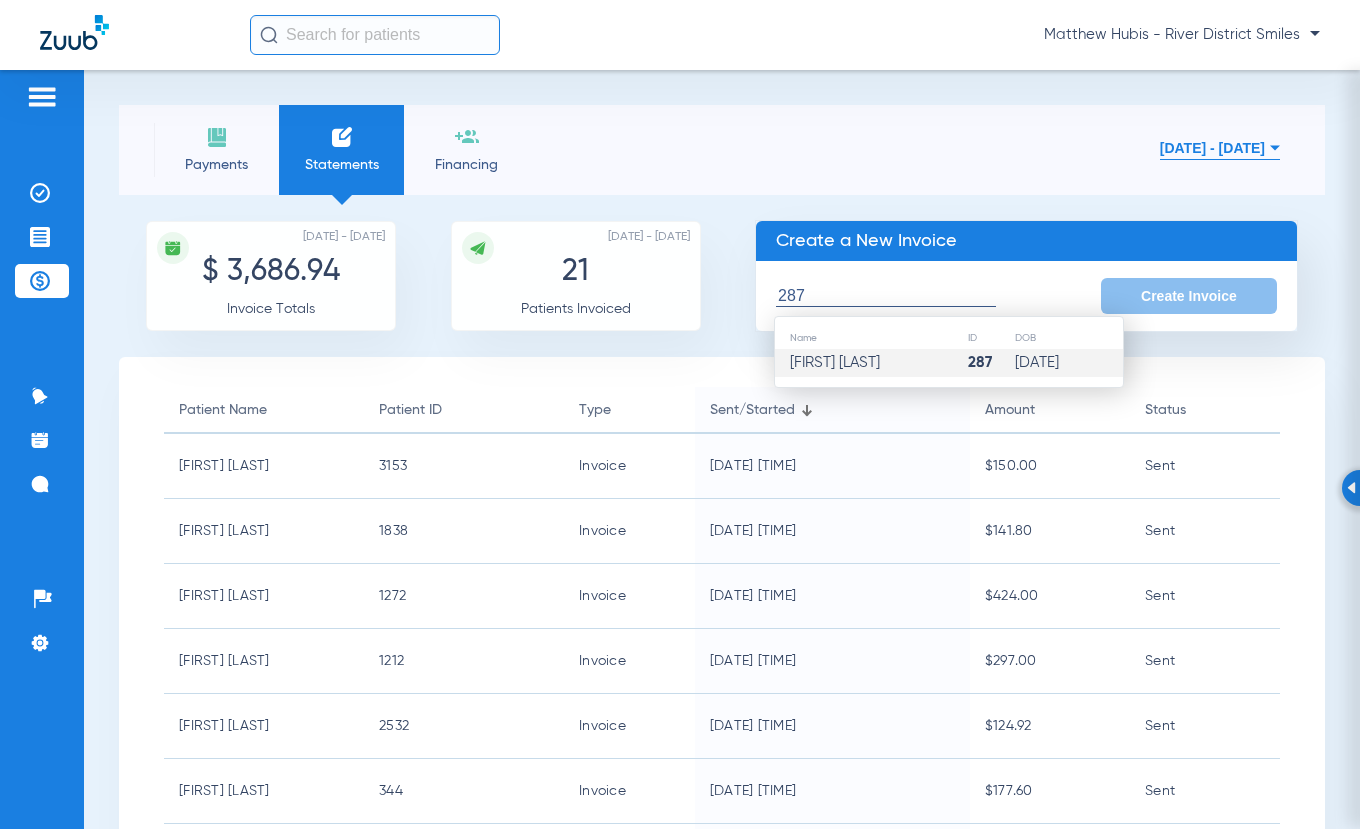 click on "[FIRST] [LAST]" 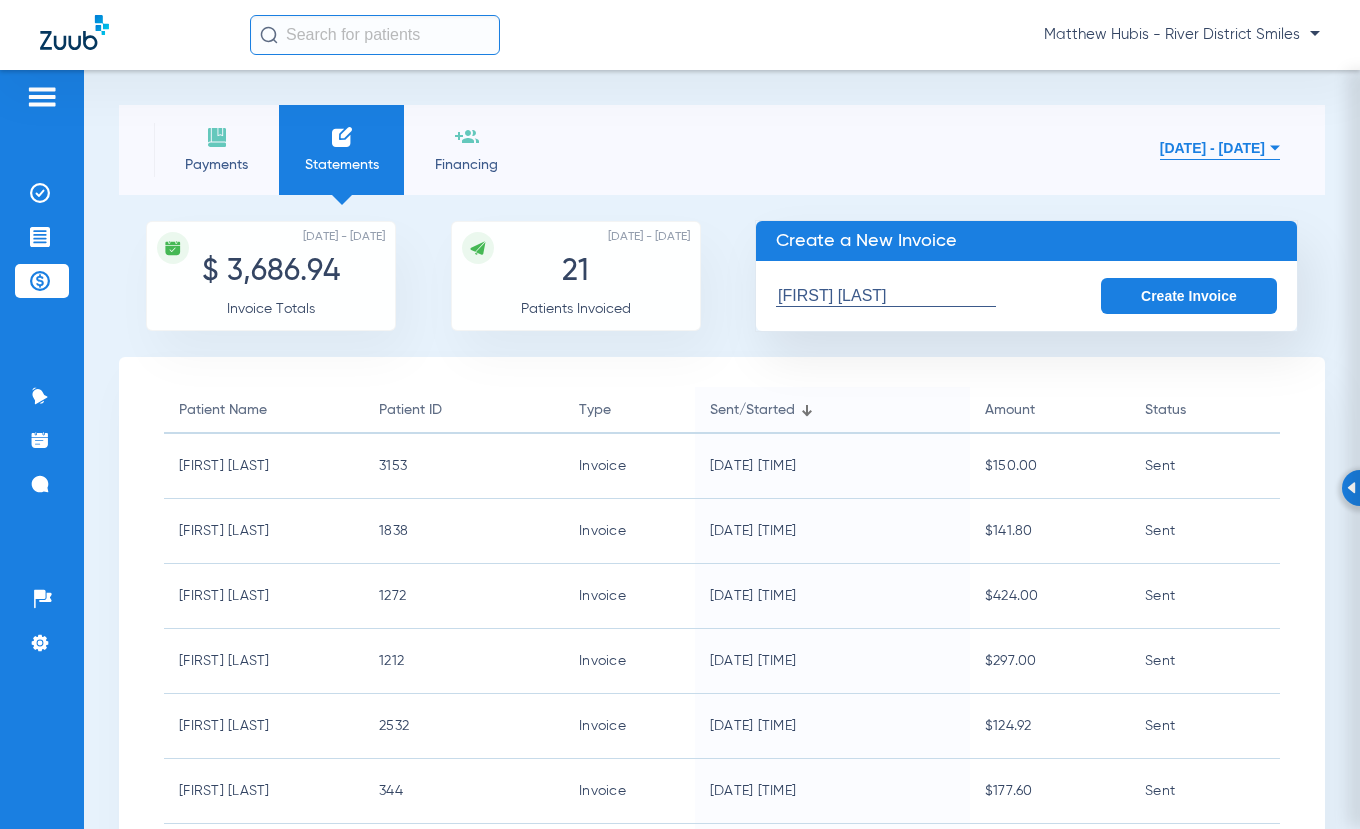 click on "Create Invoice" 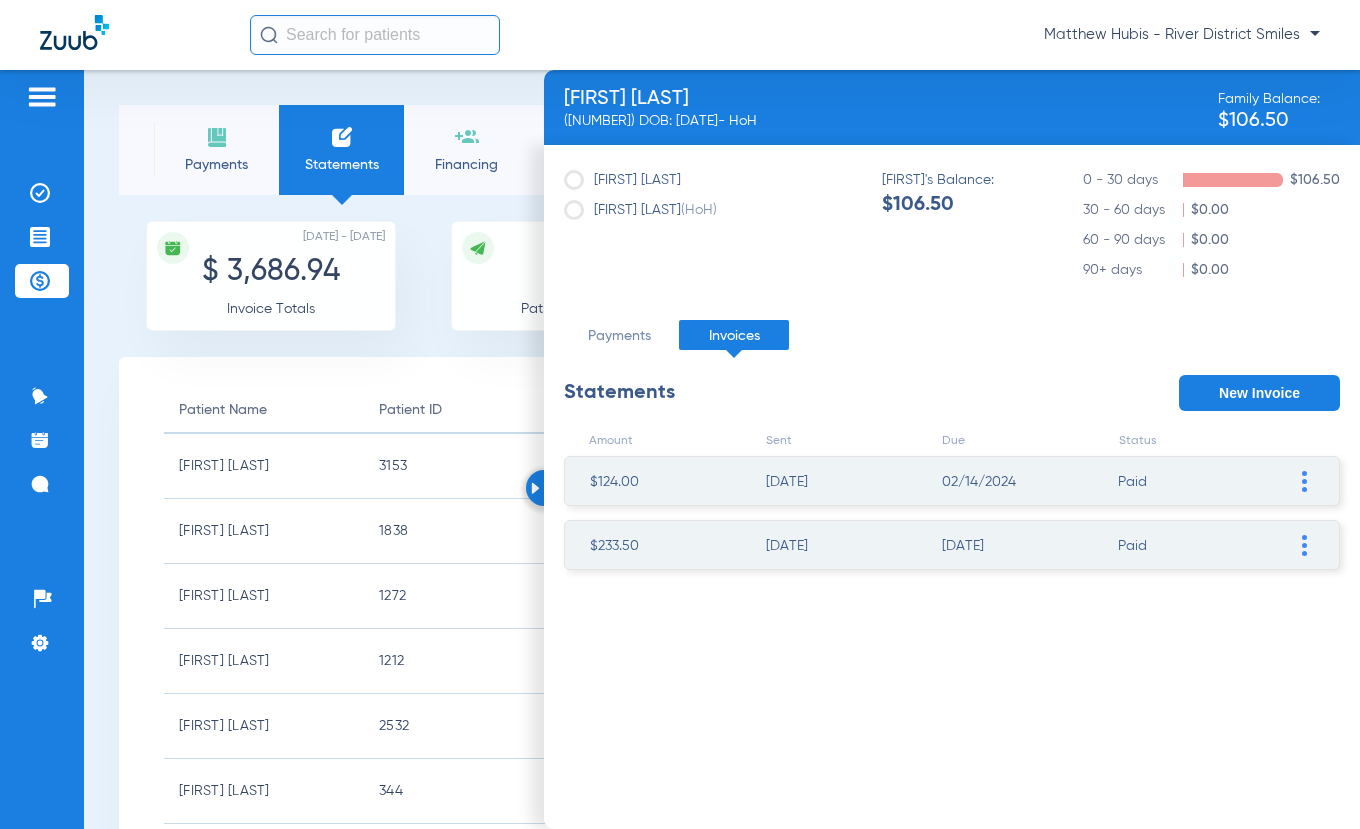click on "New Invoice" 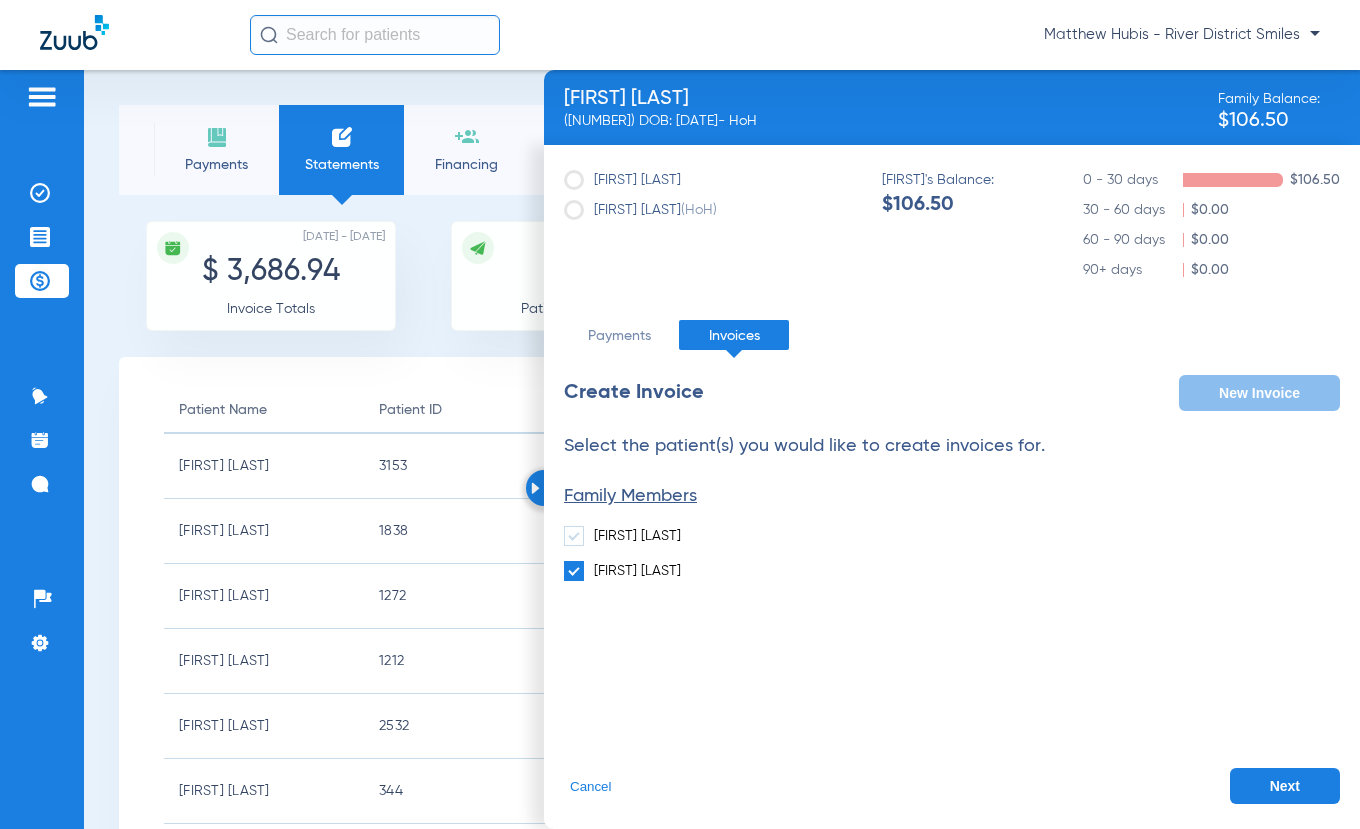 click on "Next" 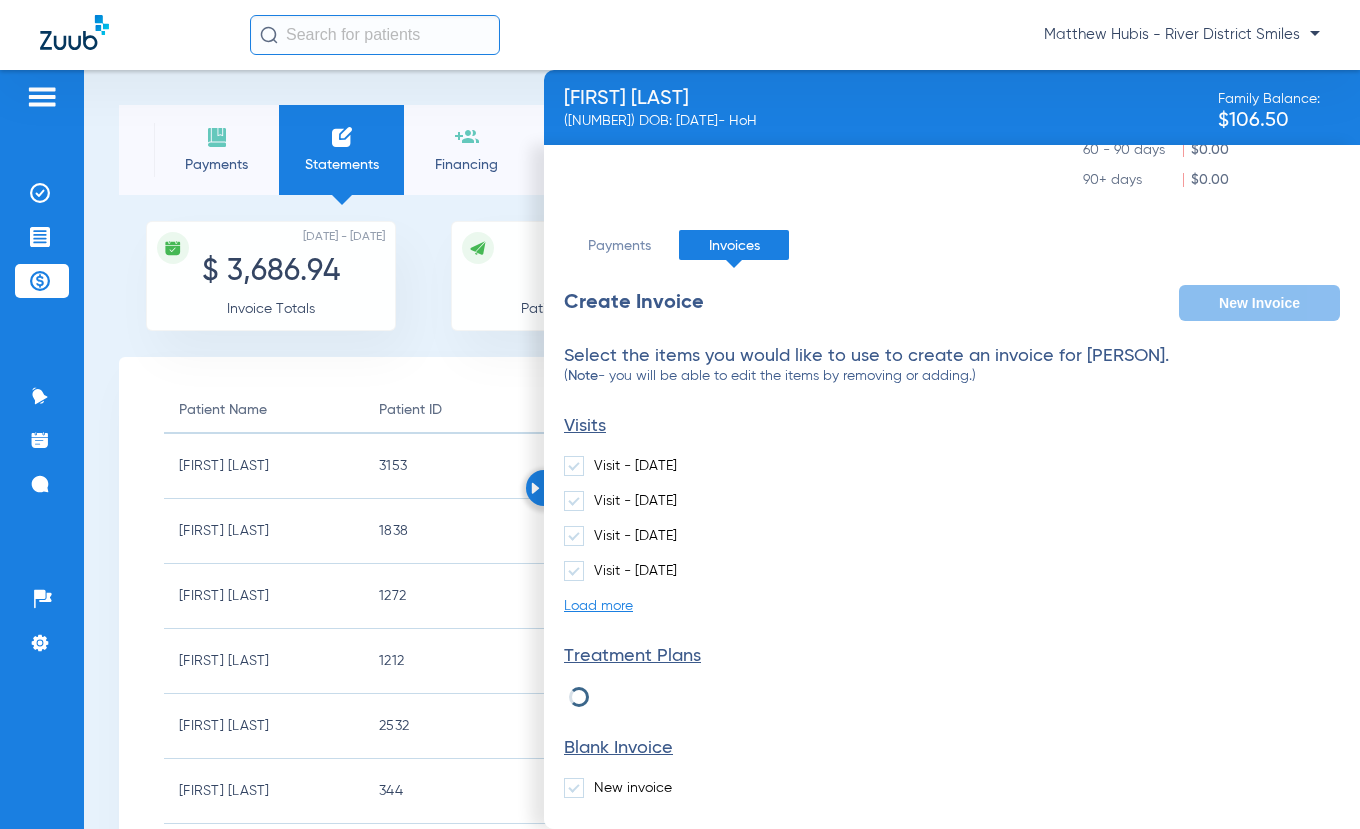 scroll, scrollTop: 155, scrollLeft: 0, axis: vertical 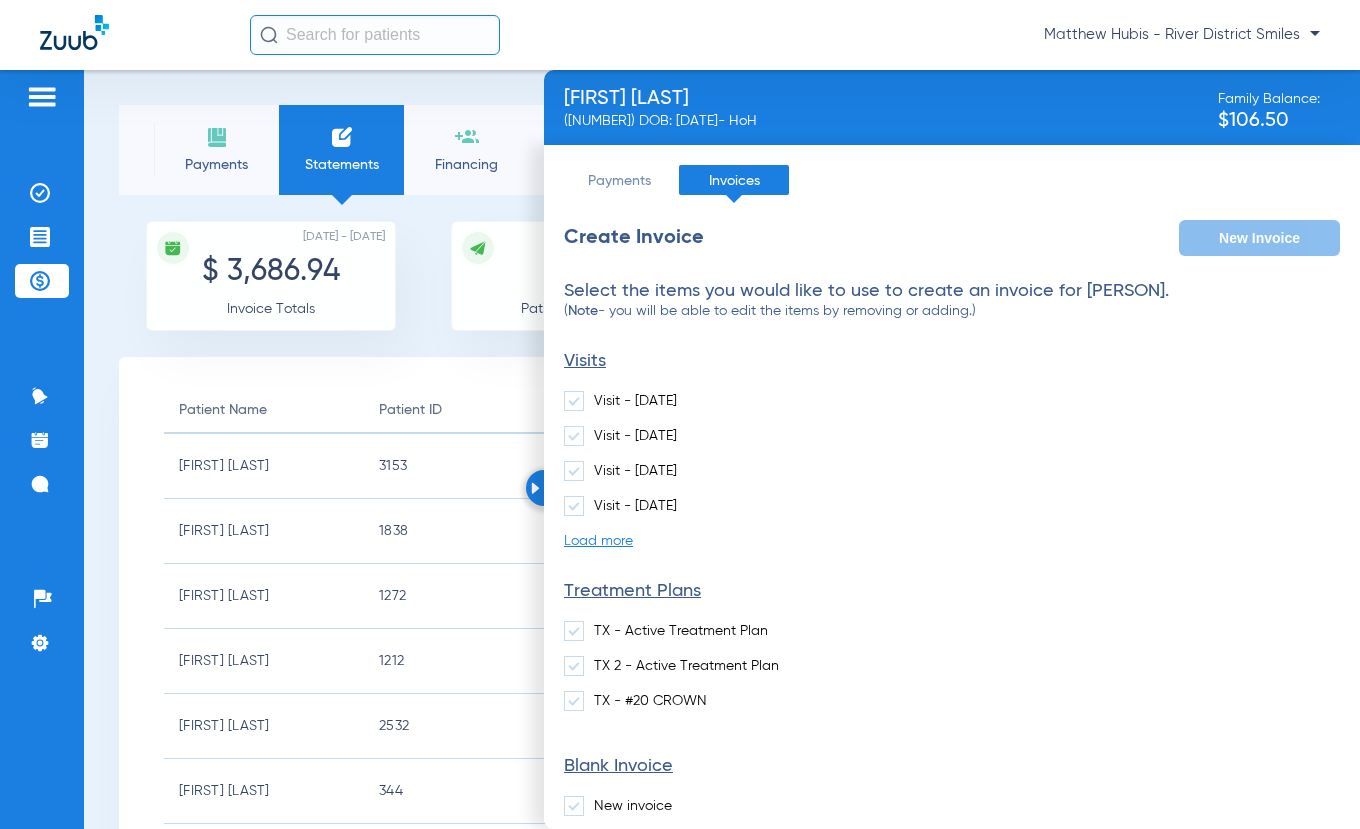 click on "TX - #20 CROWN" 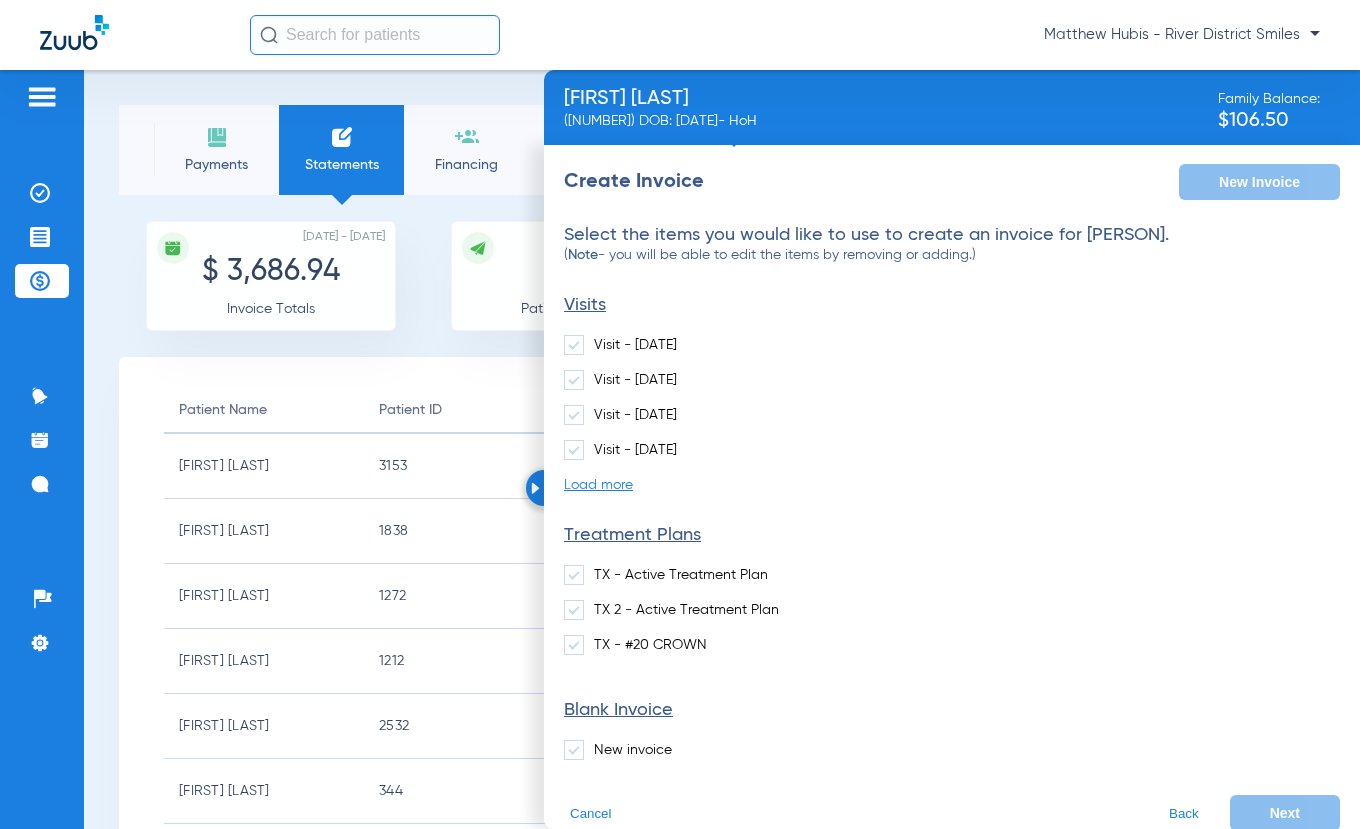 scroll, scrollTop: 238, scrollLeft: 0, axis: vertical 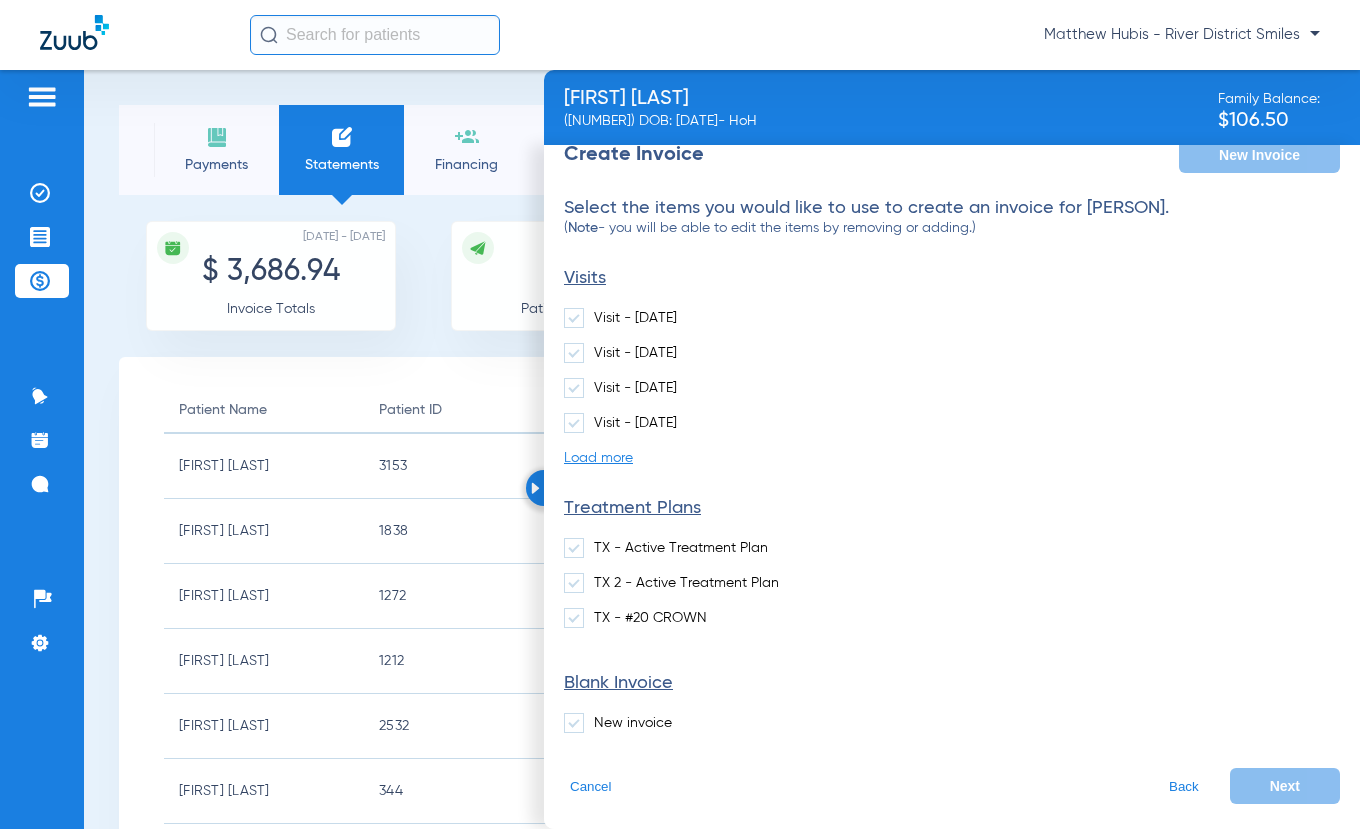 click 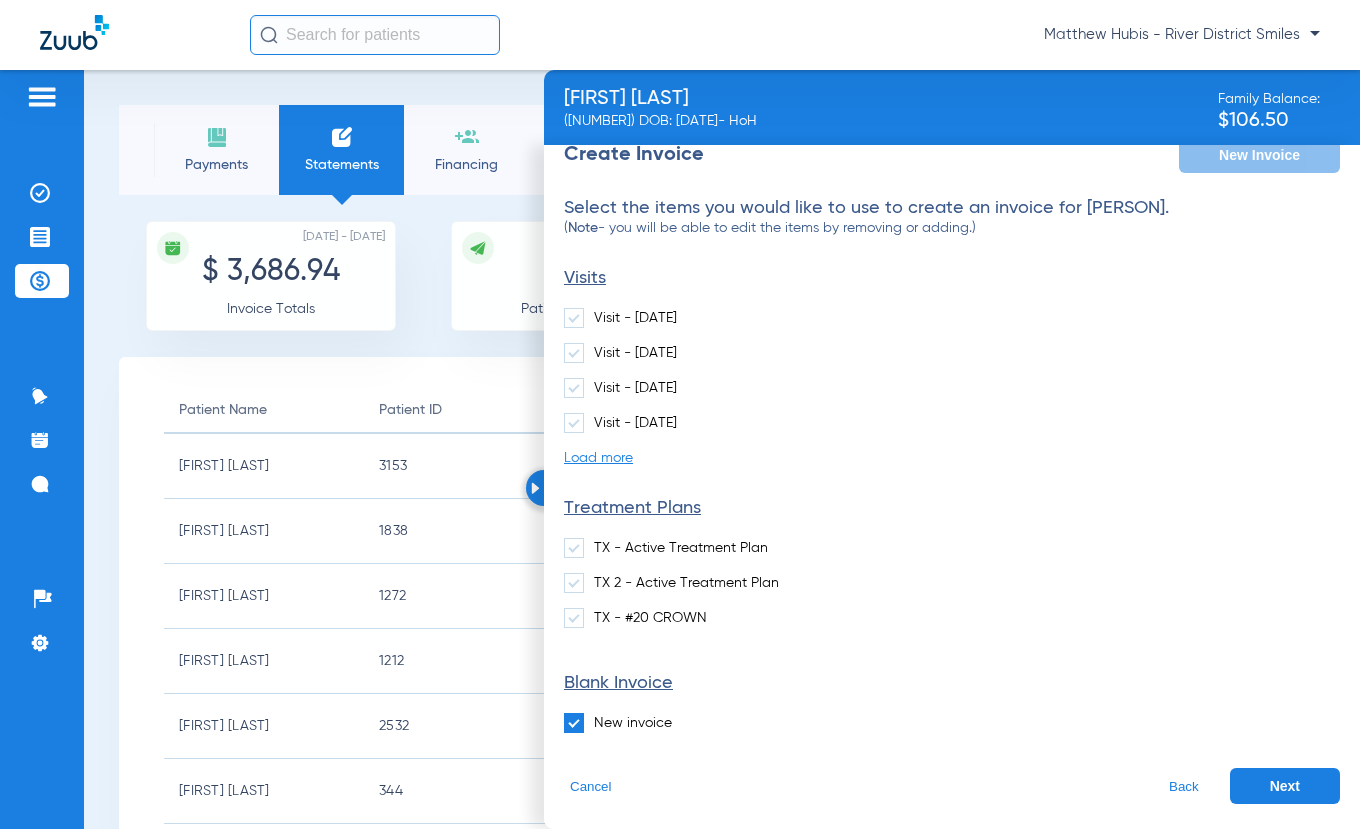 click on "Next" 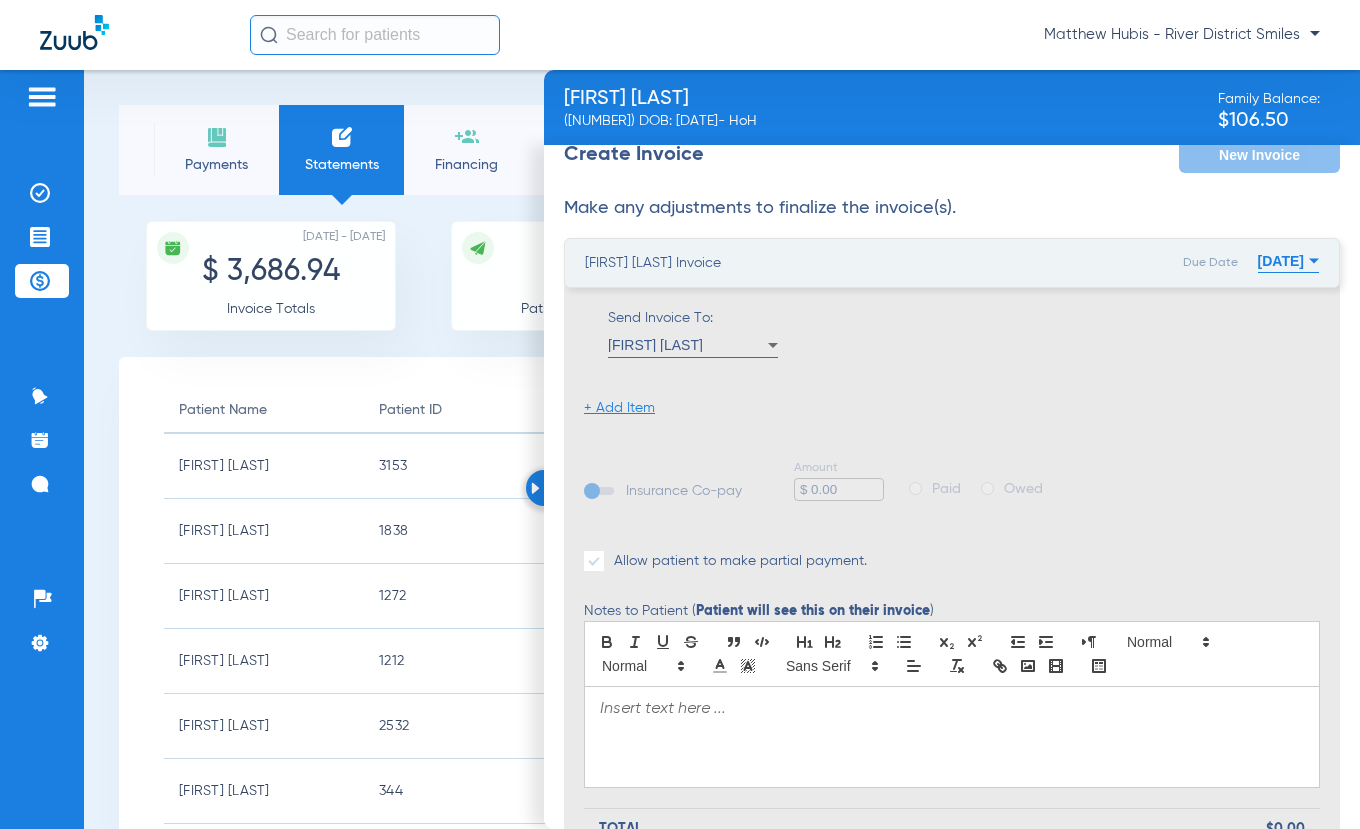 click on "+ Add Item" 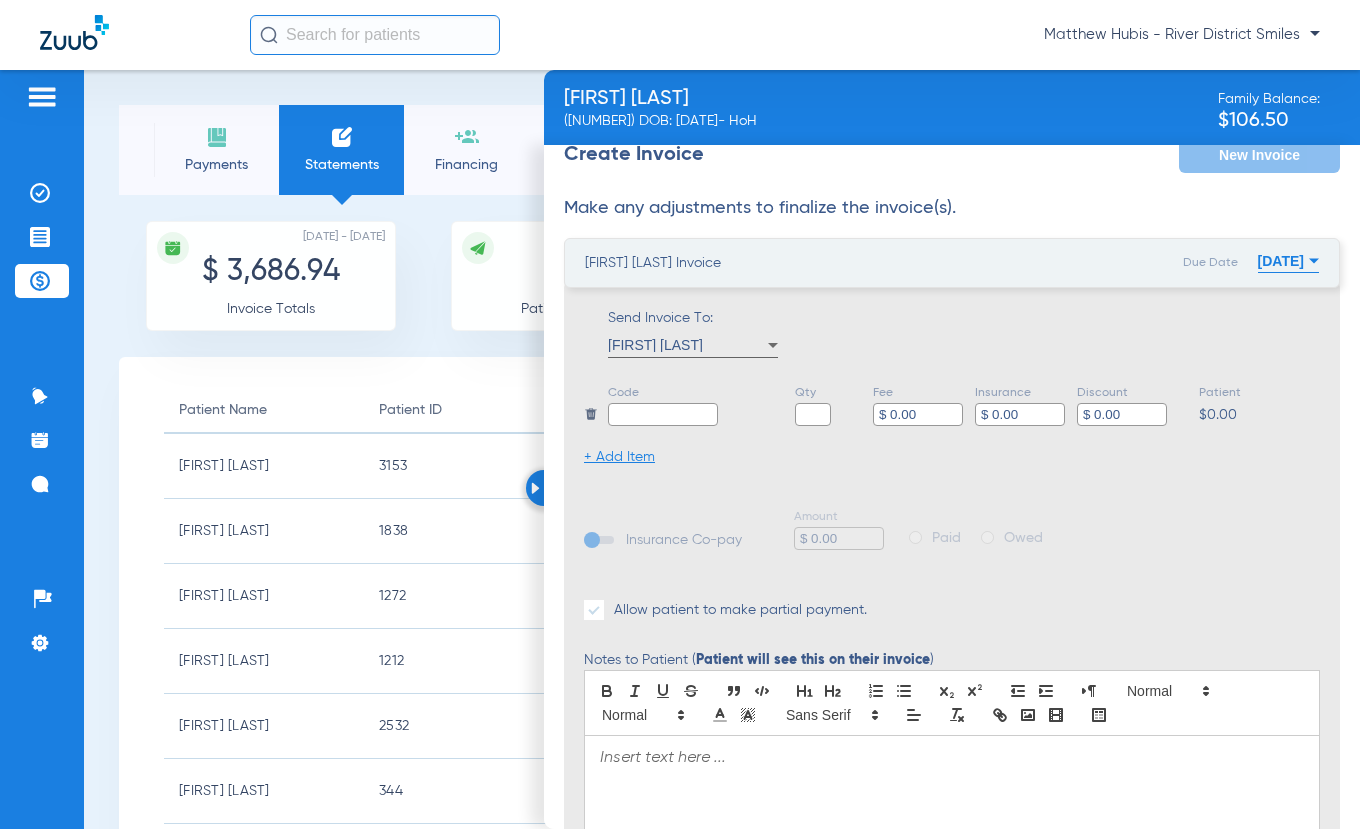 click 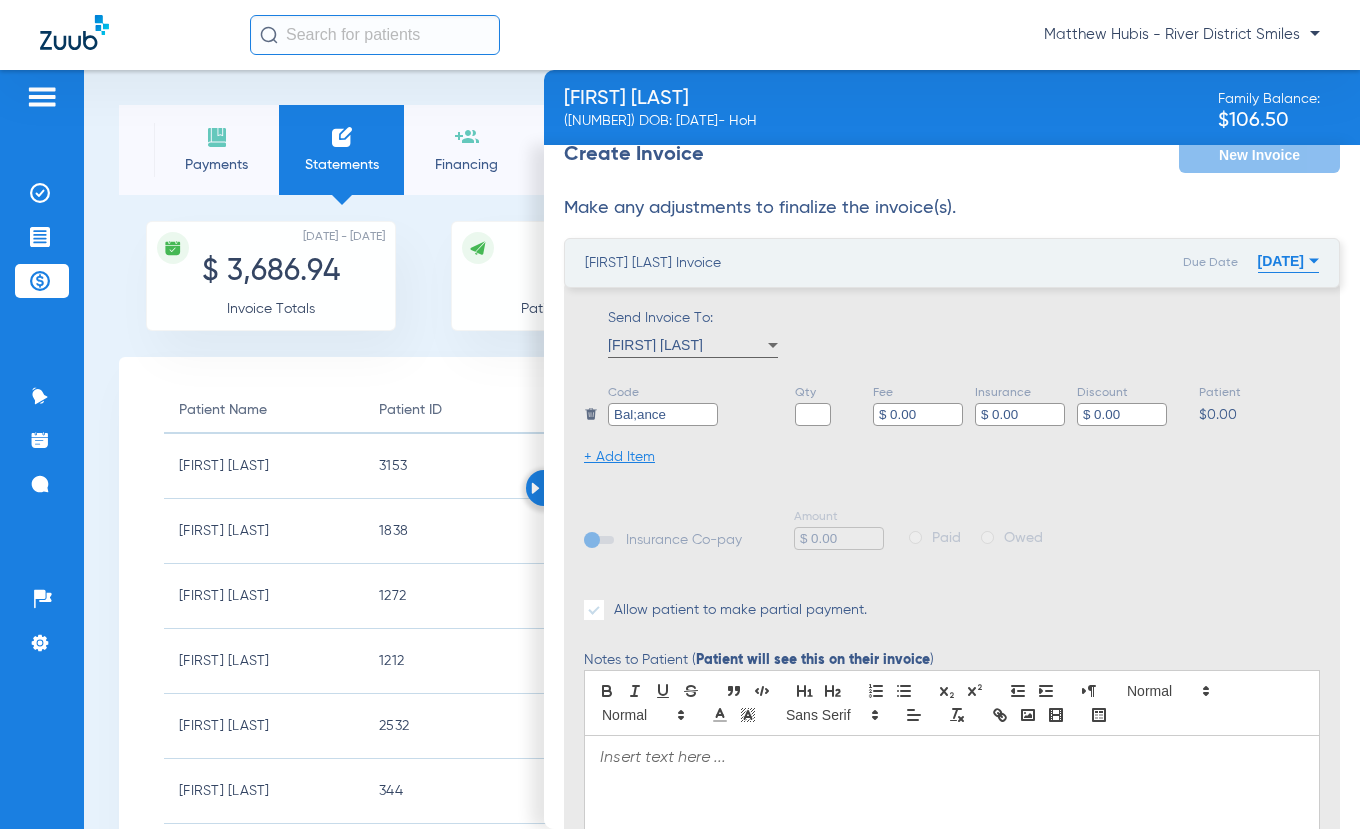 type on "Bal;ance" 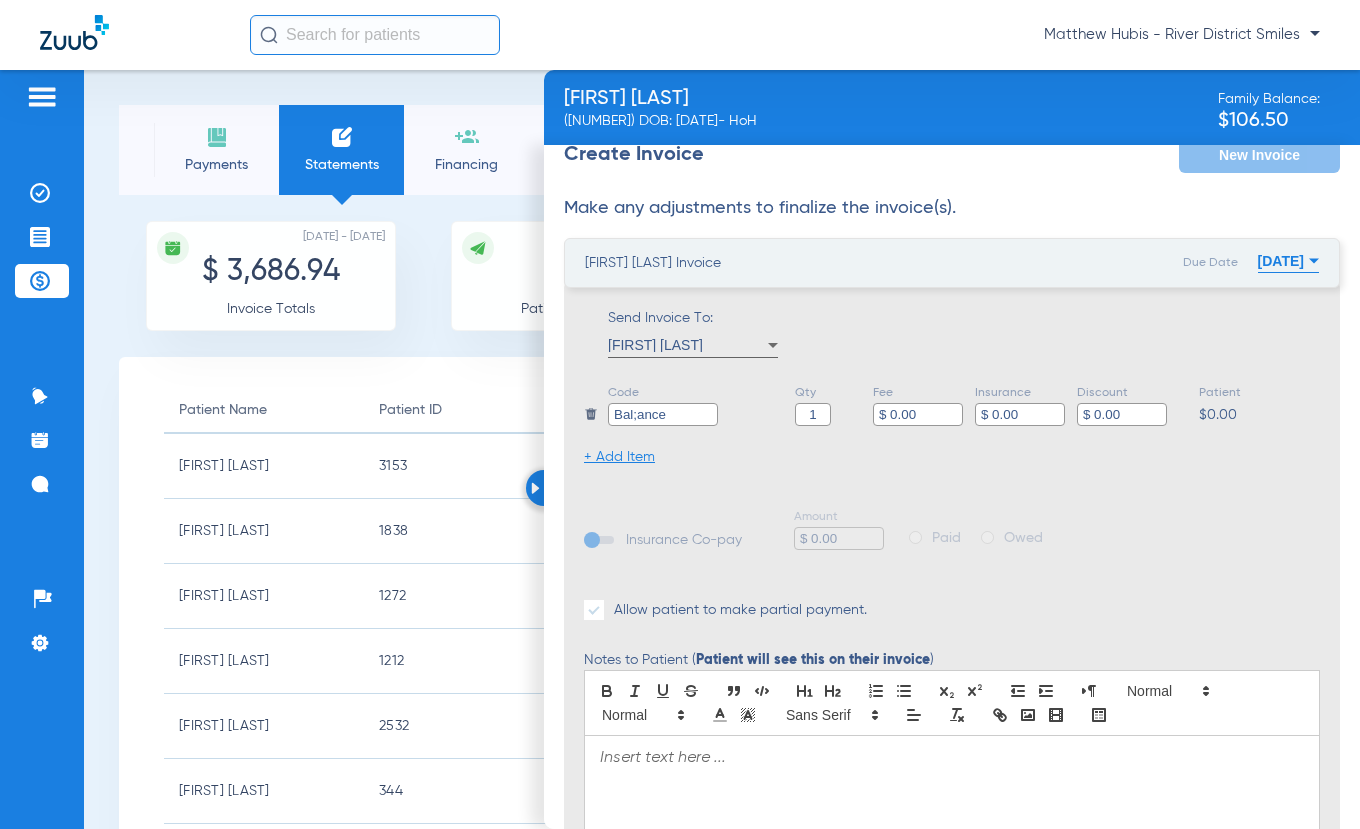 type on "1" 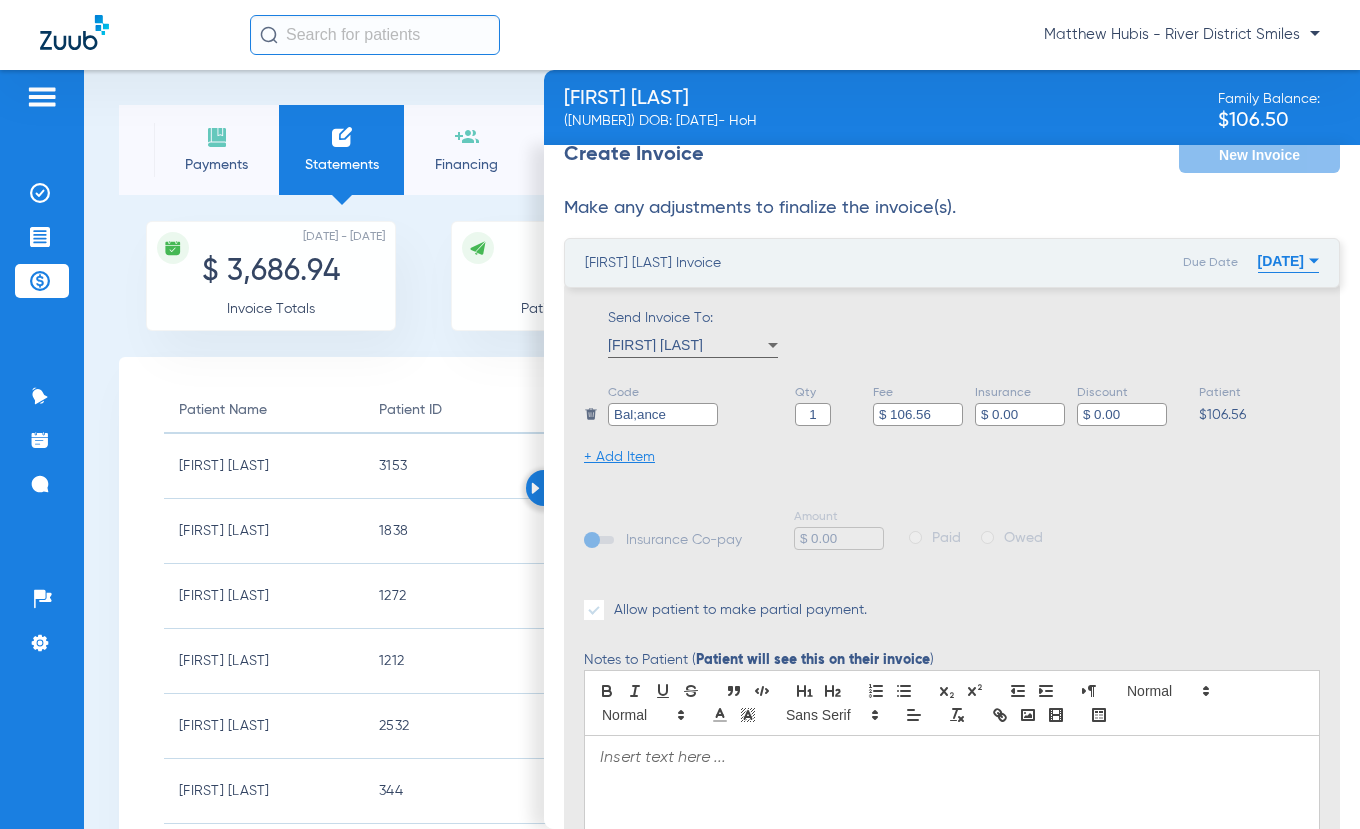 type on "$ 106.56" 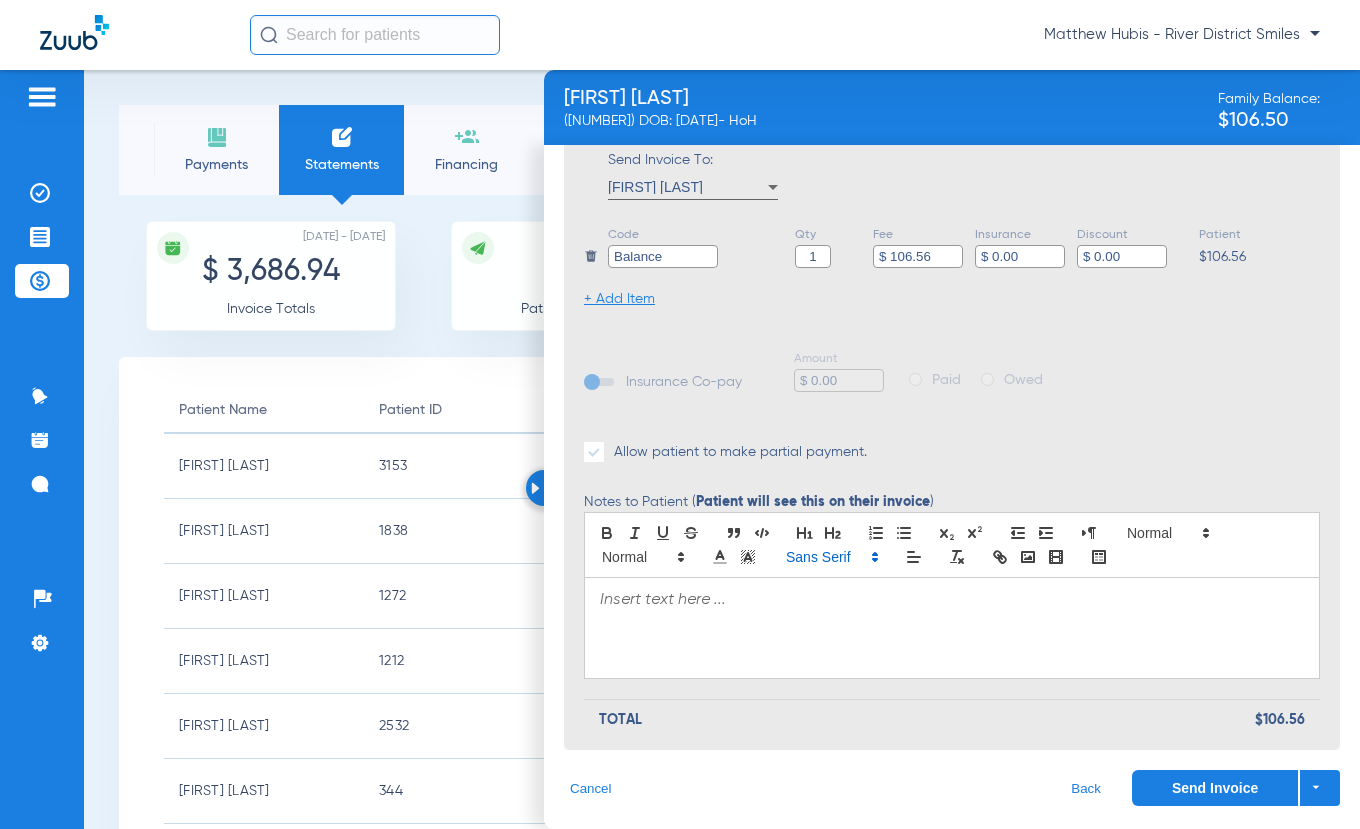 scroll, scrollTop: 397, scrollLeft: 0, axis: vertical 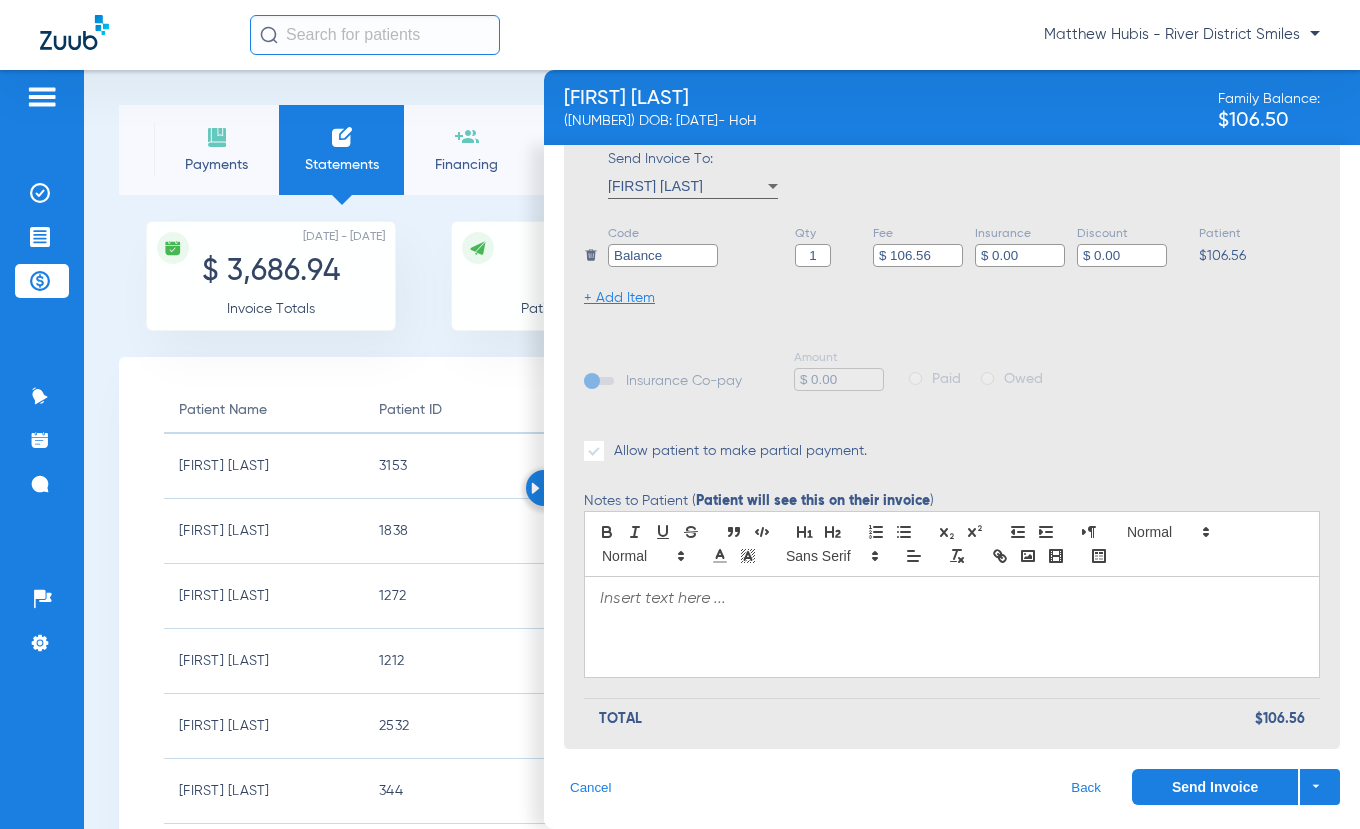 type on "Balance" 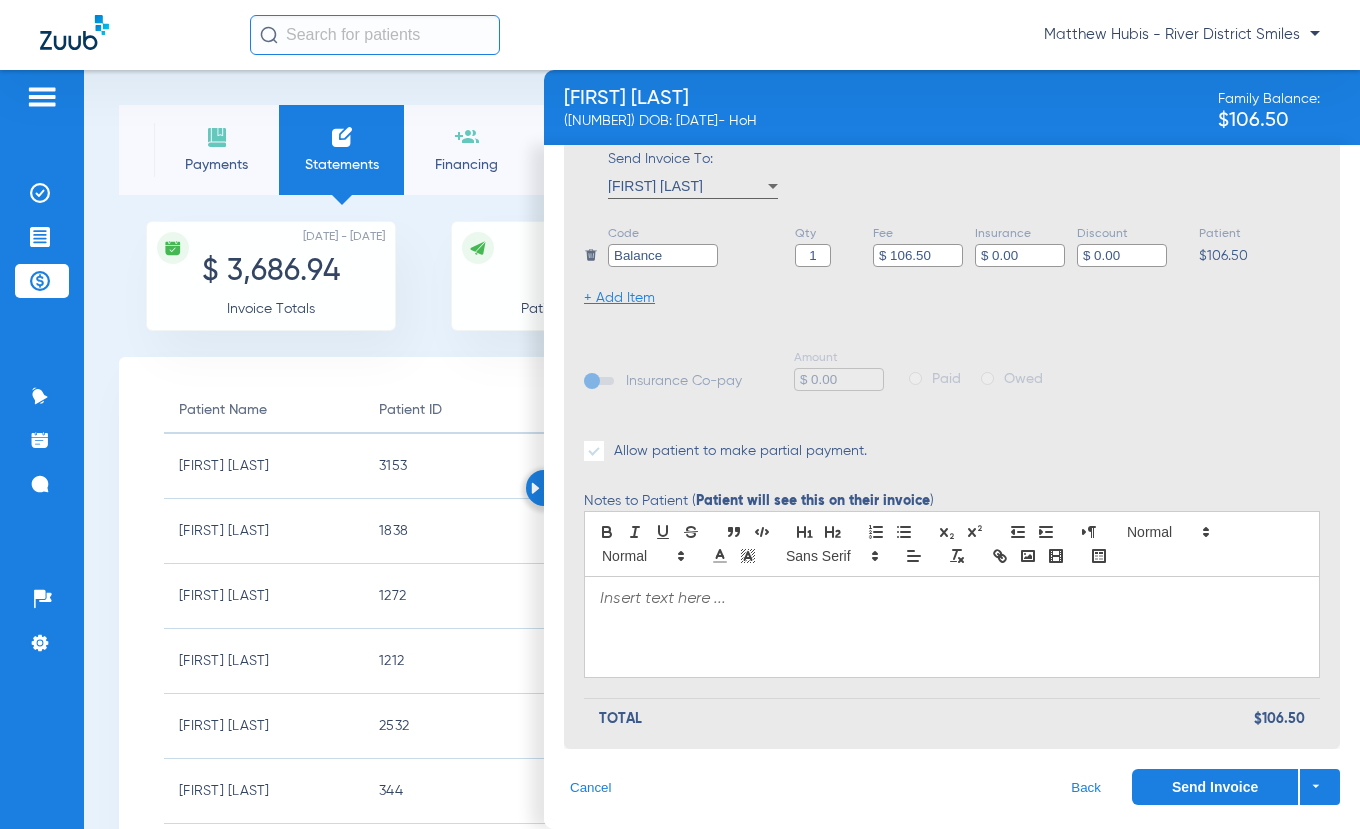 type on "$ 106.50" 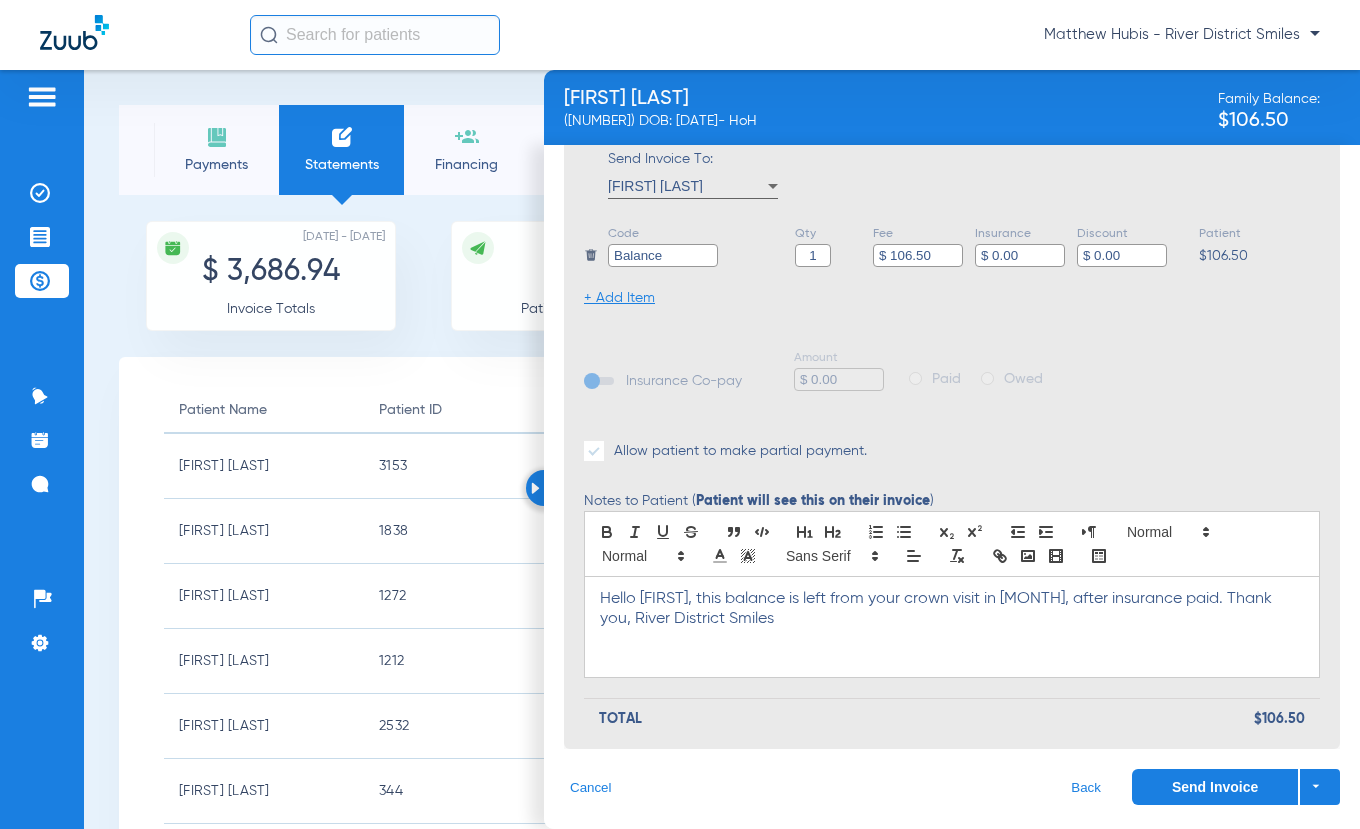 click on "Send Invoice" 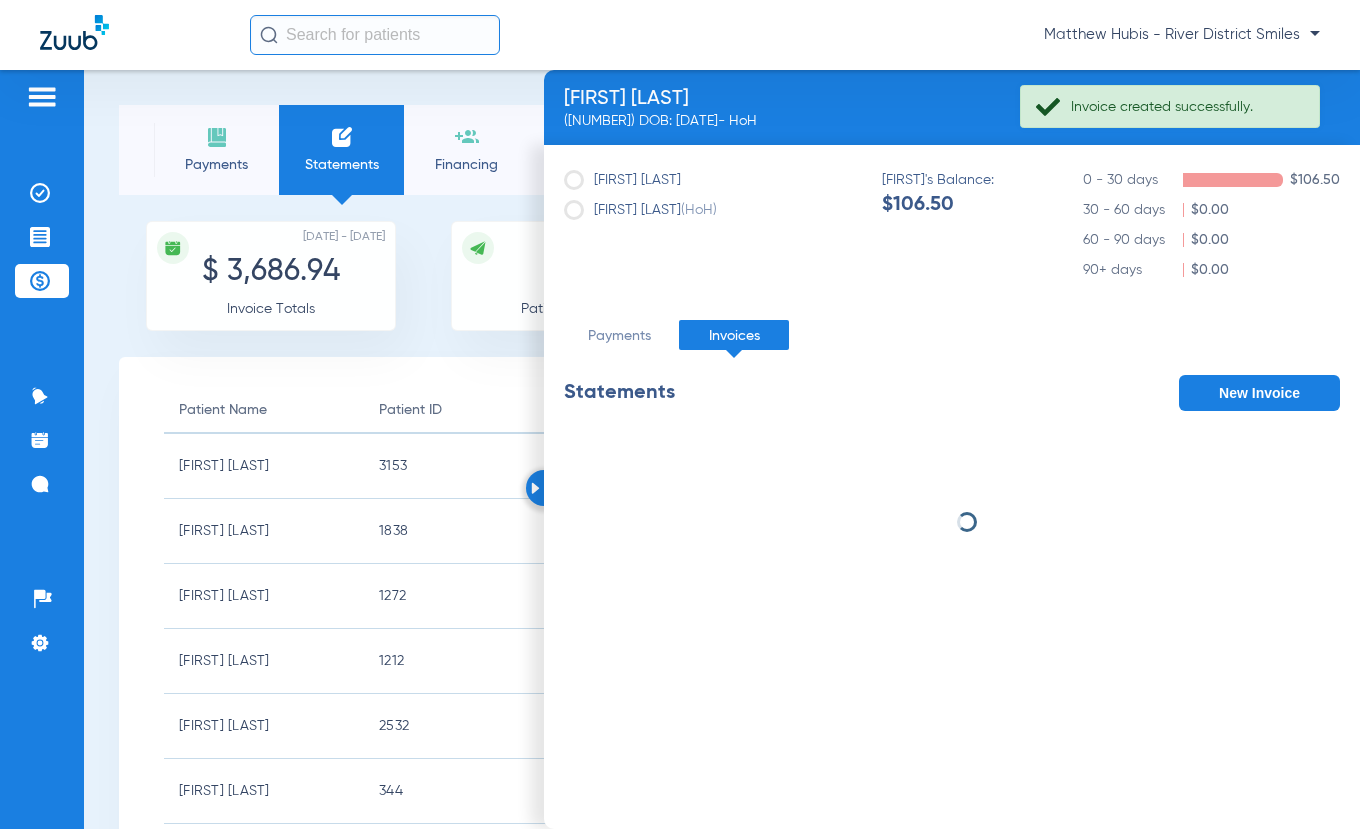 scroll, scrollTop: 0, scrollLeft: 0, axis: both 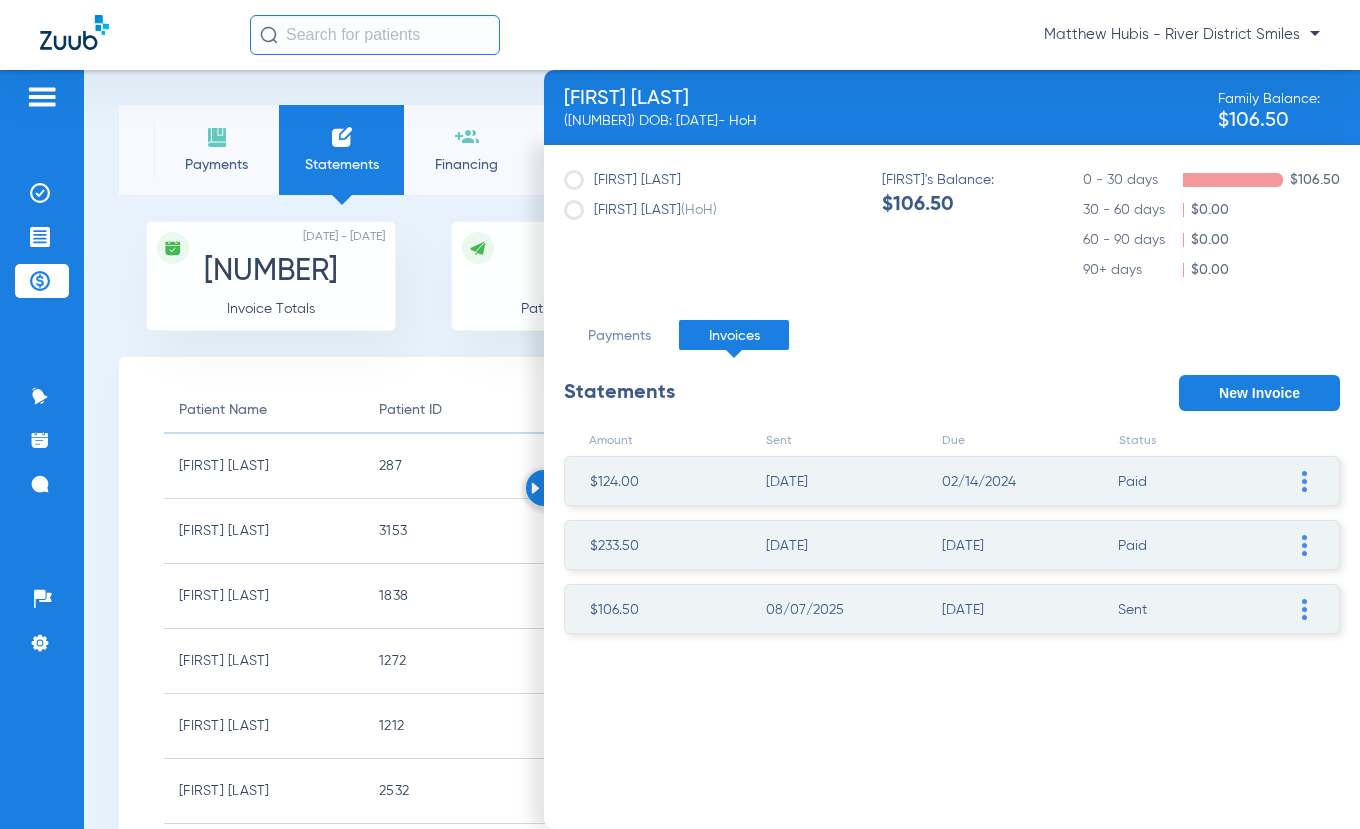 click on "Payments" 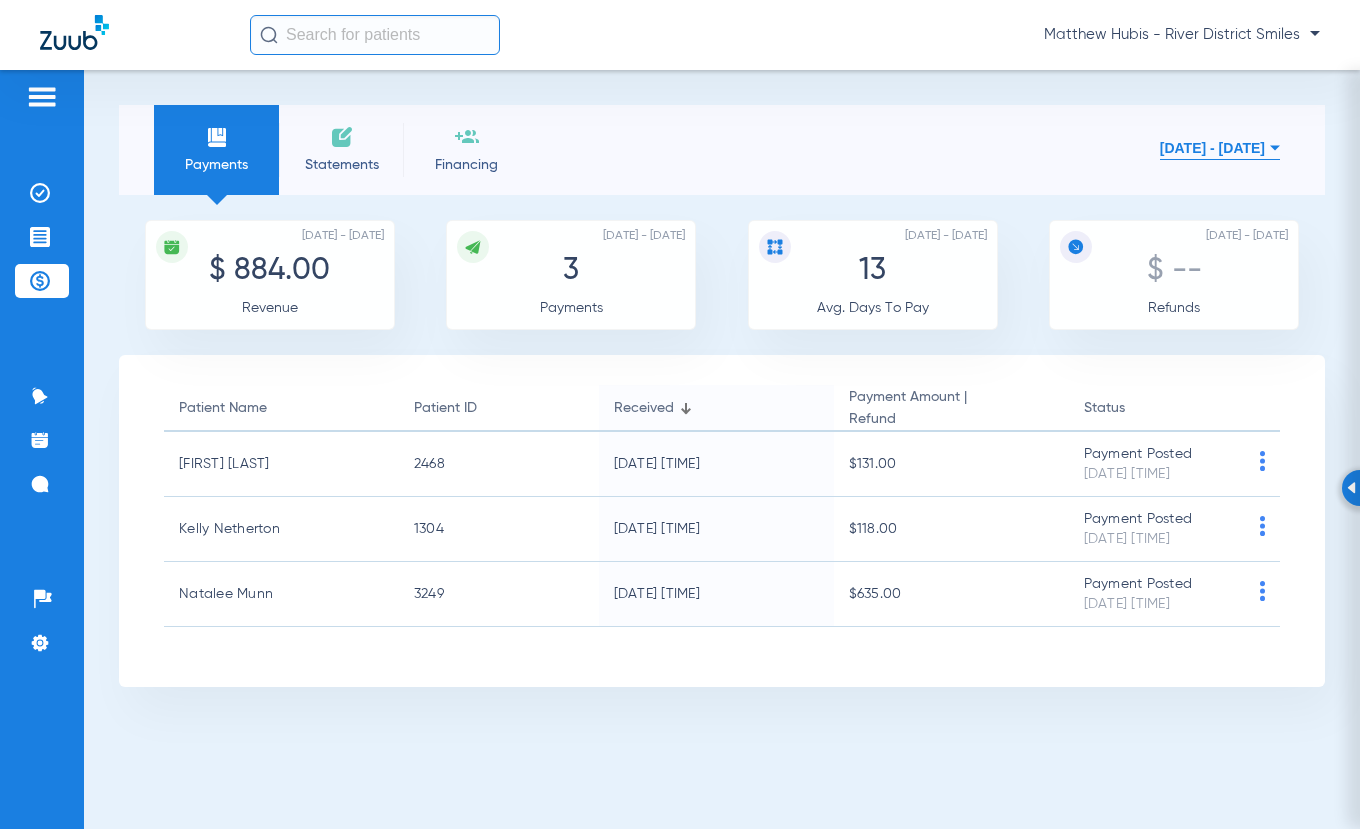 click on "Statements" 